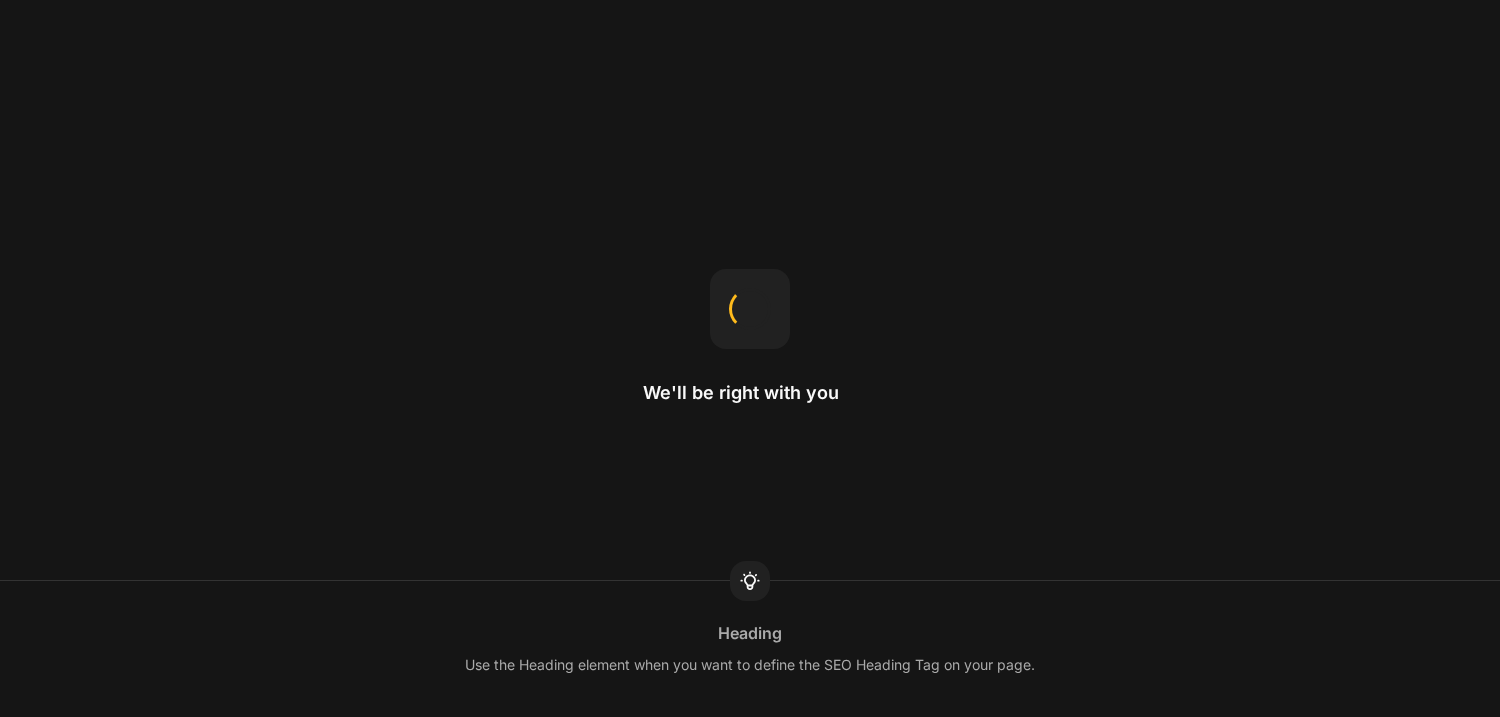 scroll, scrollTop: 0, scrollLeft: 0, axis: both 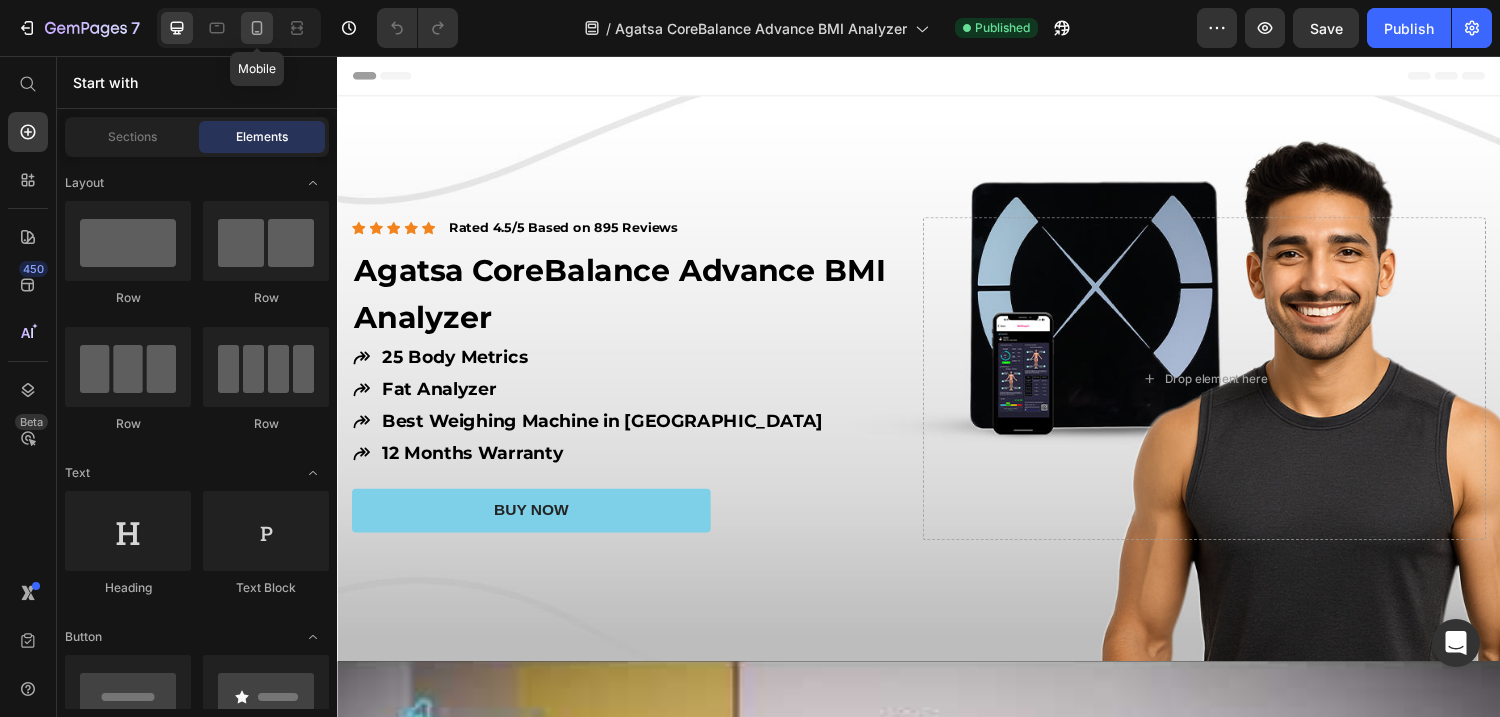 click 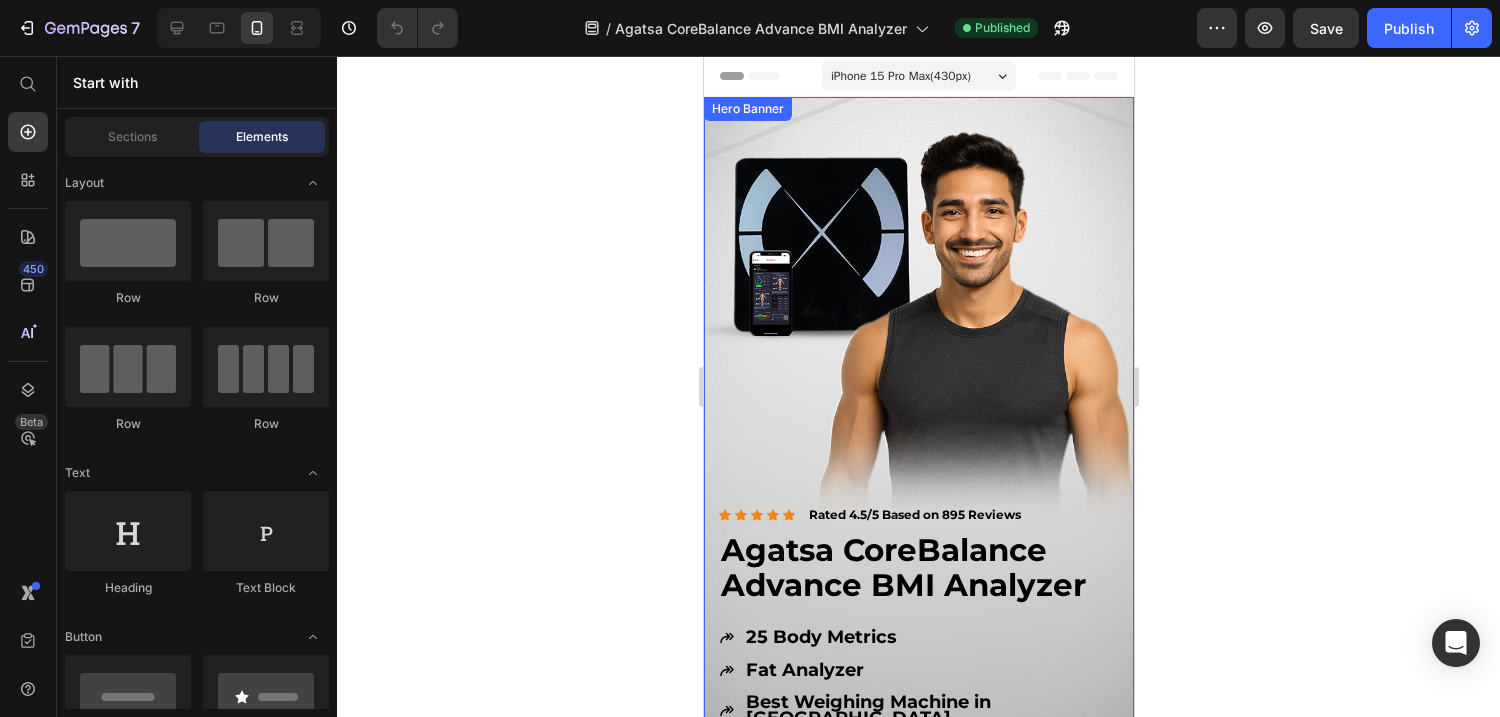 click at bounding box center (918, 506) 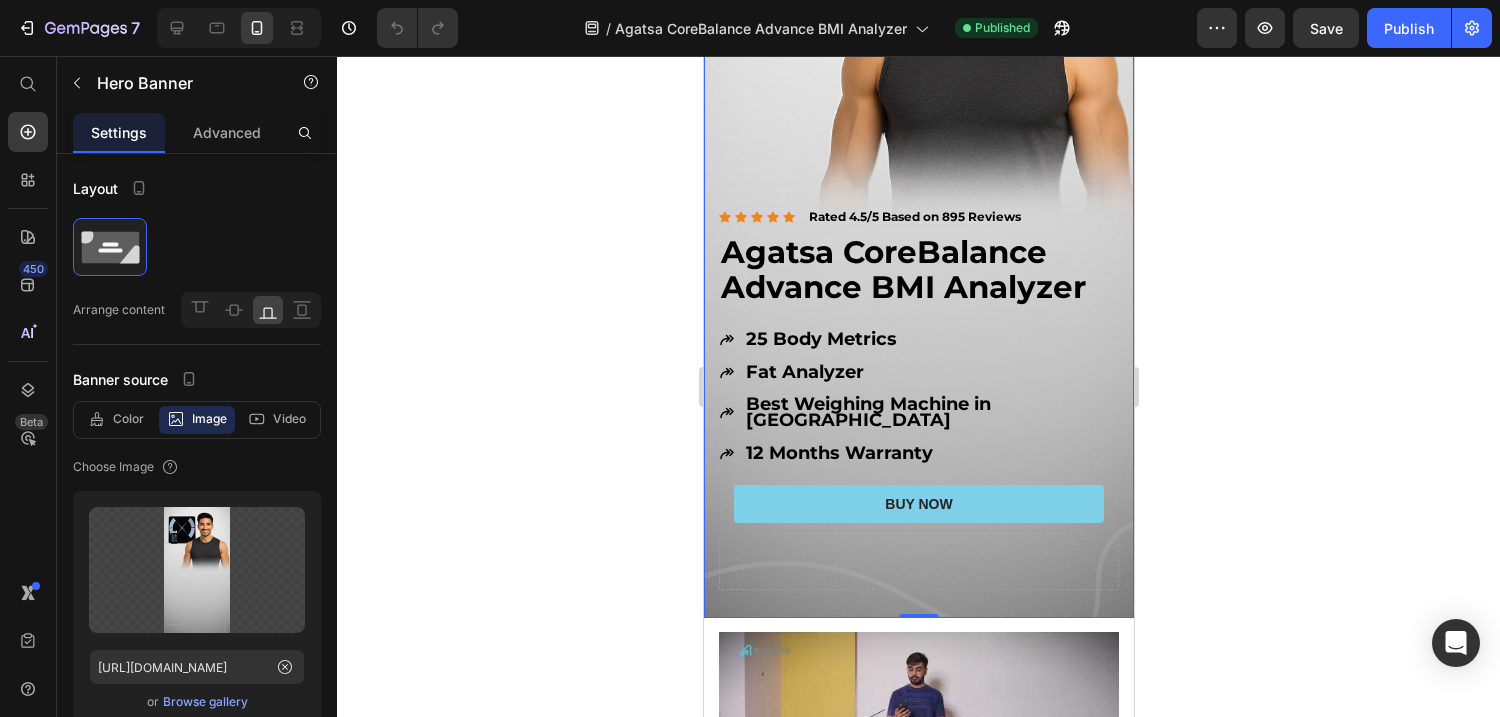 scroll, scrollTop: 322, scrollLeft: 0, axis: vertical 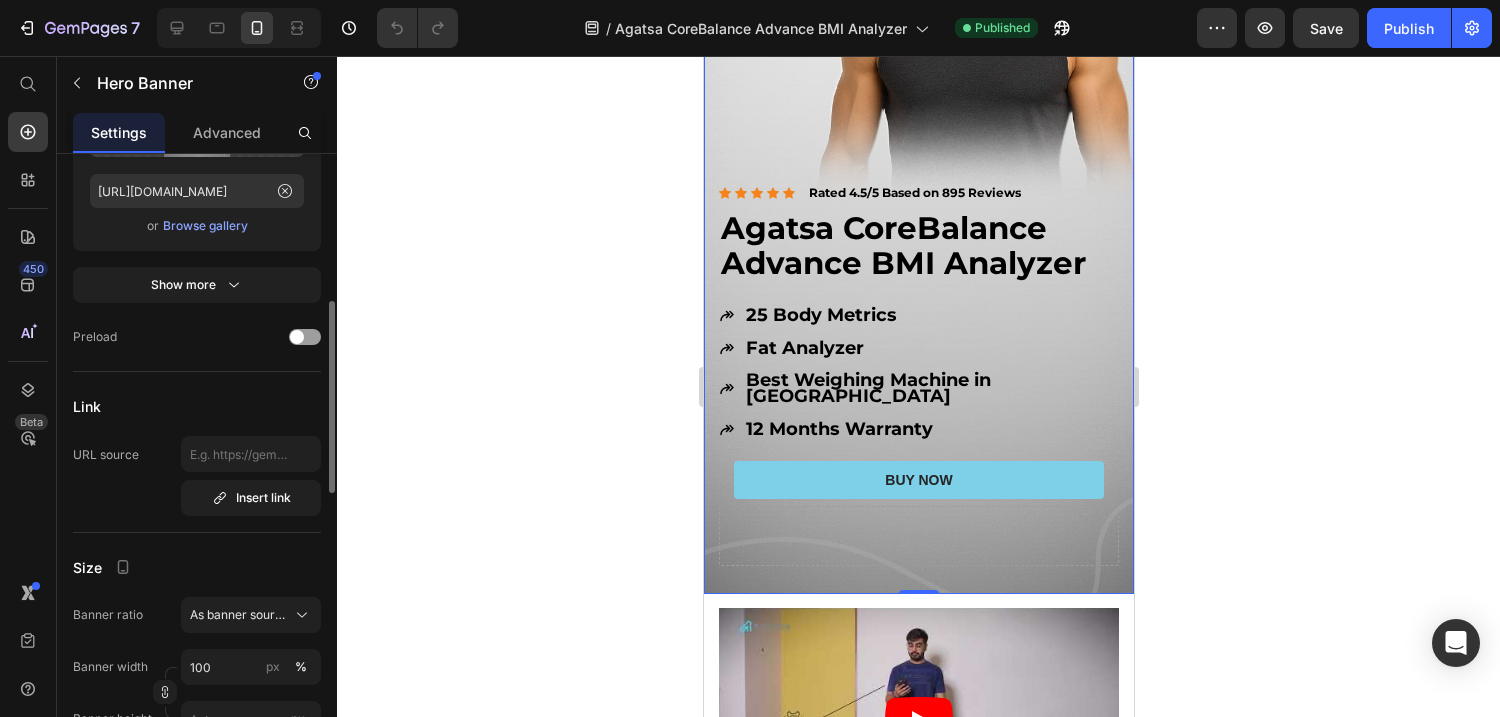 click on "Browse gallery" at bounding box center (205, 226) 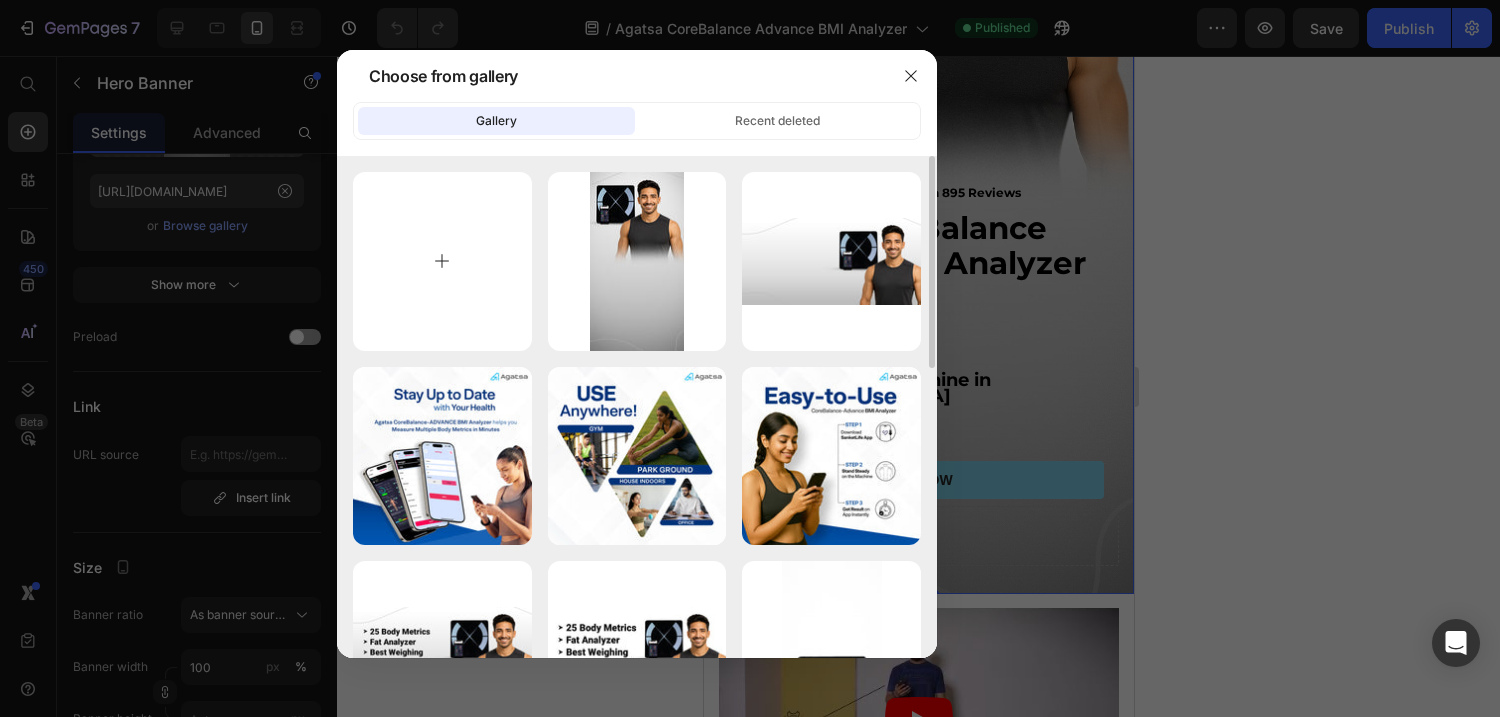 click at bounding box center (442, 261) 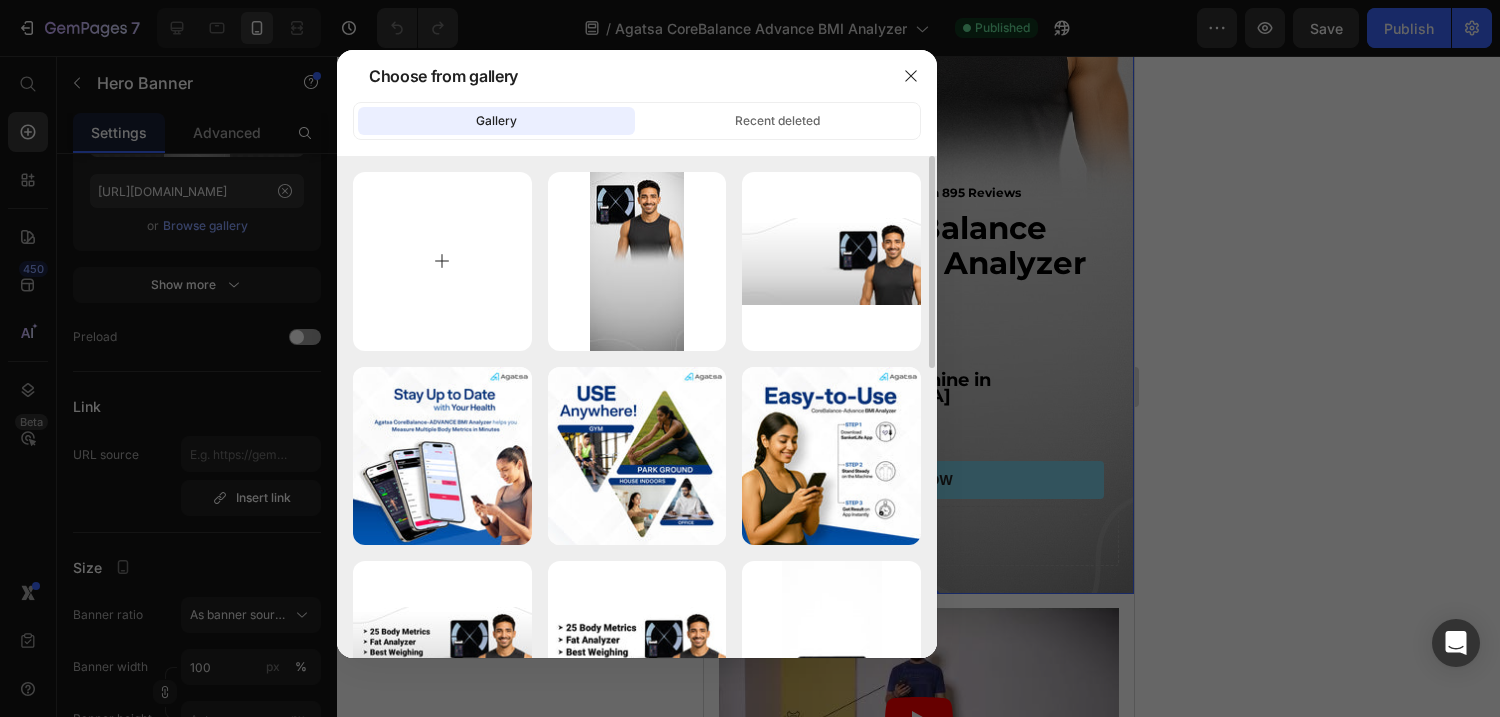 type on "C:\fakepath\ChatGPT Image [DATE], 09_38_24 AM.png" 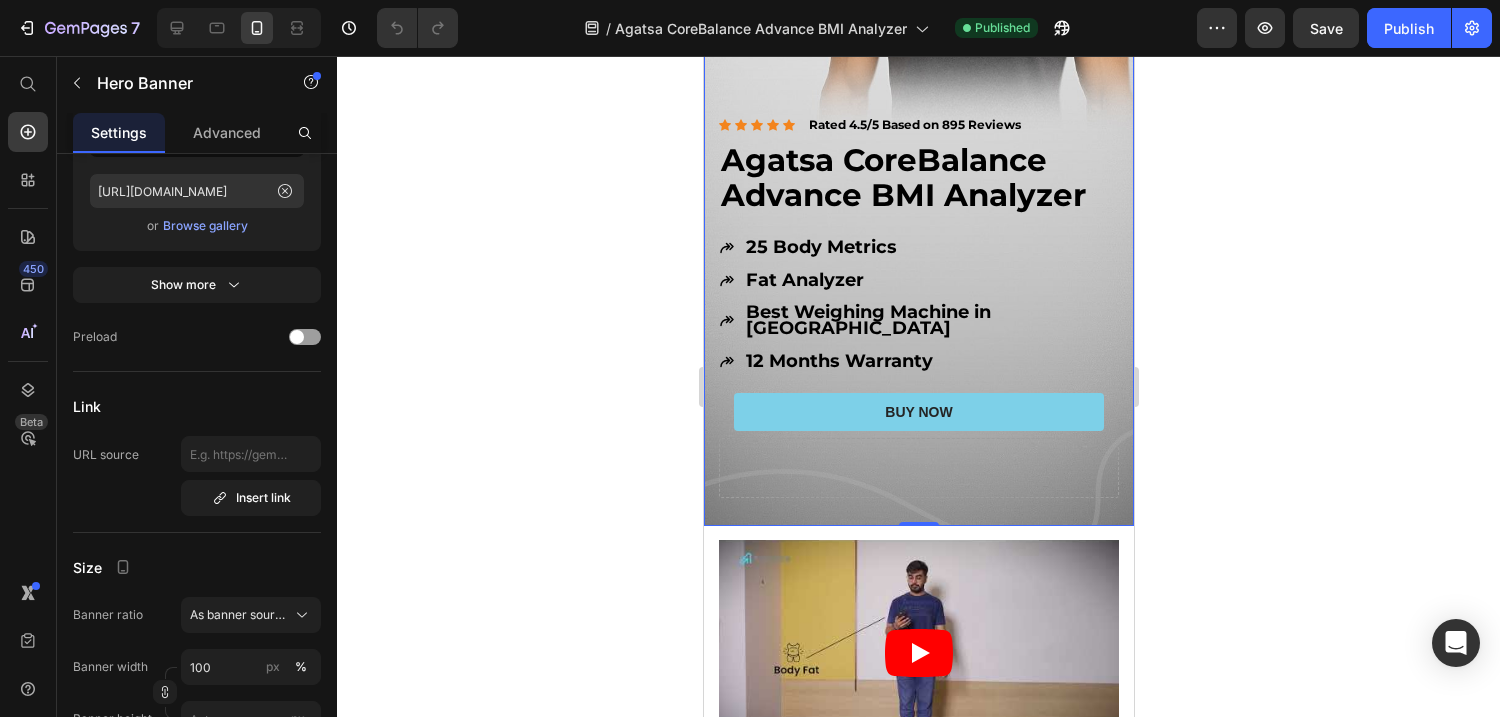 scroll, scrollTop: 394, scrollLeft: 0, axis: vertical 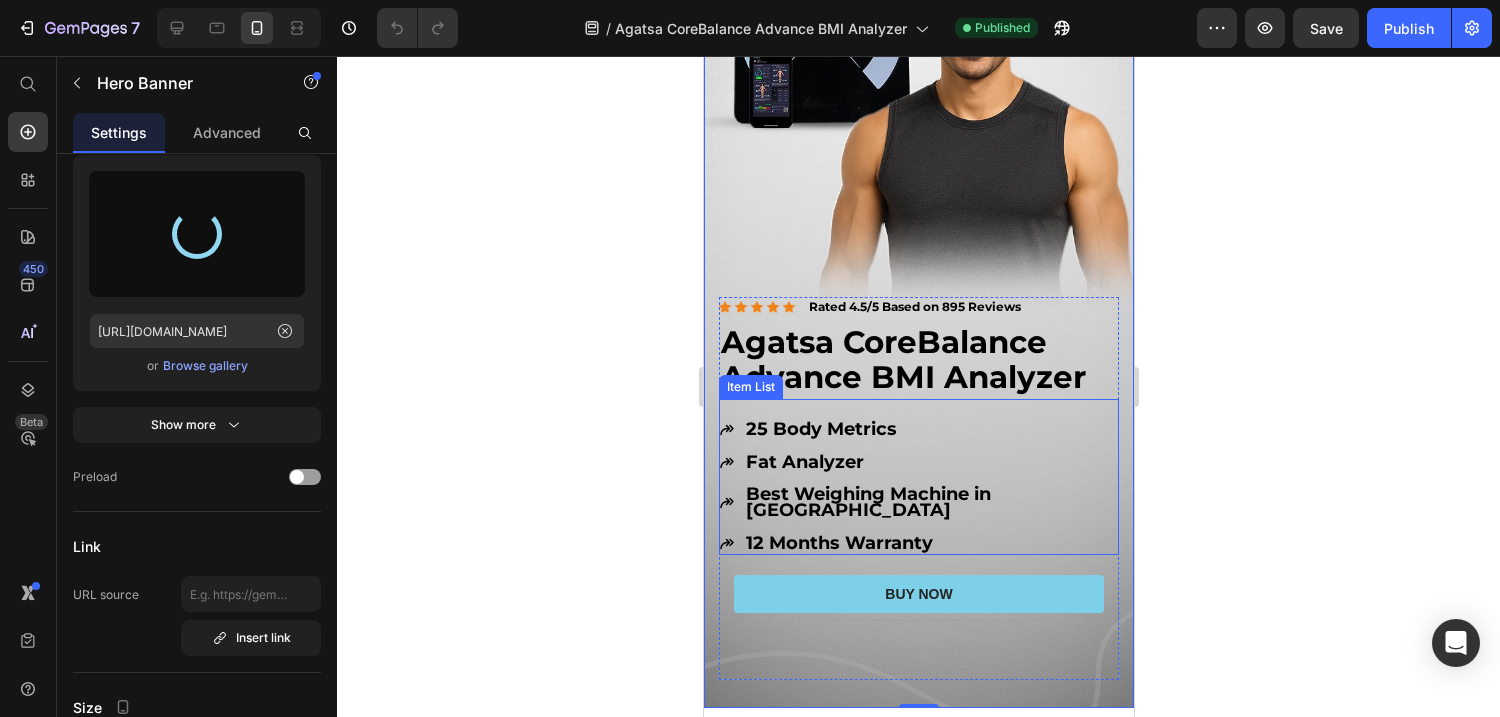 type on "[URL][DOMAIN_NAME]" 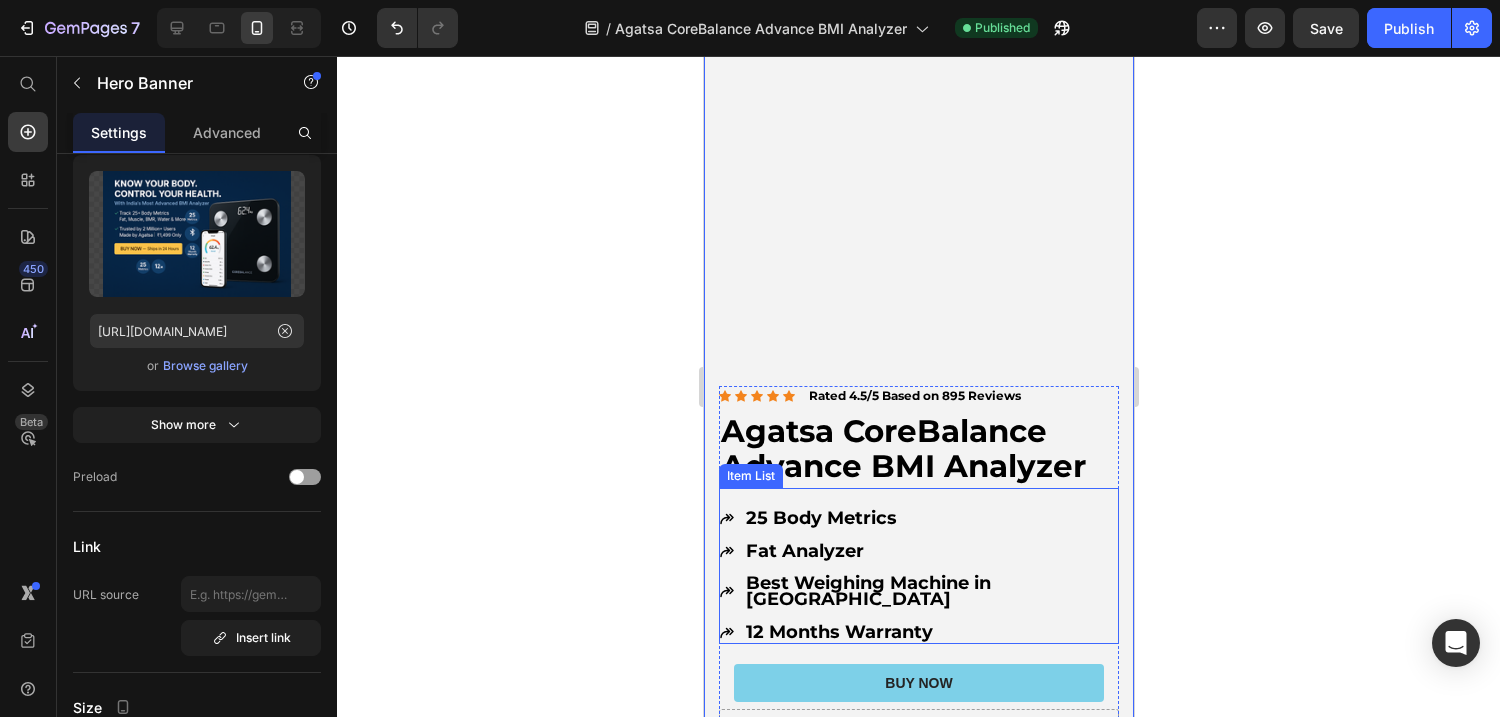 scroll, scrollTop: 0, scrollLeft: 0, axis: both 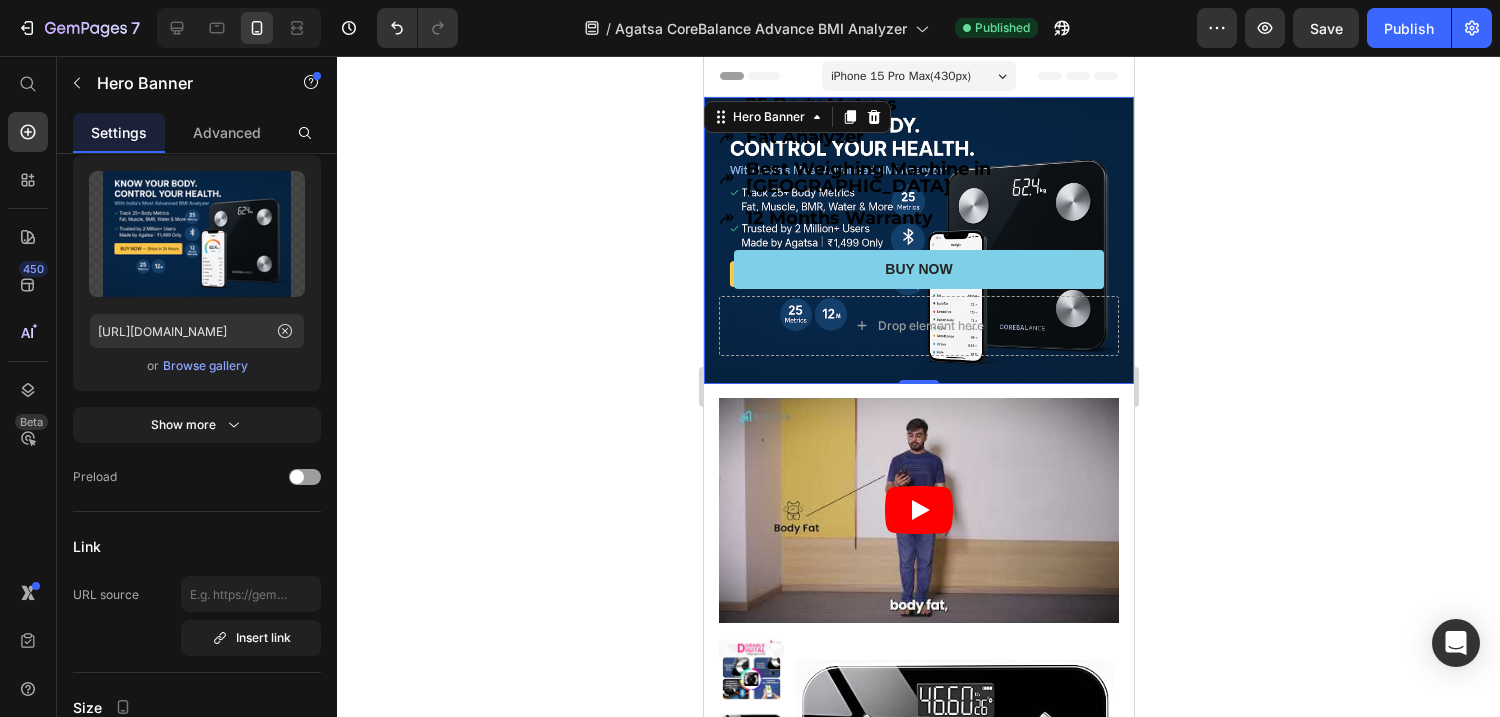 click 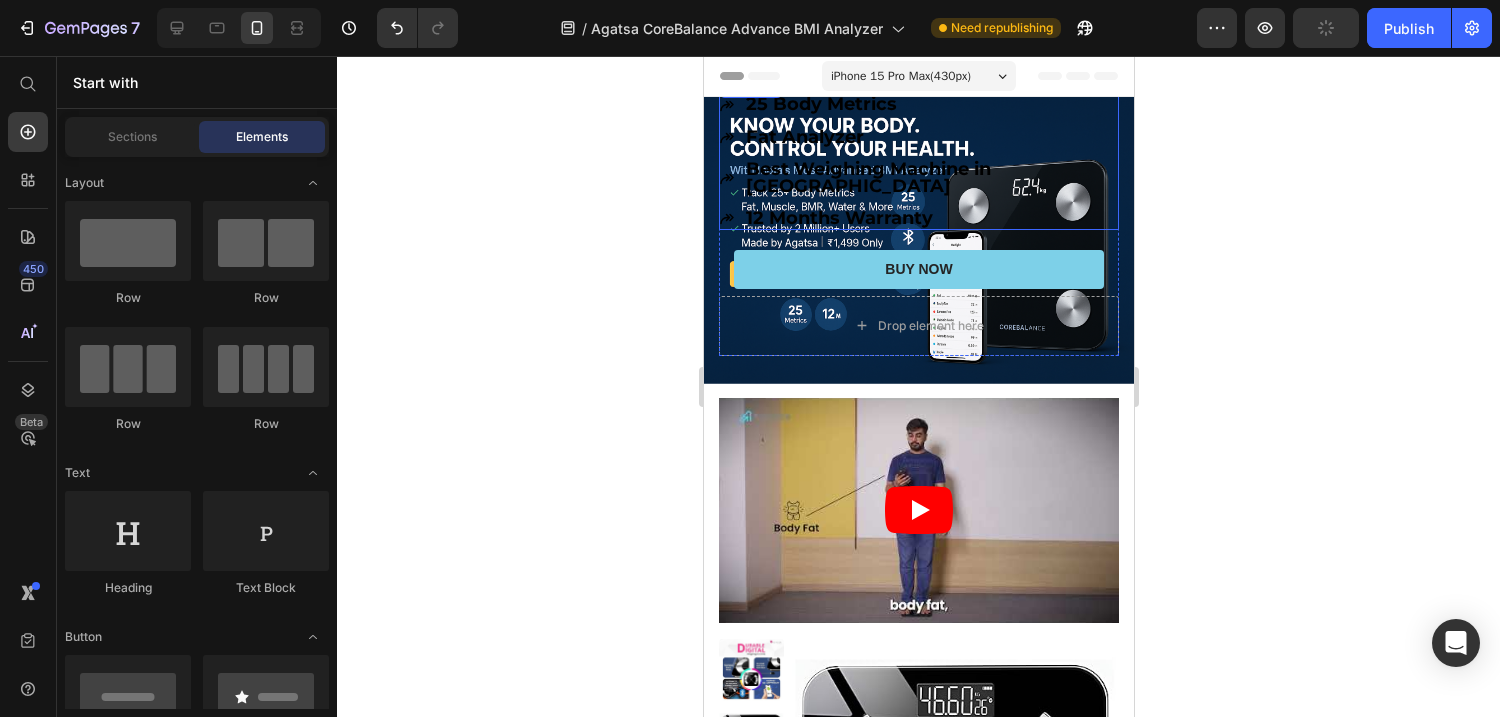 click on "25 Body Metrics" at bounding box center (820, 104) 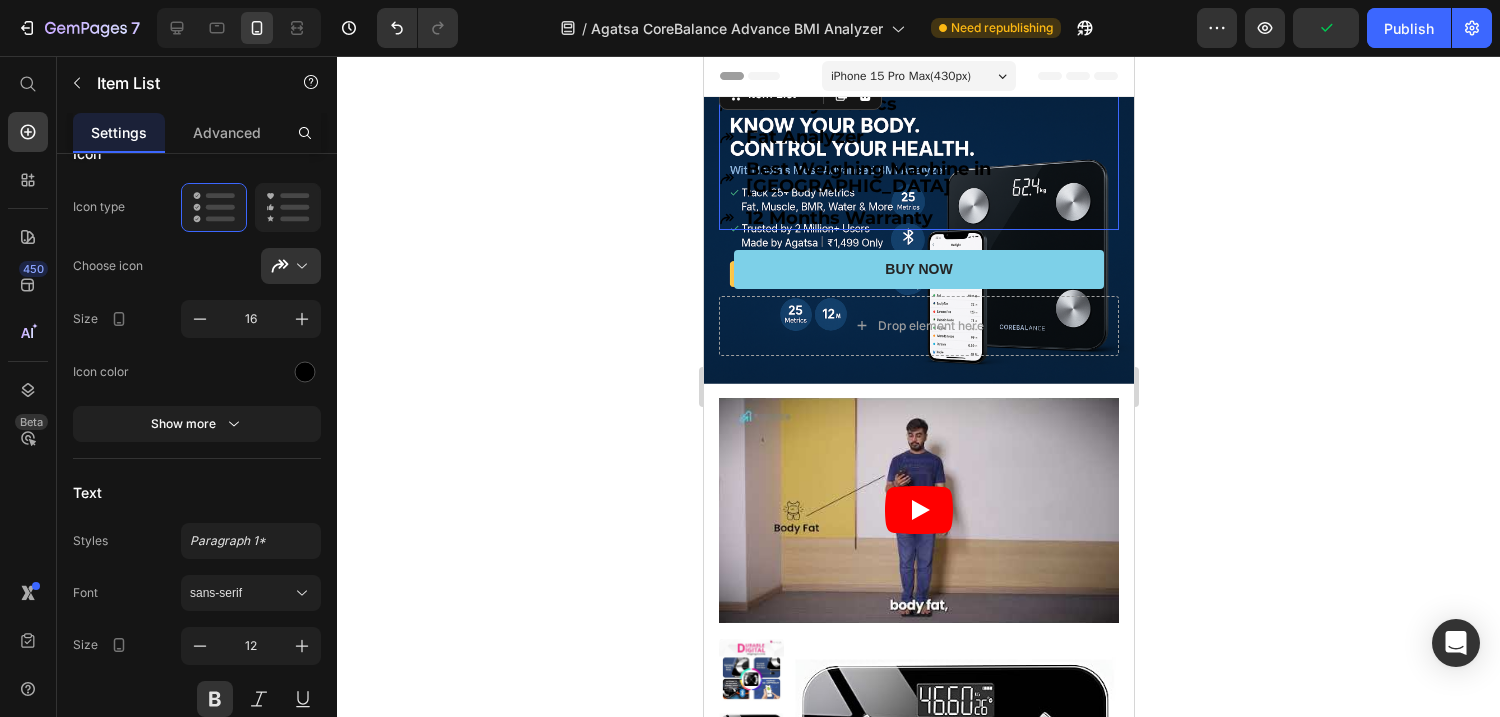 scroll, scrollTop: 0, scrollLeft: 0, axis: both 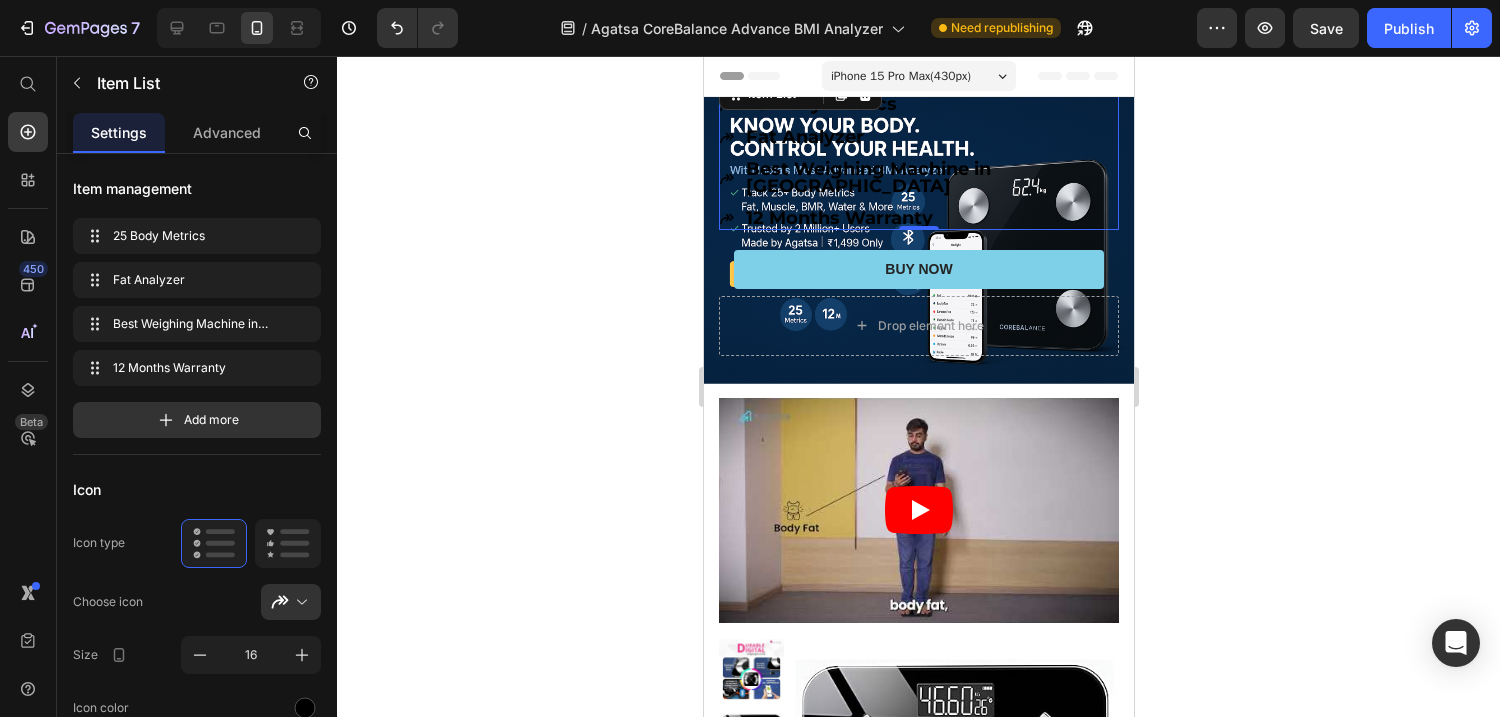 click on "Fat Analyzer" at bounding box center [930, 138] 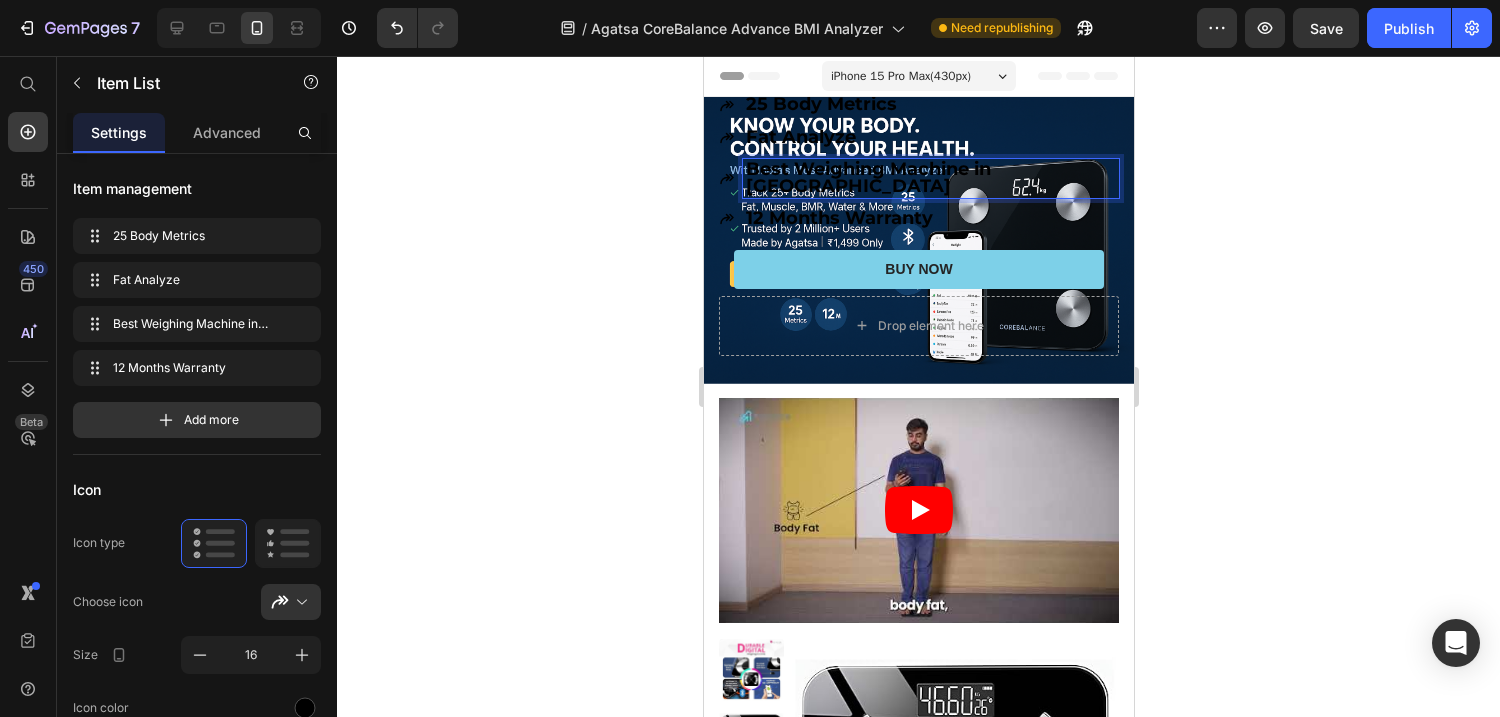 click on "Best Weighing Machine in [GEOGRAPHIC_DATA]" at bounding box center [867, 177] 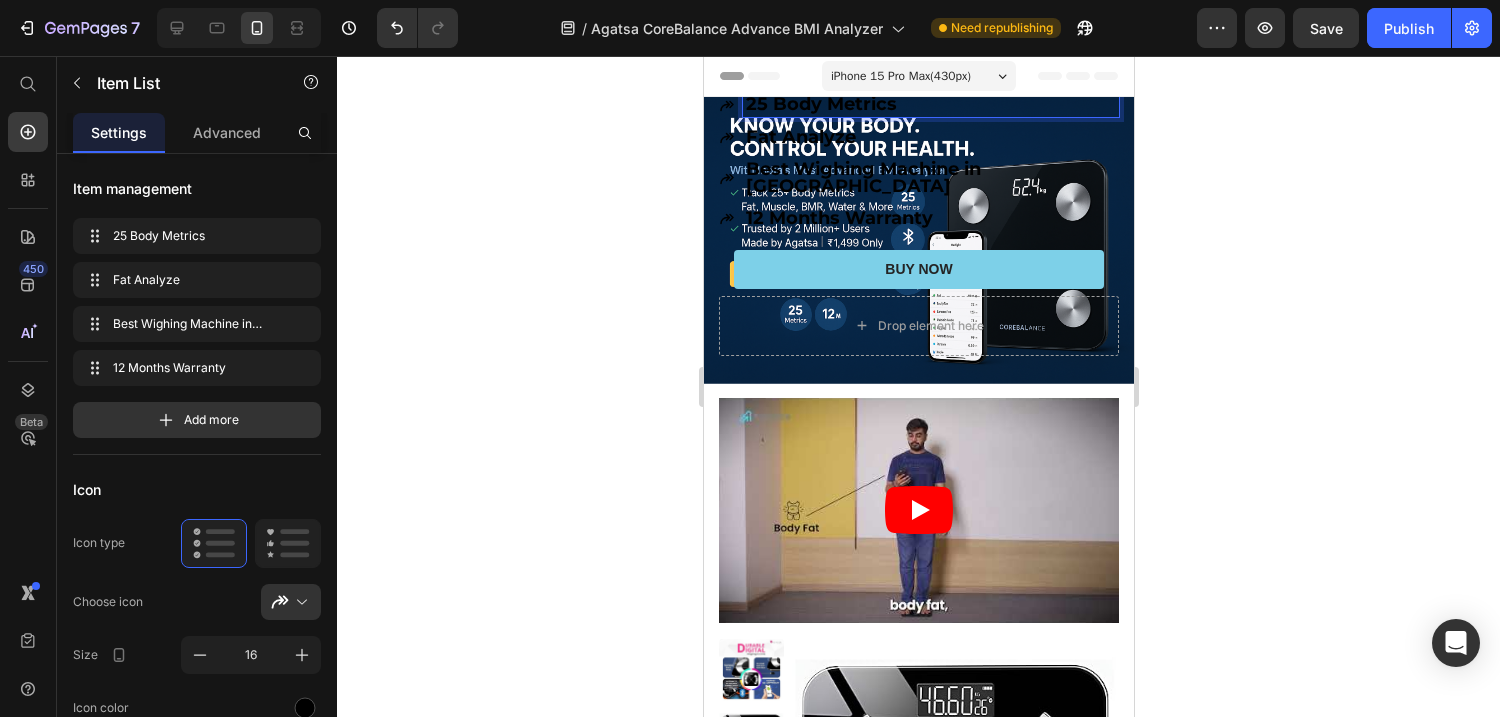 click on "25 Body Metrics" at bounding box center [820, 104] 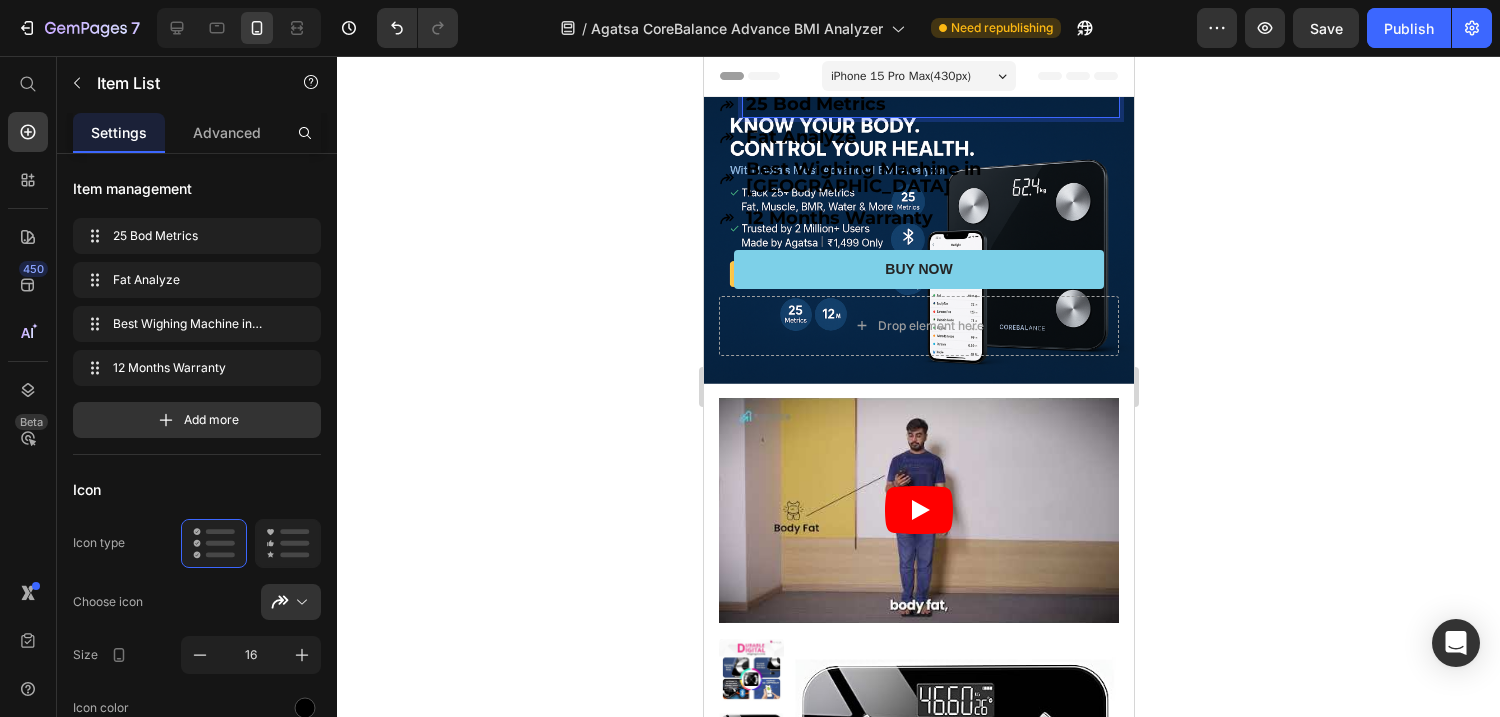 click on "25 Bod Metrics" at bounding box center [930, 105] 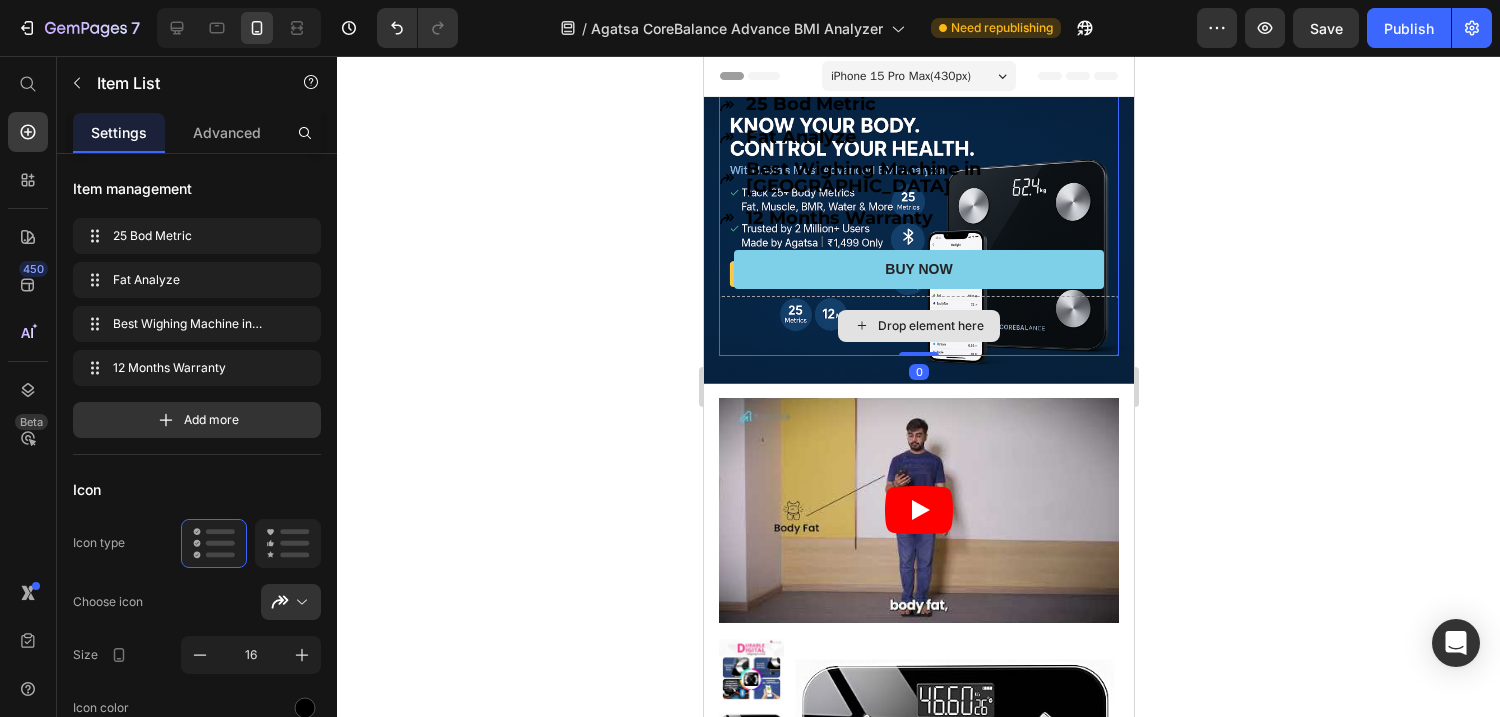 click on "Drop element here" at bounding box center [918, 326] 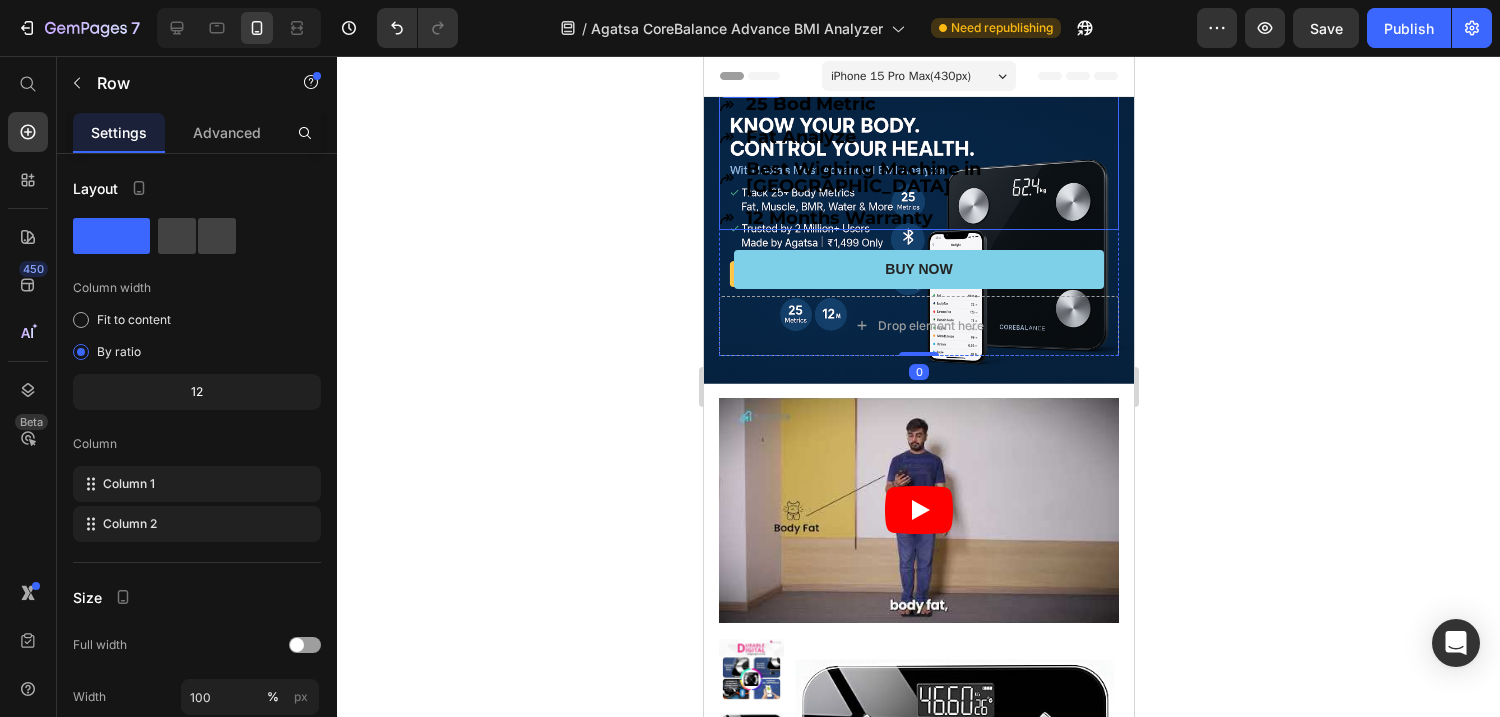 click on "12 Months Warranty" at bounding box center [838, 218] 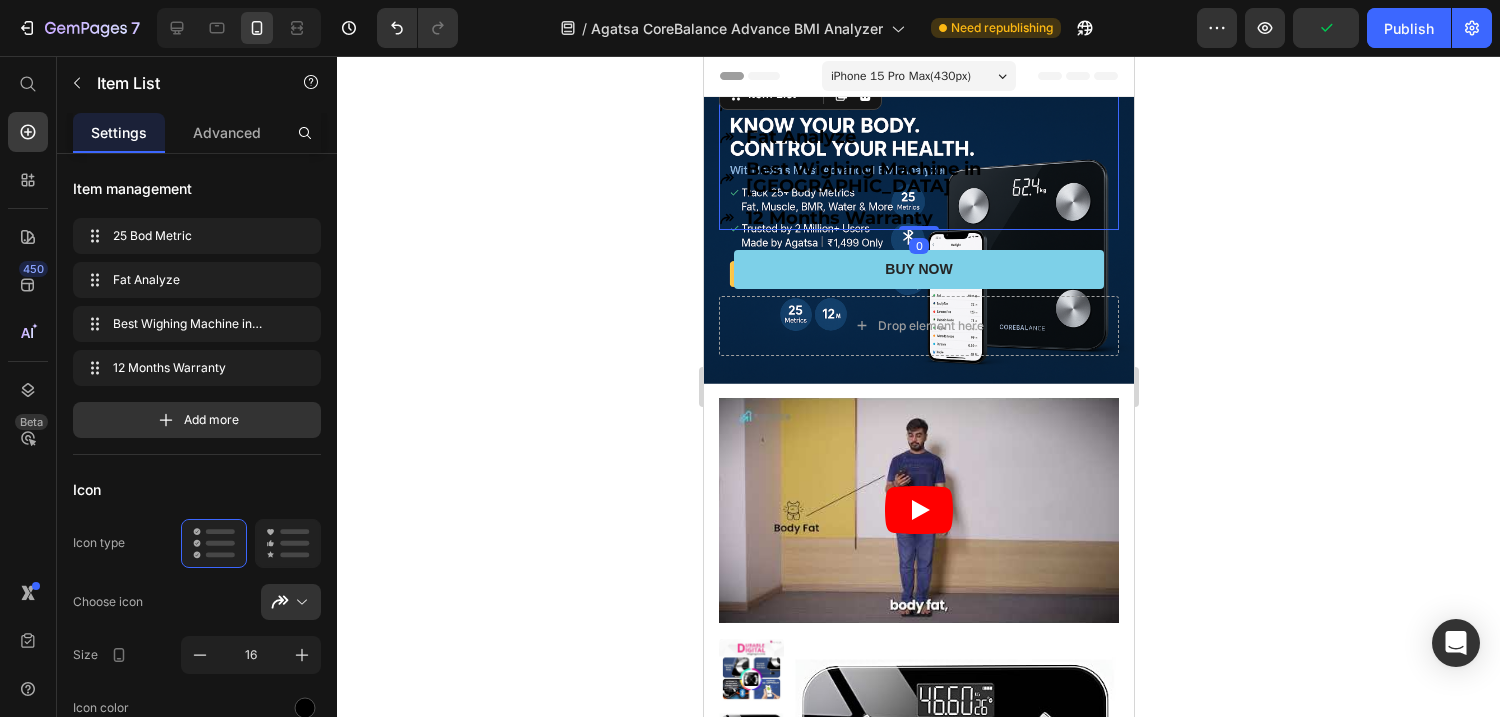 click 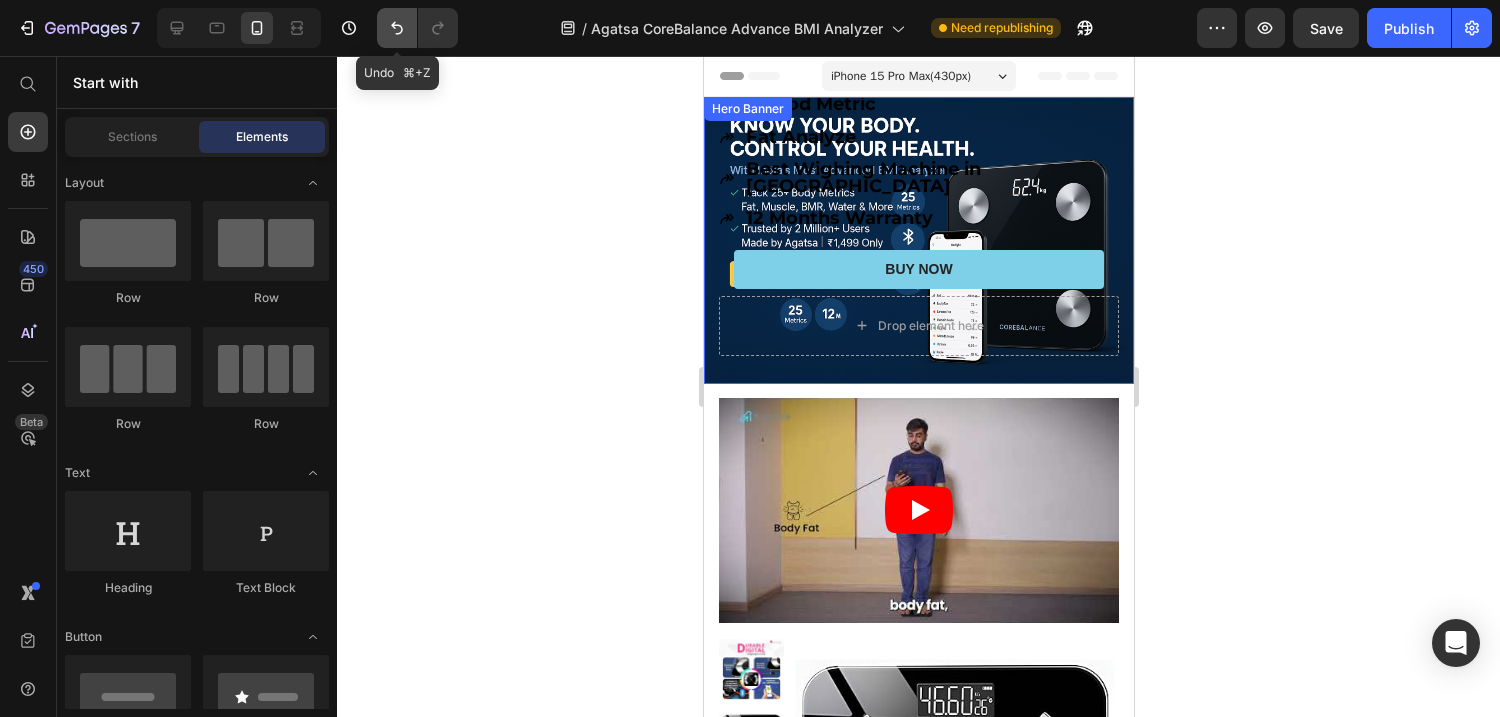 click 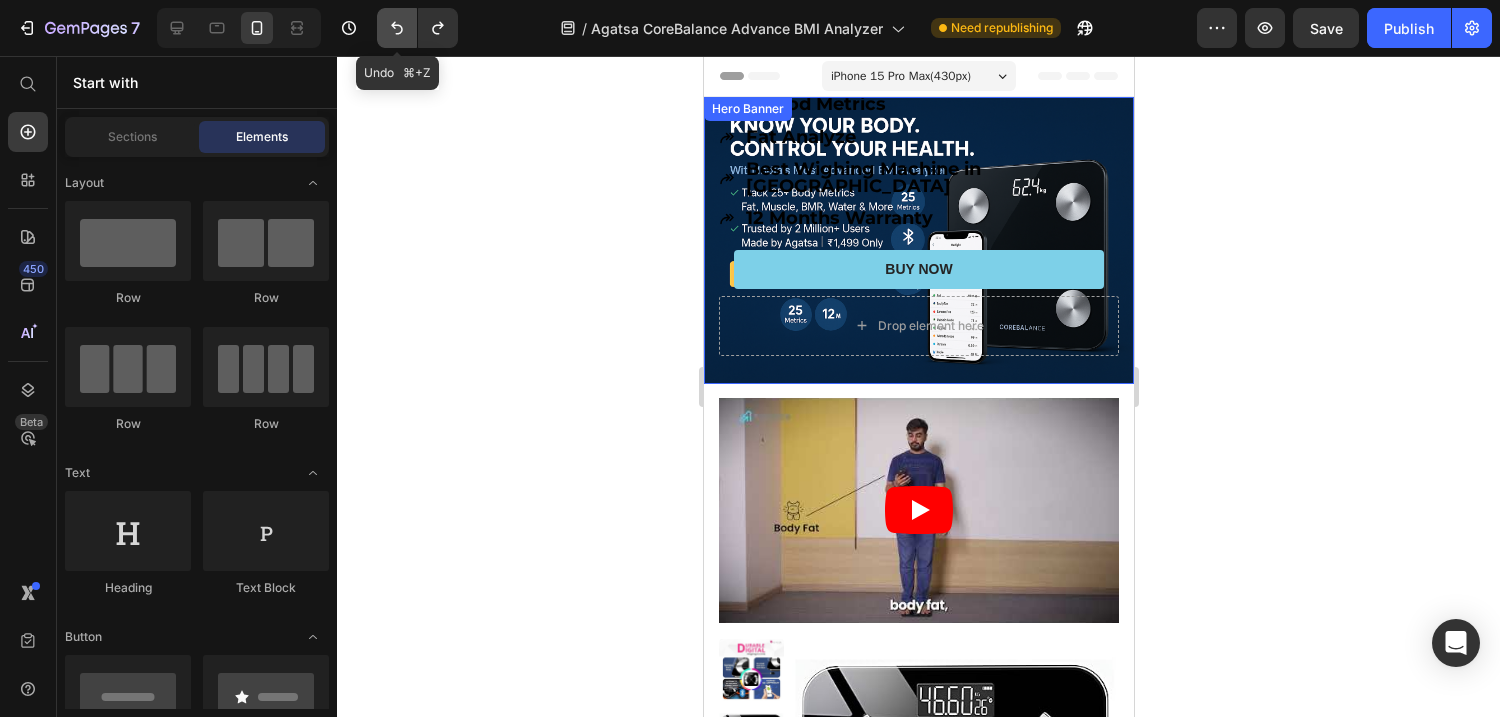 click 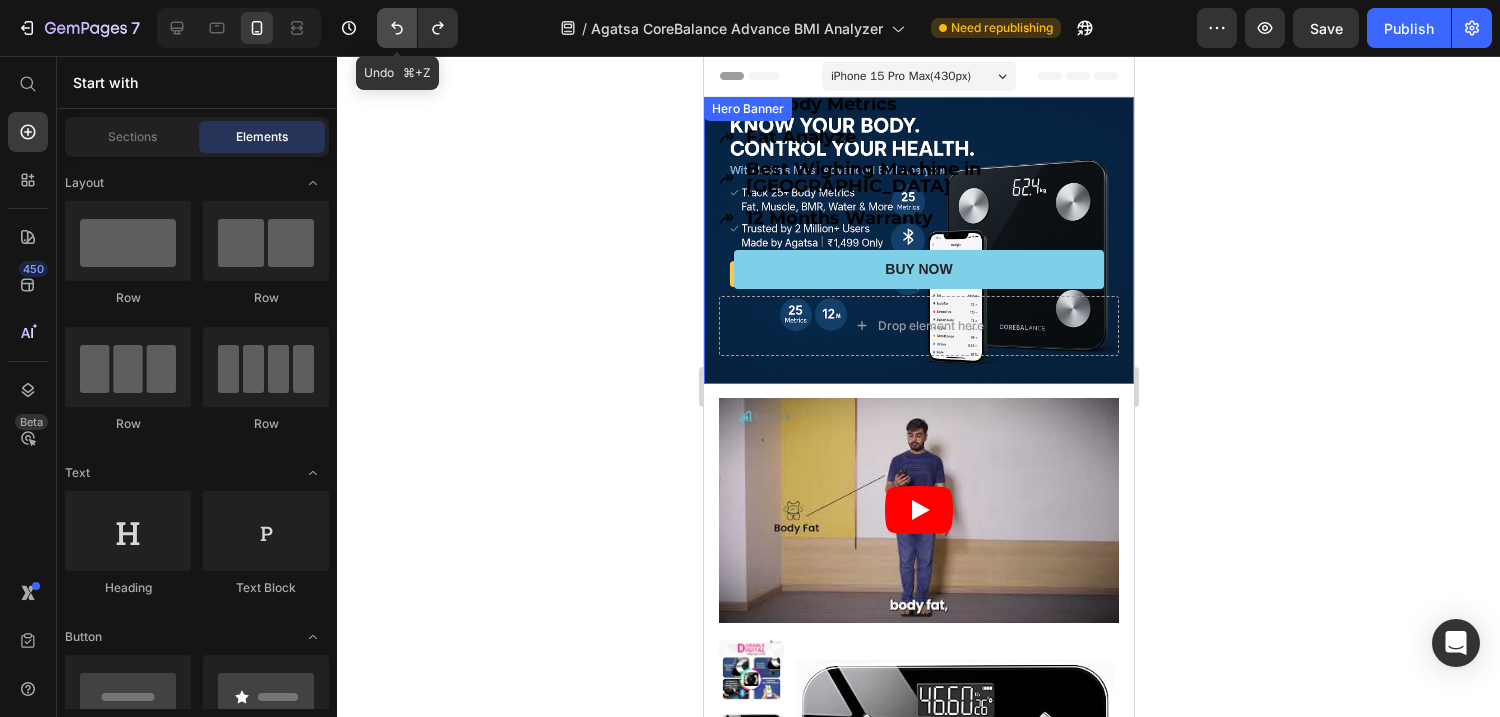 click 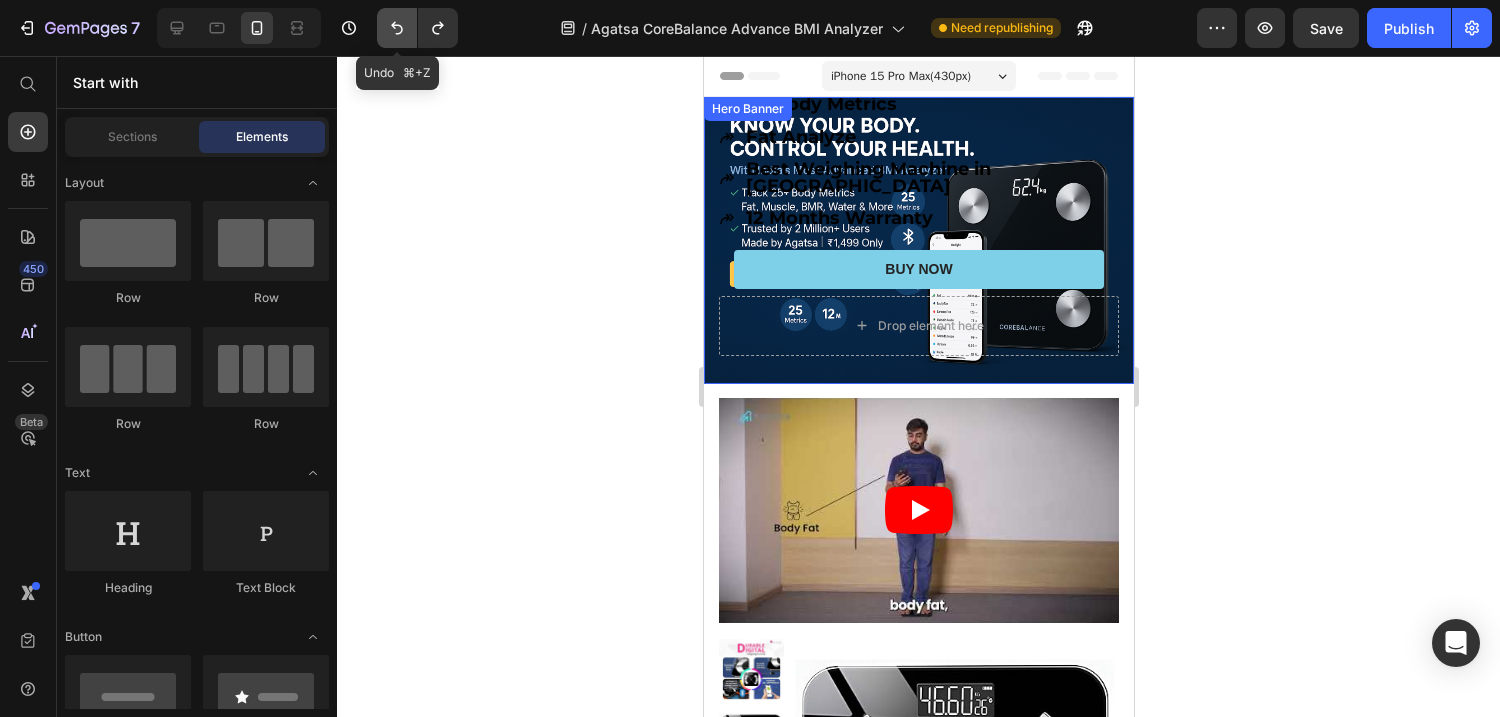 click 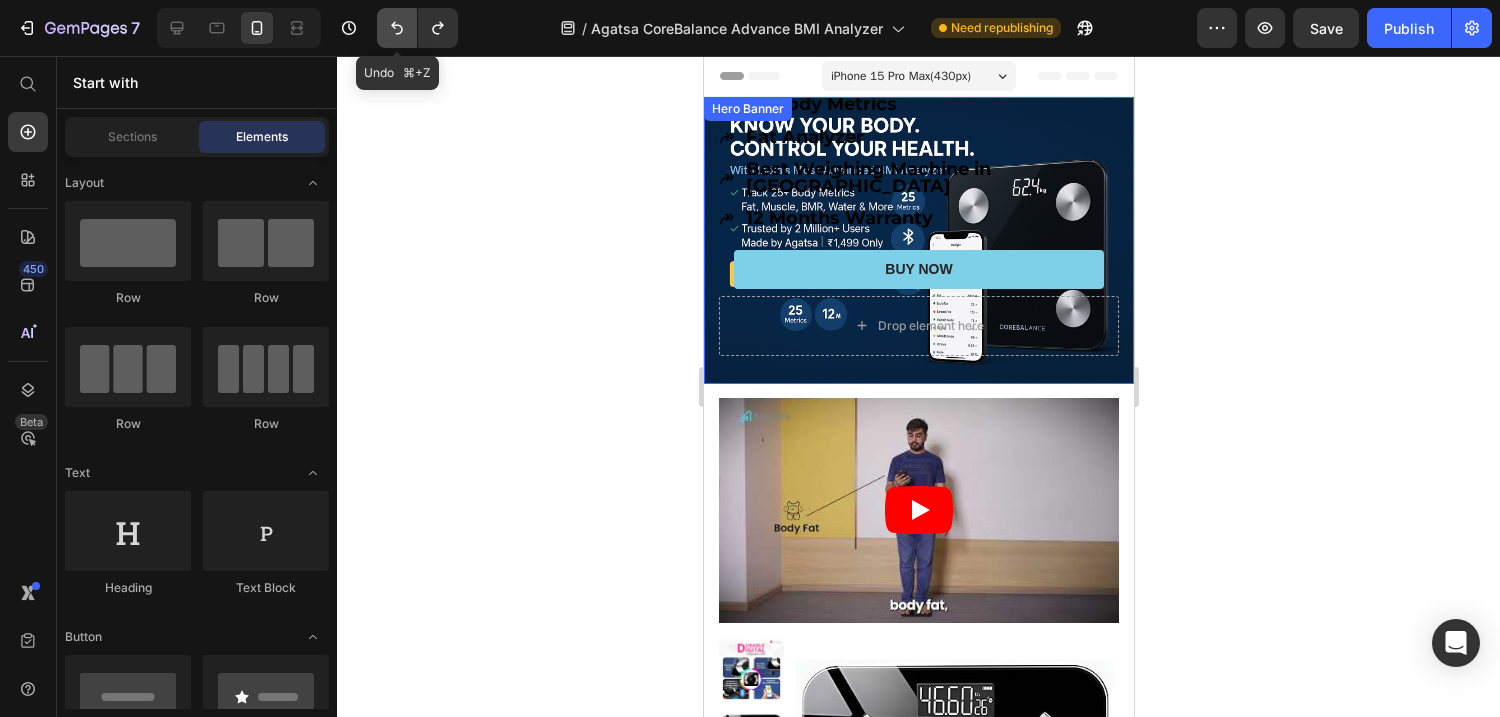 click 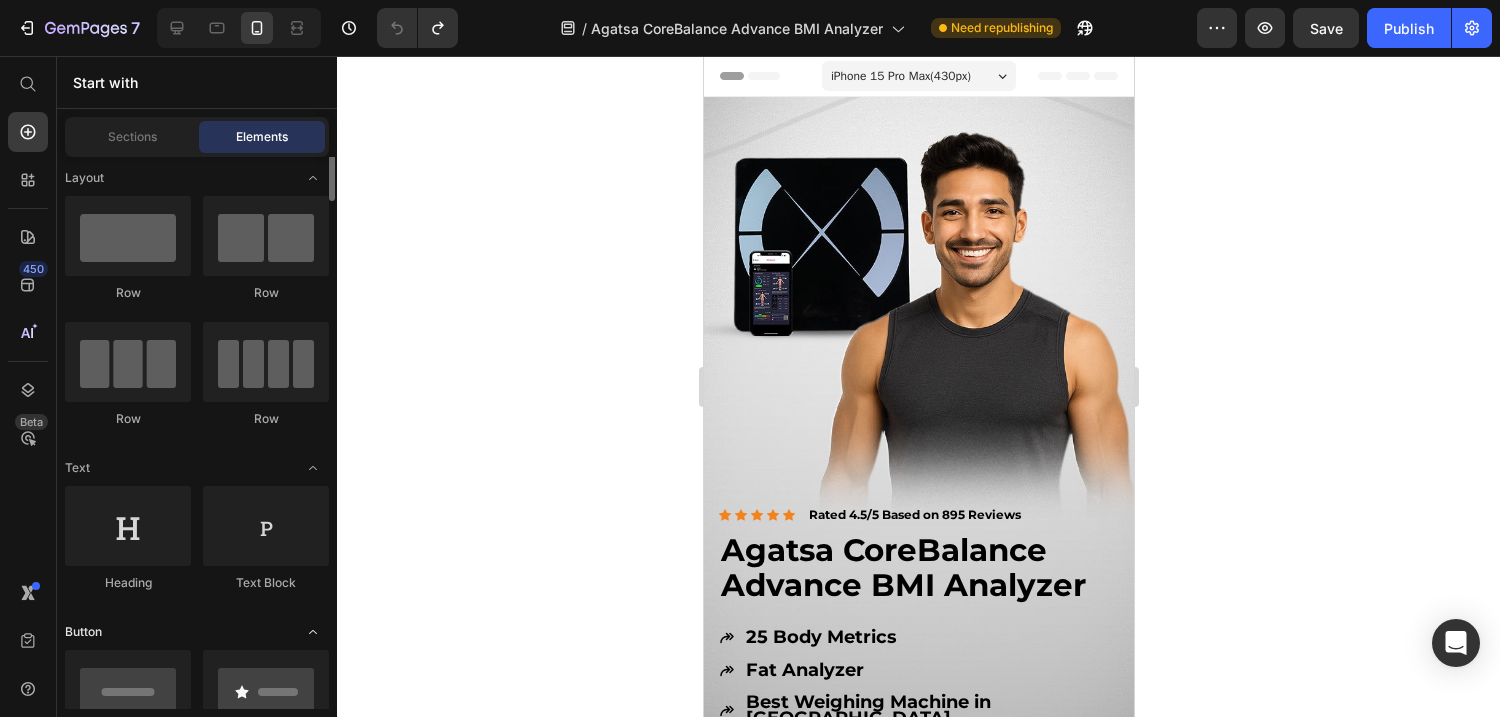 scroll, scrollTop: 0, scrollLeft: 0, axis: both 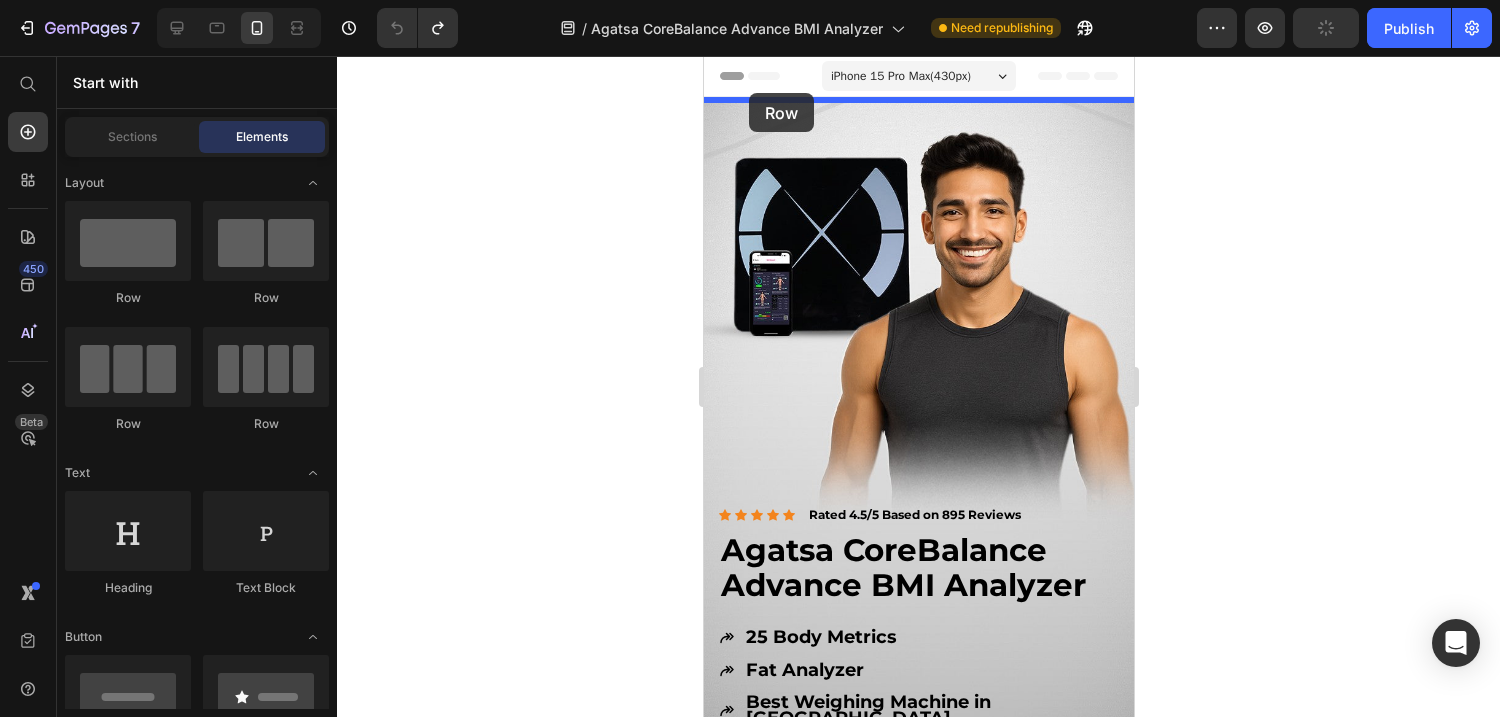 drag, startPoint x: 831, startPoint y: 322, endPoint x: 748, endPoint y: 93, distance: 243.5775 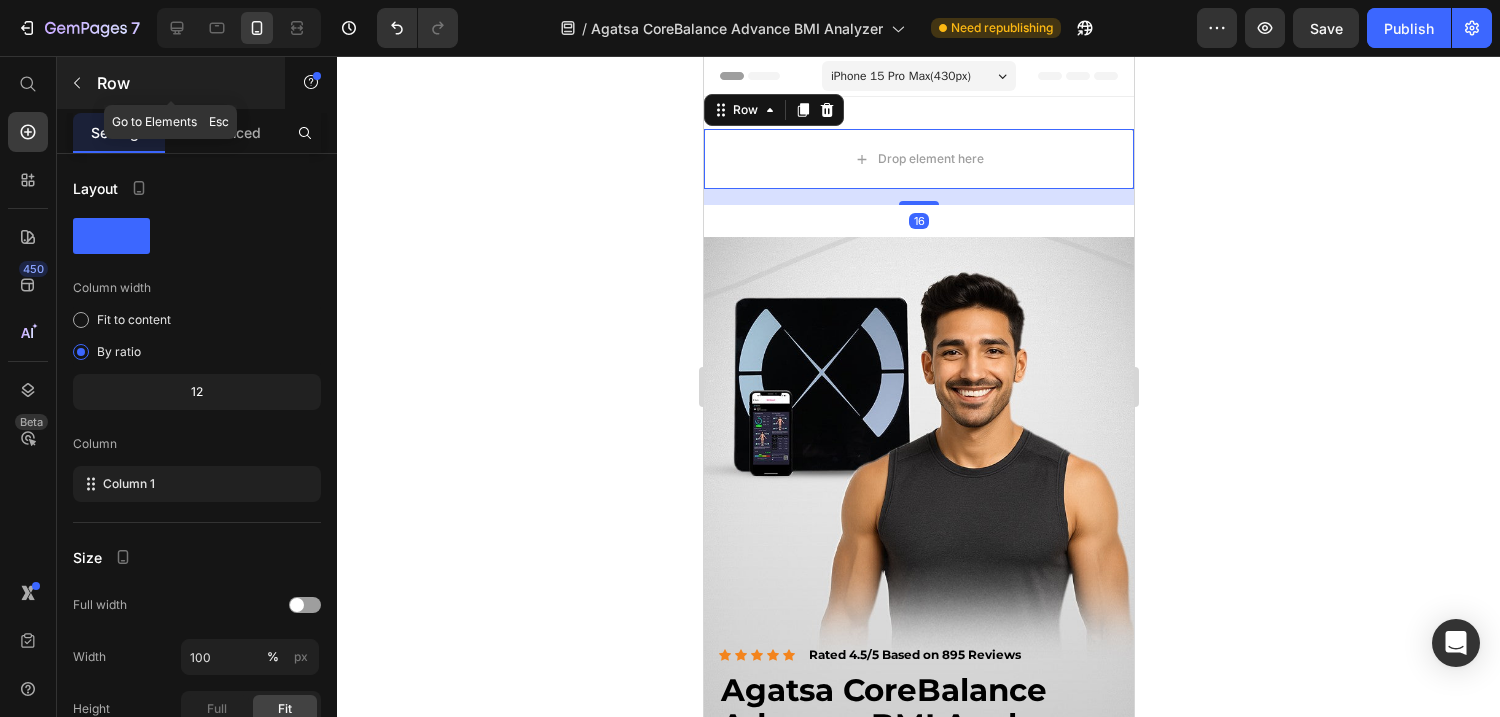 click 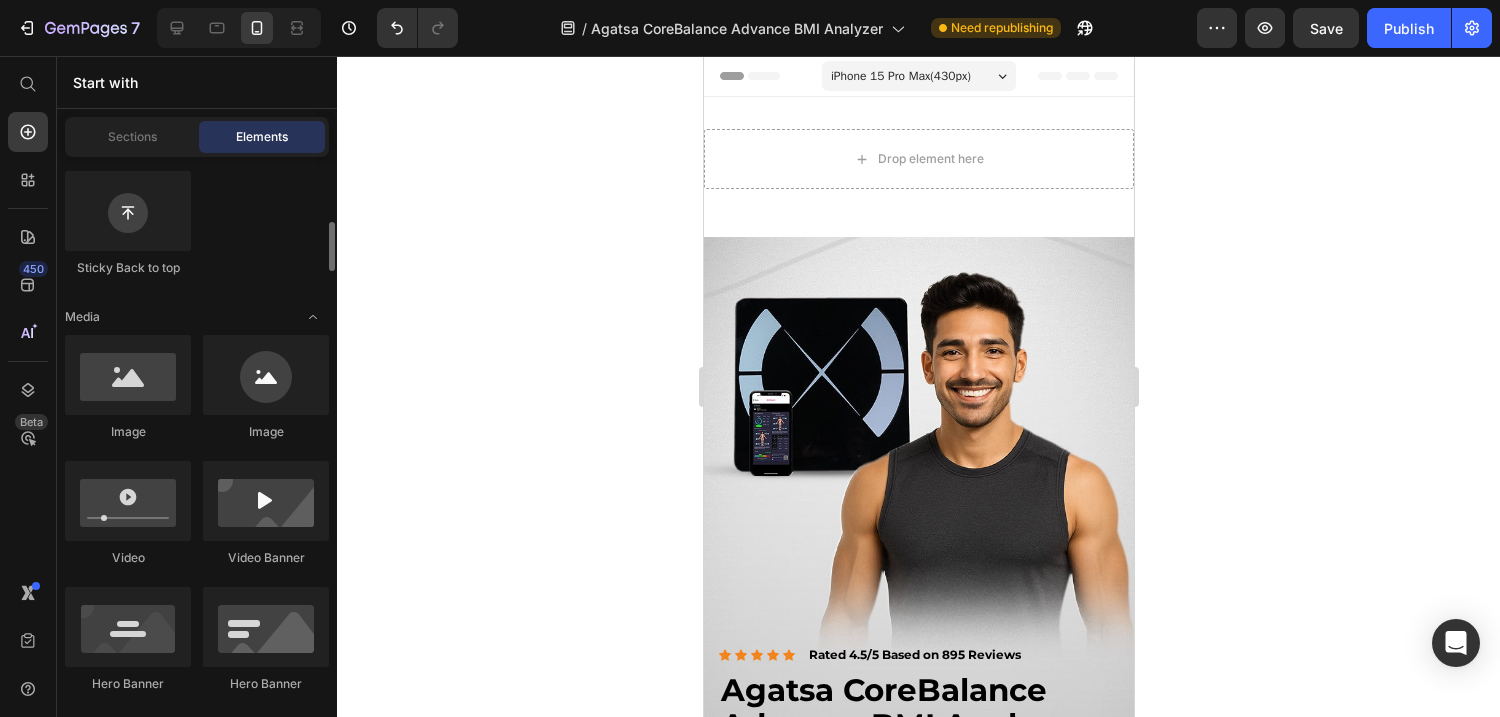 scroll, scrollTop: 630, scrollLeft: 0, axis: vertical 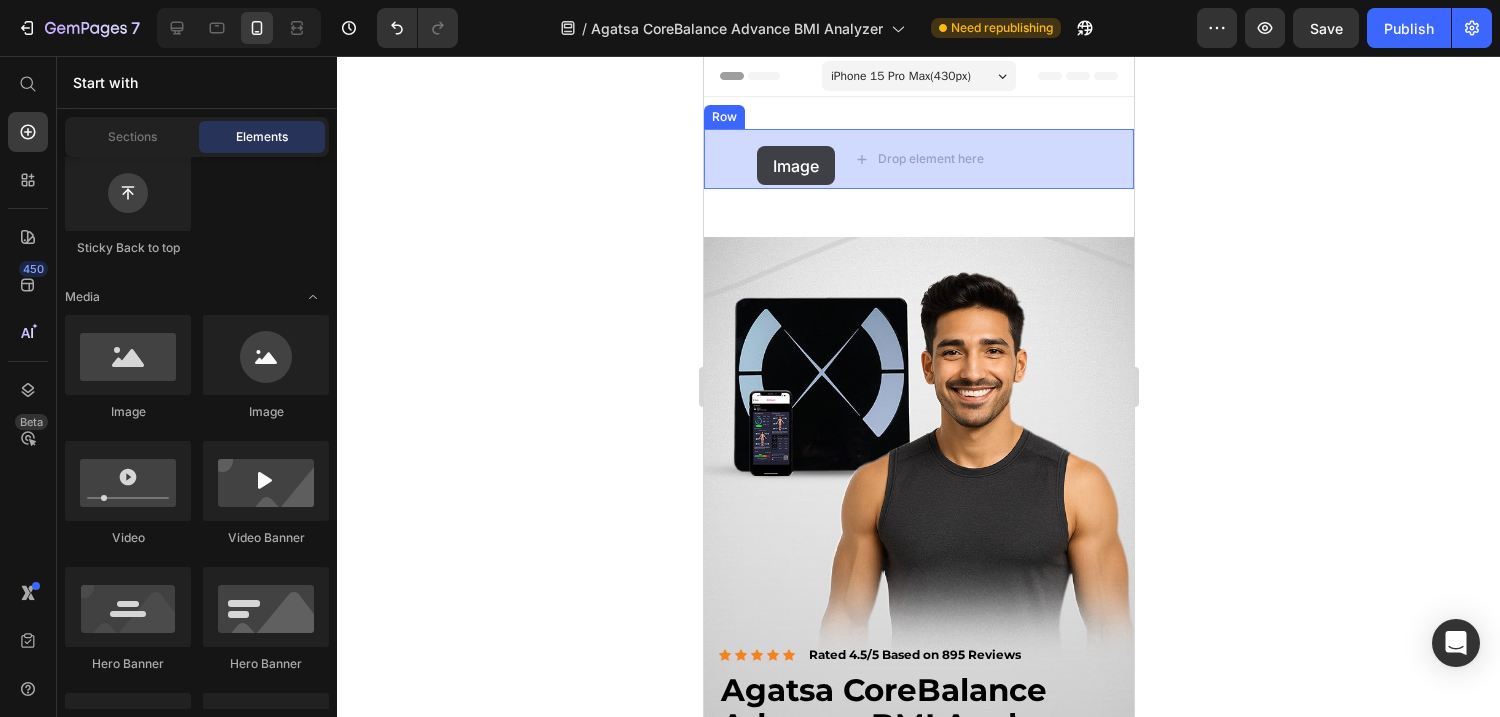 drag, startPoint x: 829, startPoint y: 435, endPoint x: 756, endPoint y: 145, distance: 299.0468 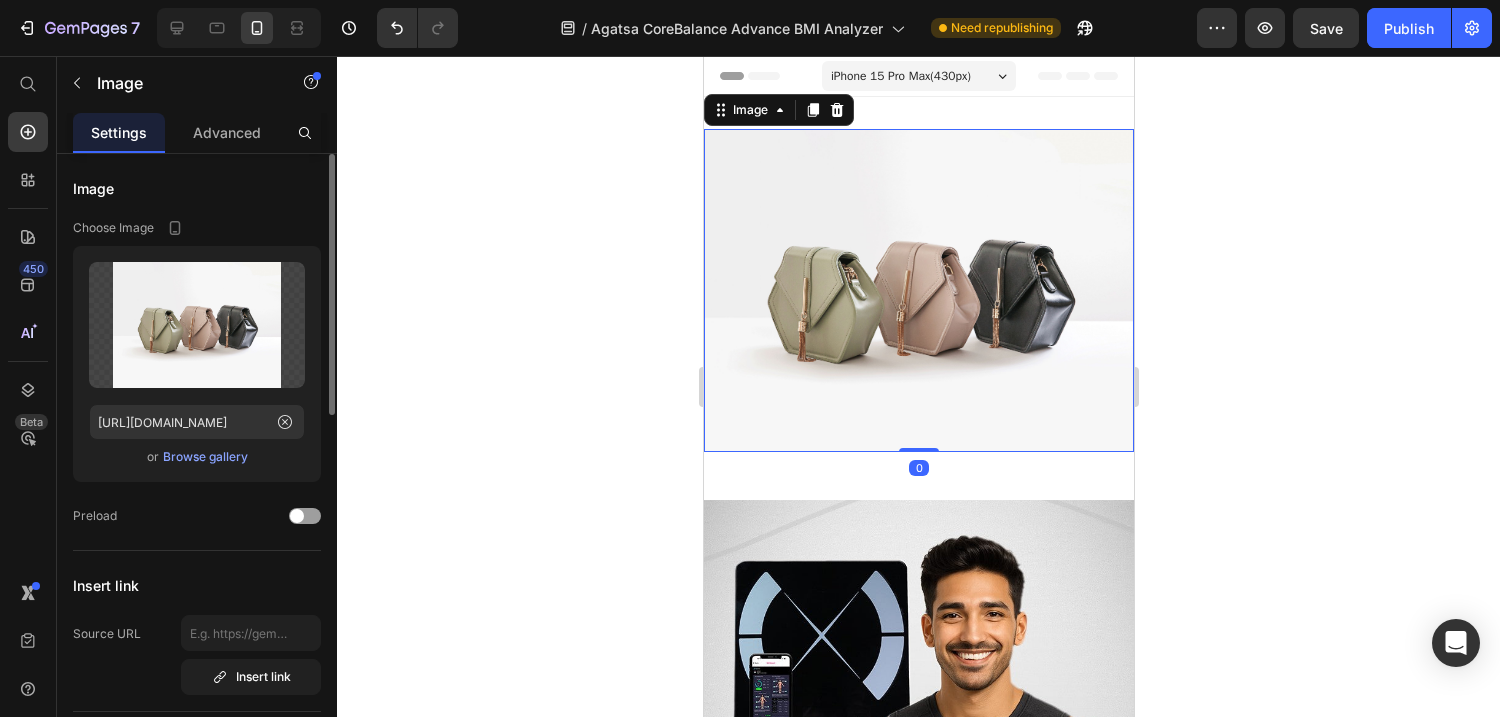 click on "Browse gallery" at bounding box center (205, 457) 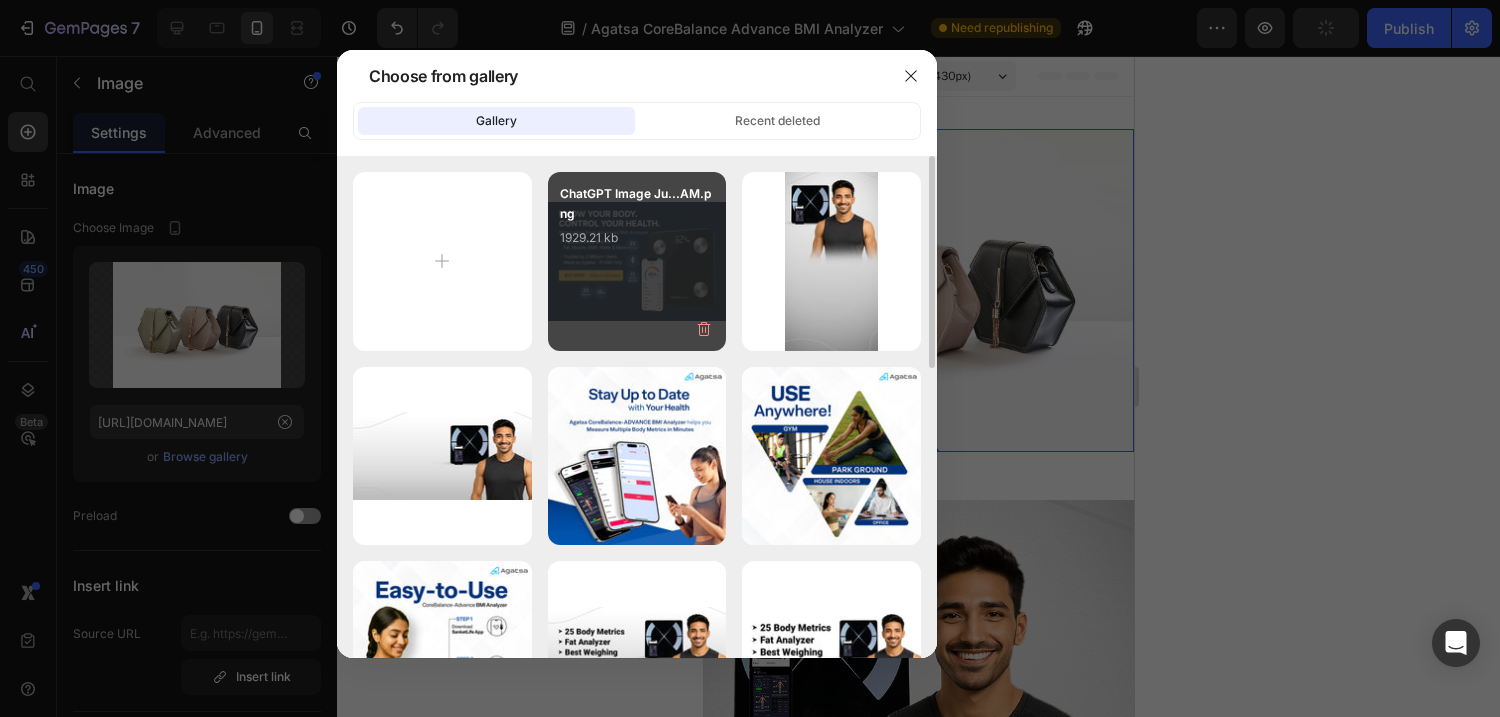 click on "1929.21 kb" at bounding box center (637, 238) 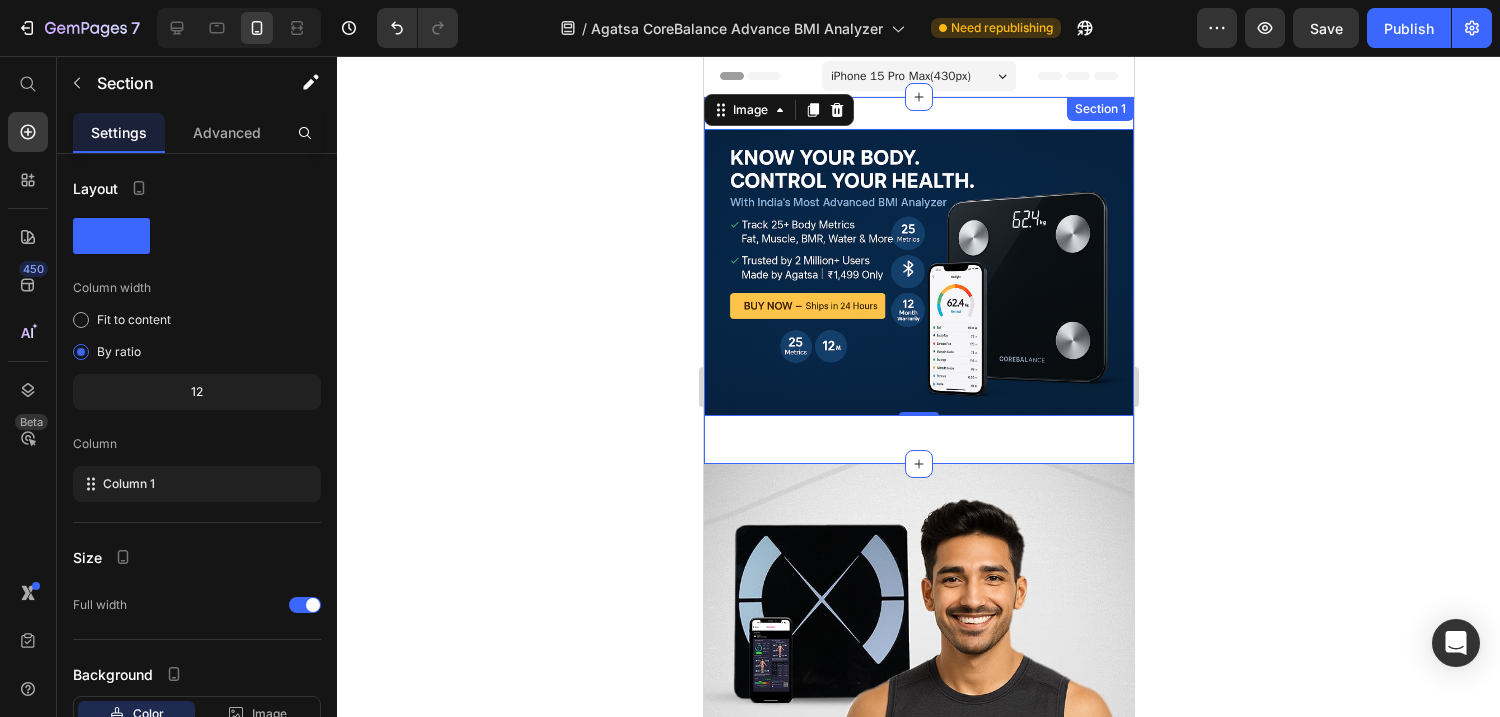 click on "Image   0 Row Section 1" at bounding box center (918, 280) 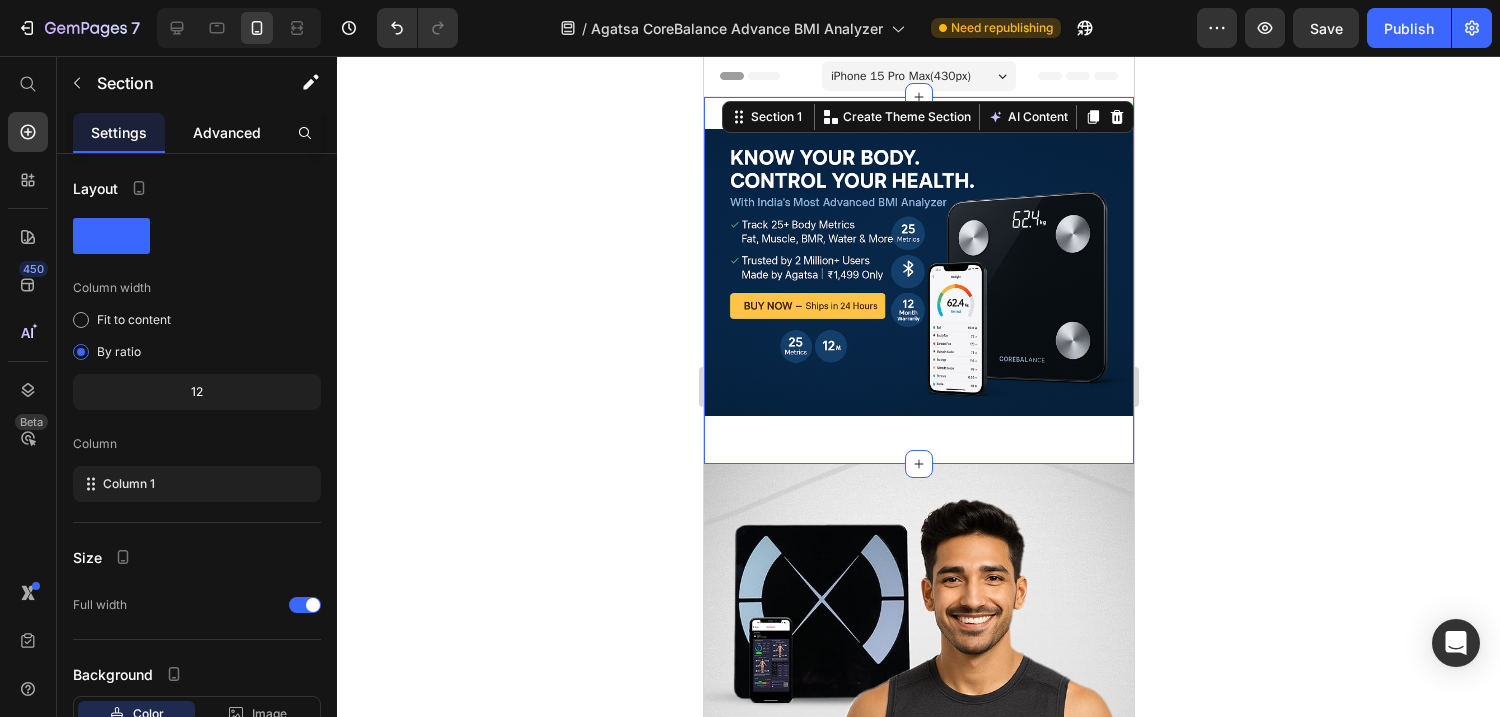 click on "Advanced" at bounding box center (227, 132) 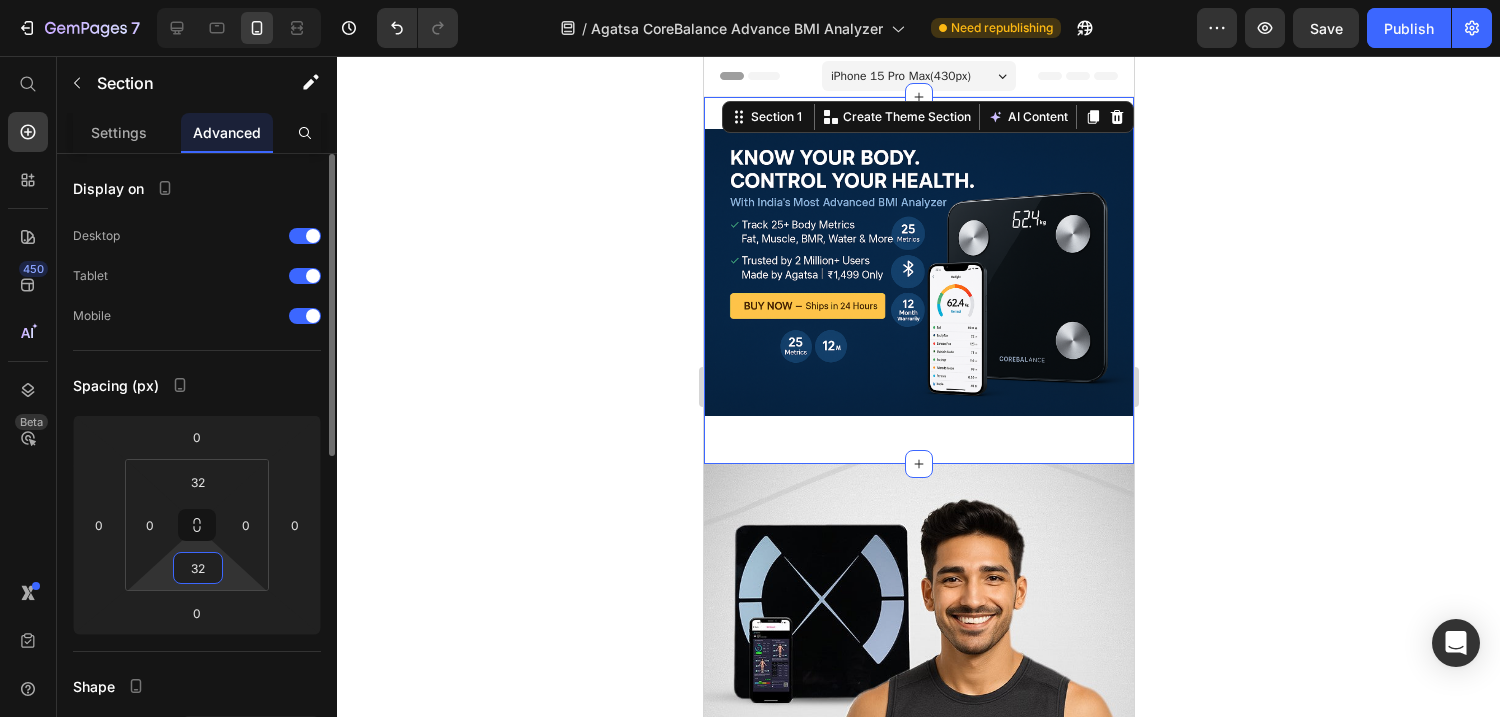 click on "32" at bounding box center [198, 568] 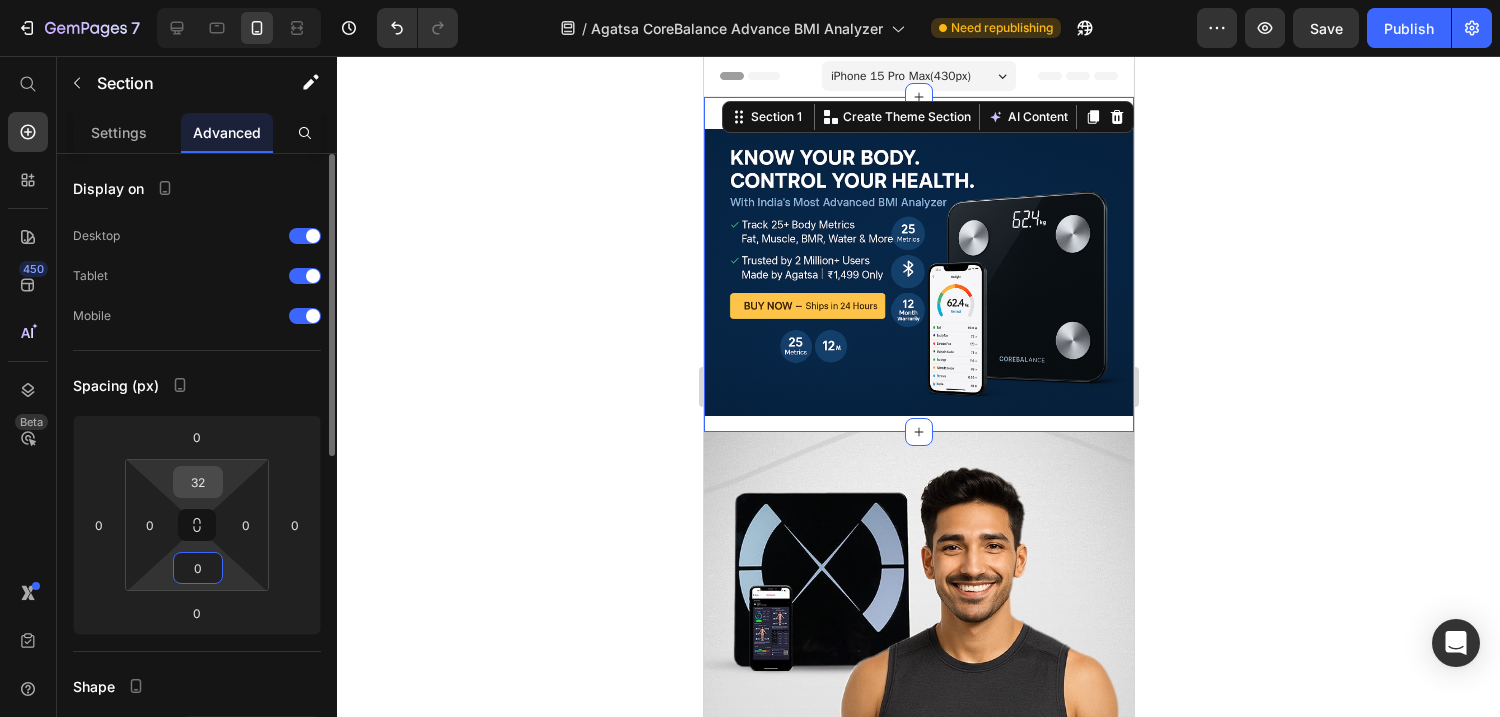 type on "0" 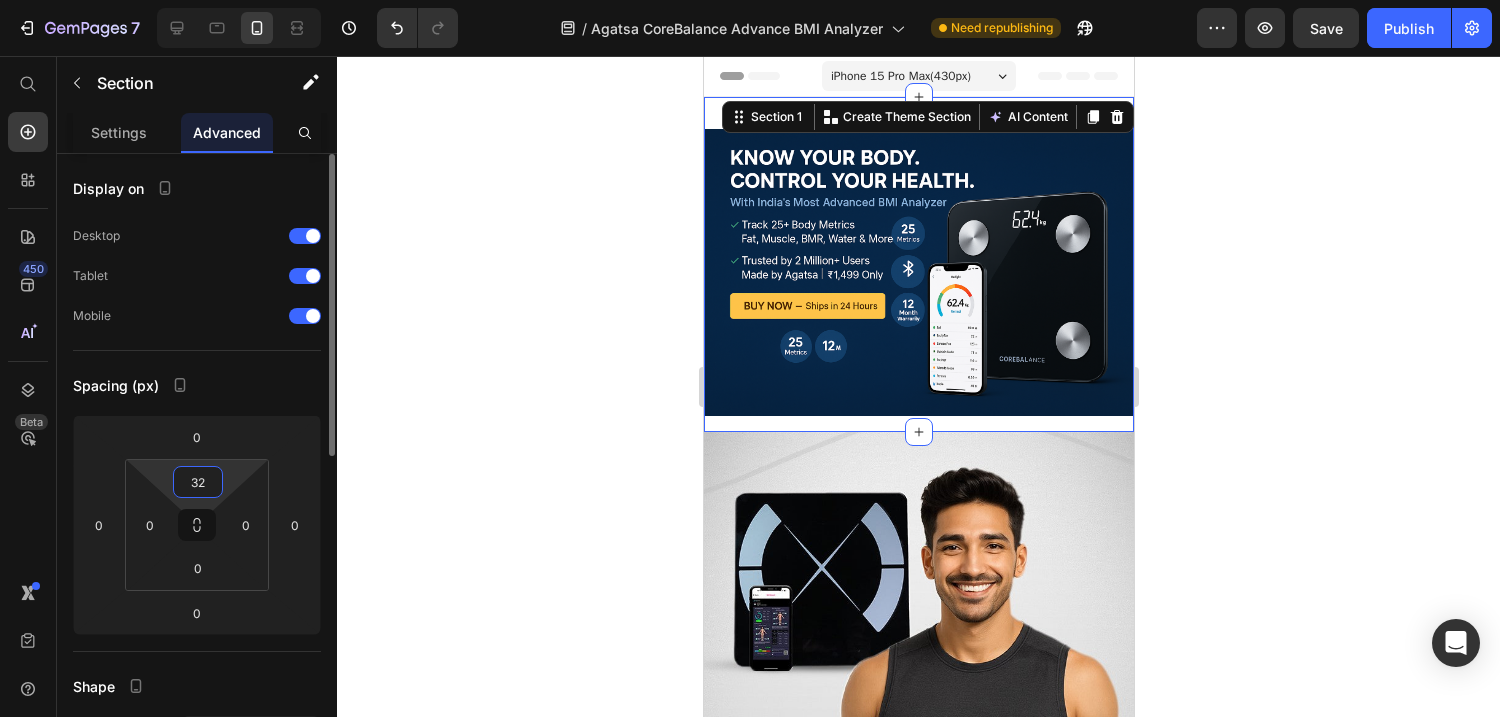 click on "32" at bounding box center [198, 482] 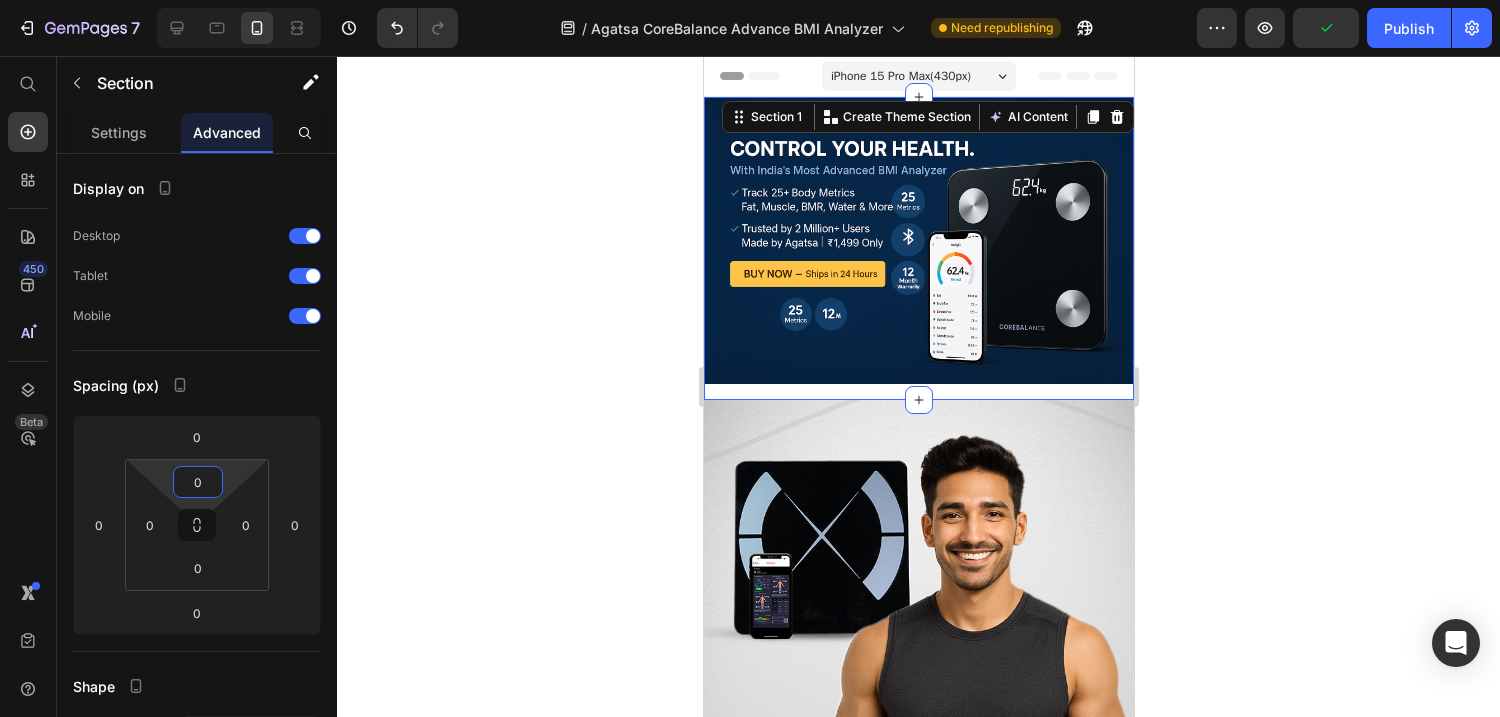 type on "0" 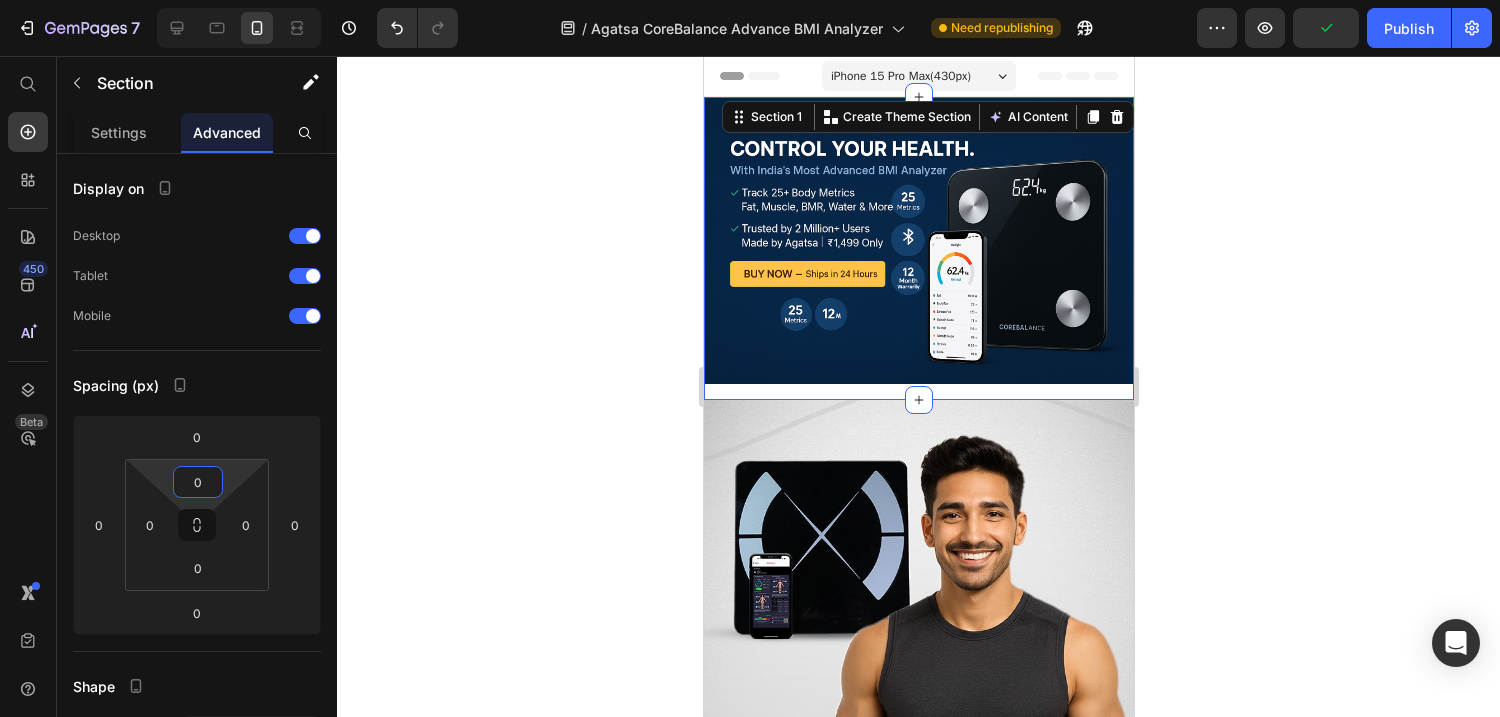 click 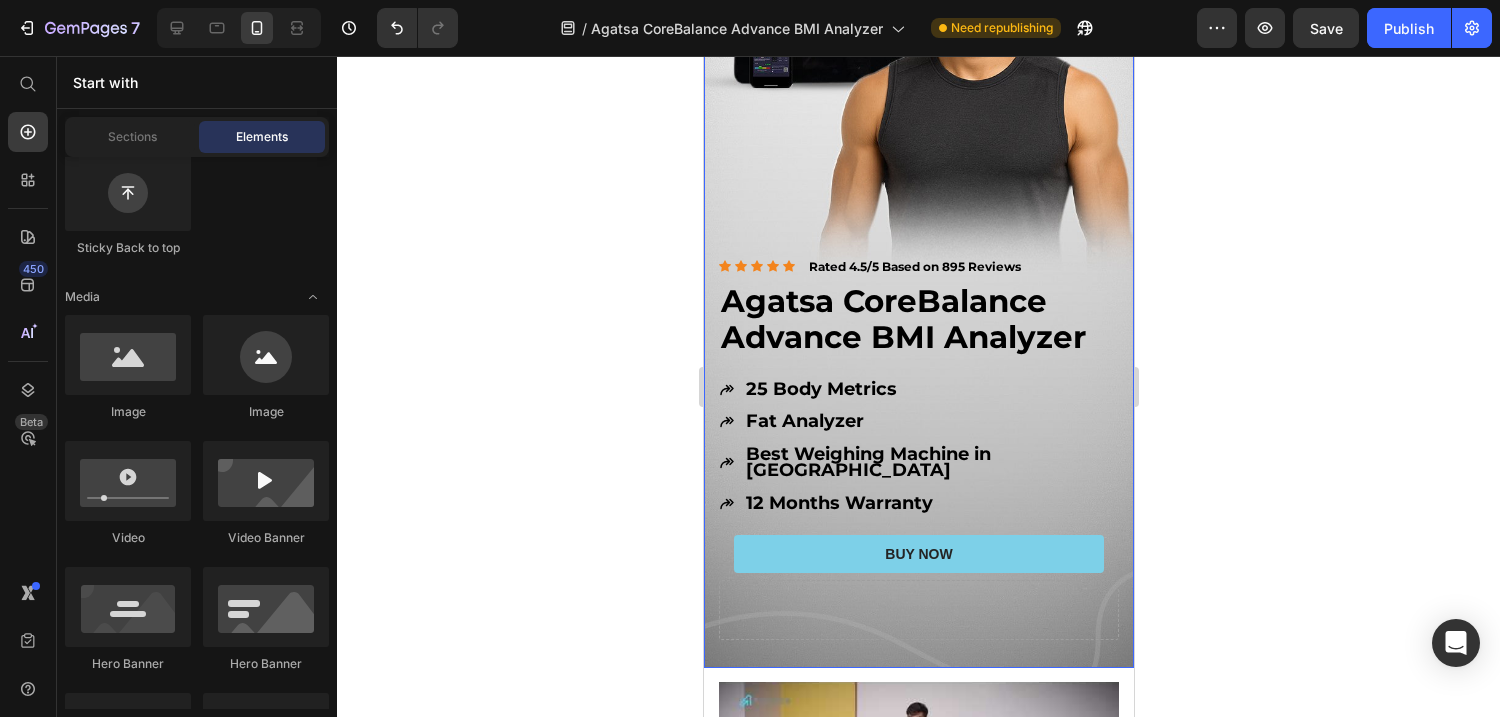 scroll, scrollTop: 555, scrollLeft: 0, axis: vertical 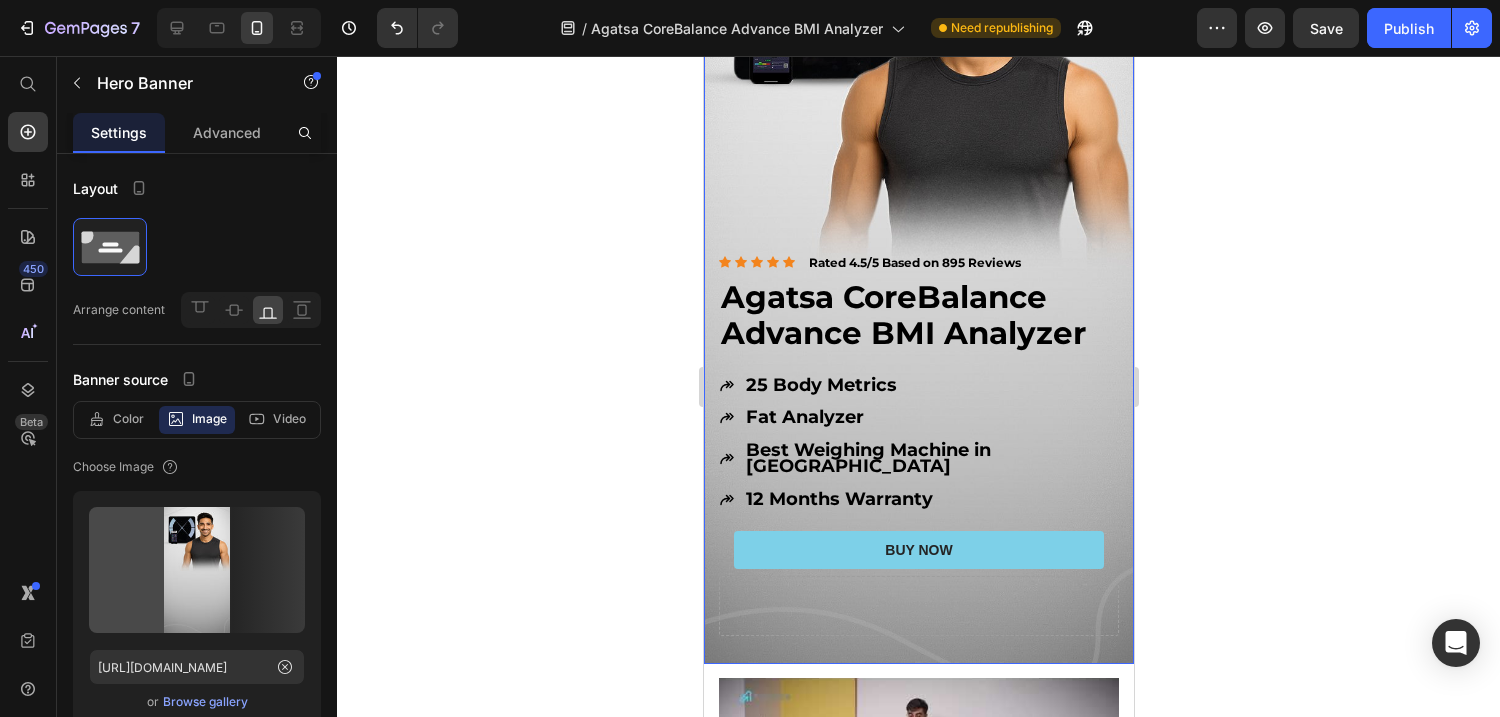 click at bounding box center [918, 254] 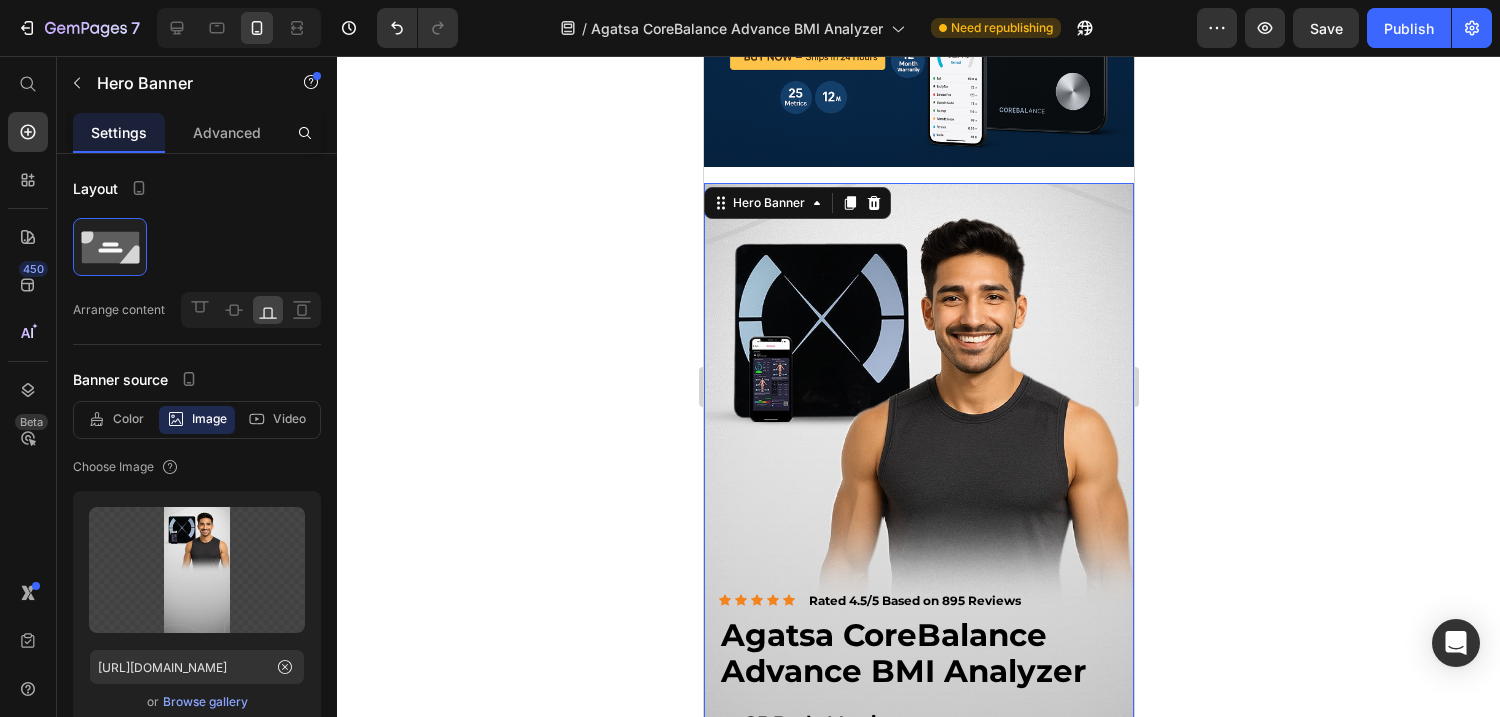 scroll, scrollTop: 206, scrollLeft: 0, axis: vertical 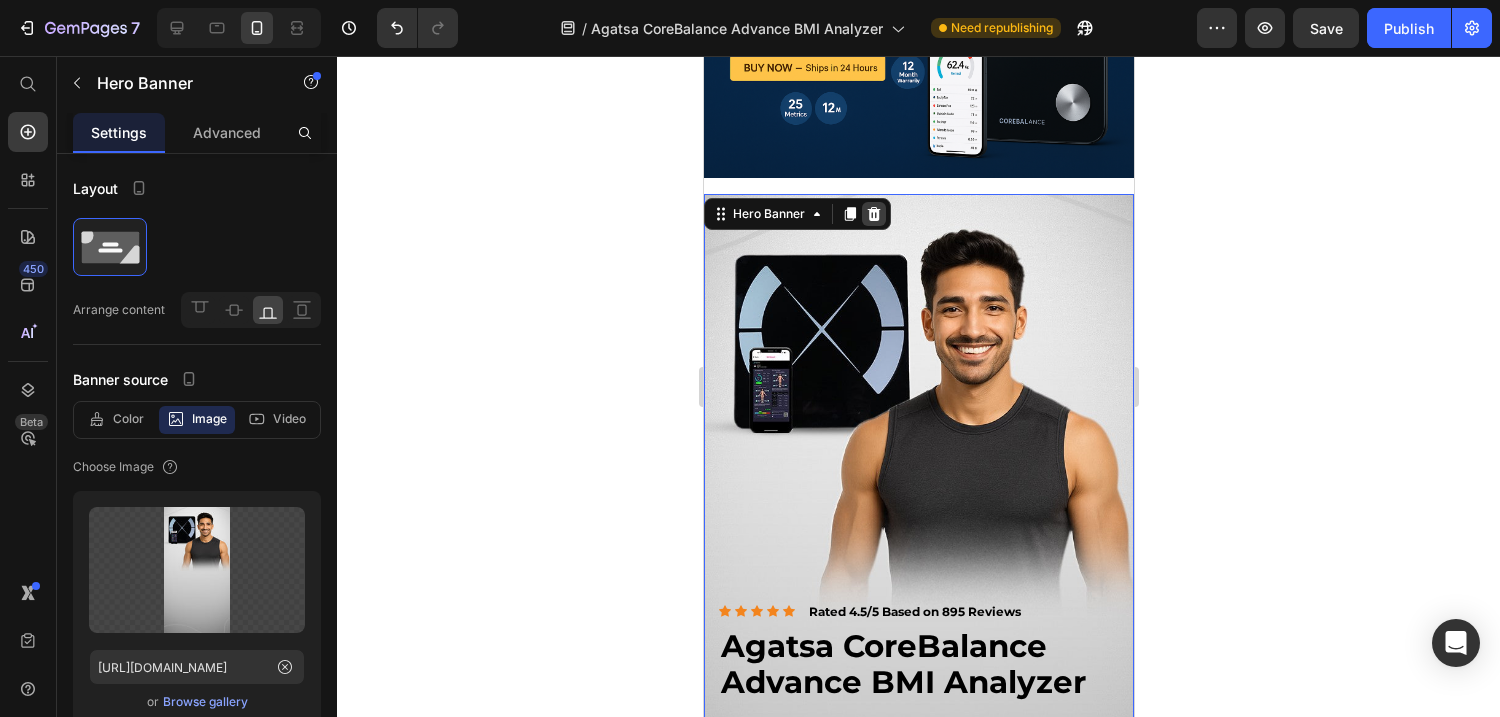 click 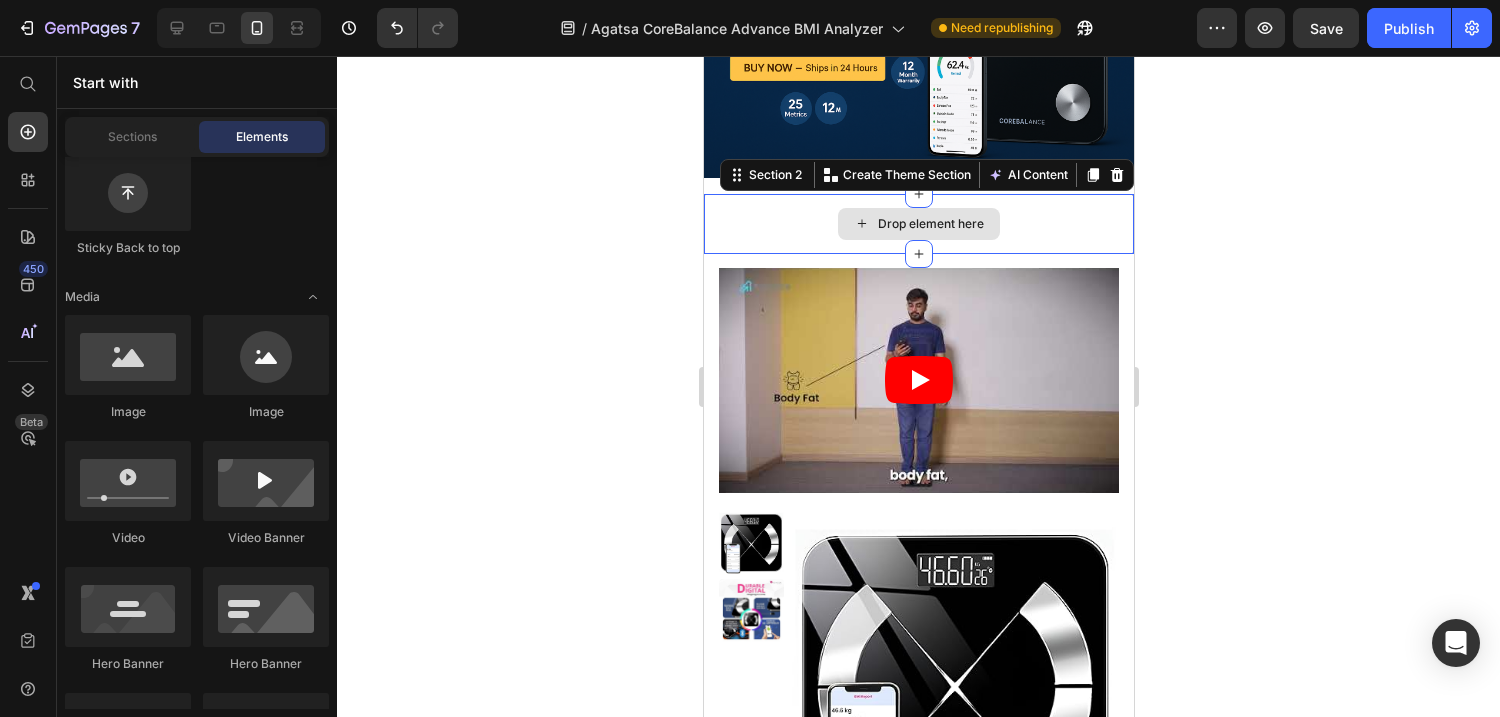 click on "Drop element here" at bounding box center [918, 224] 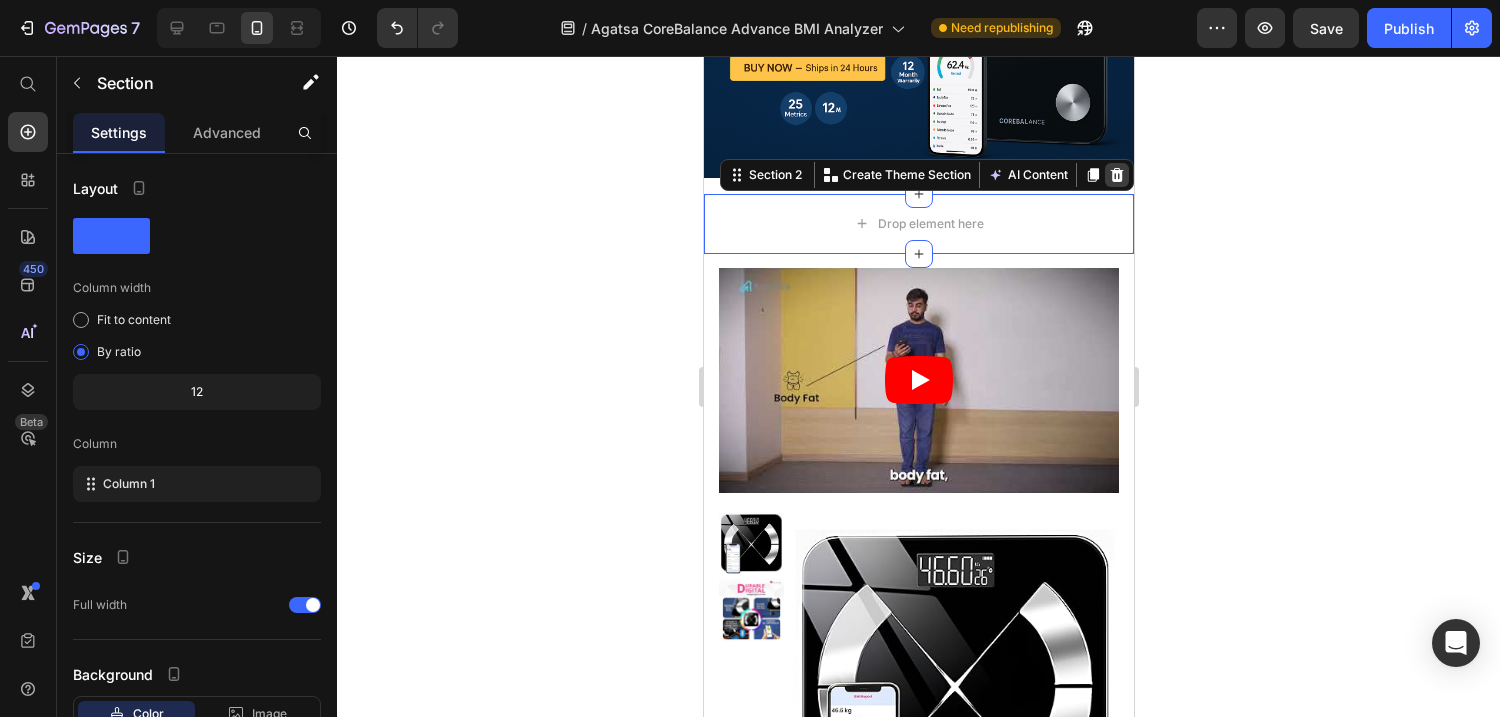 click 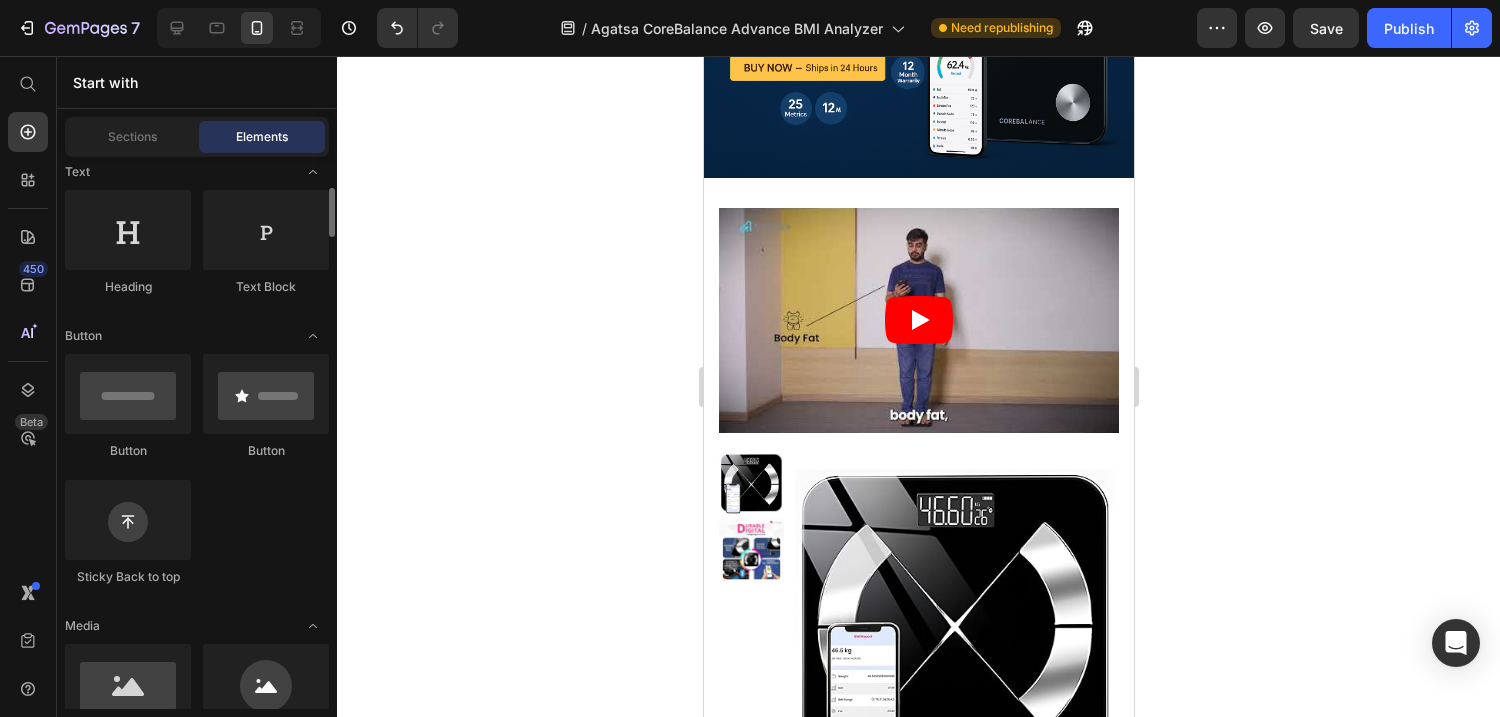 scroll, scrollTop: 299, scrollLeft: 0, axis: vertical 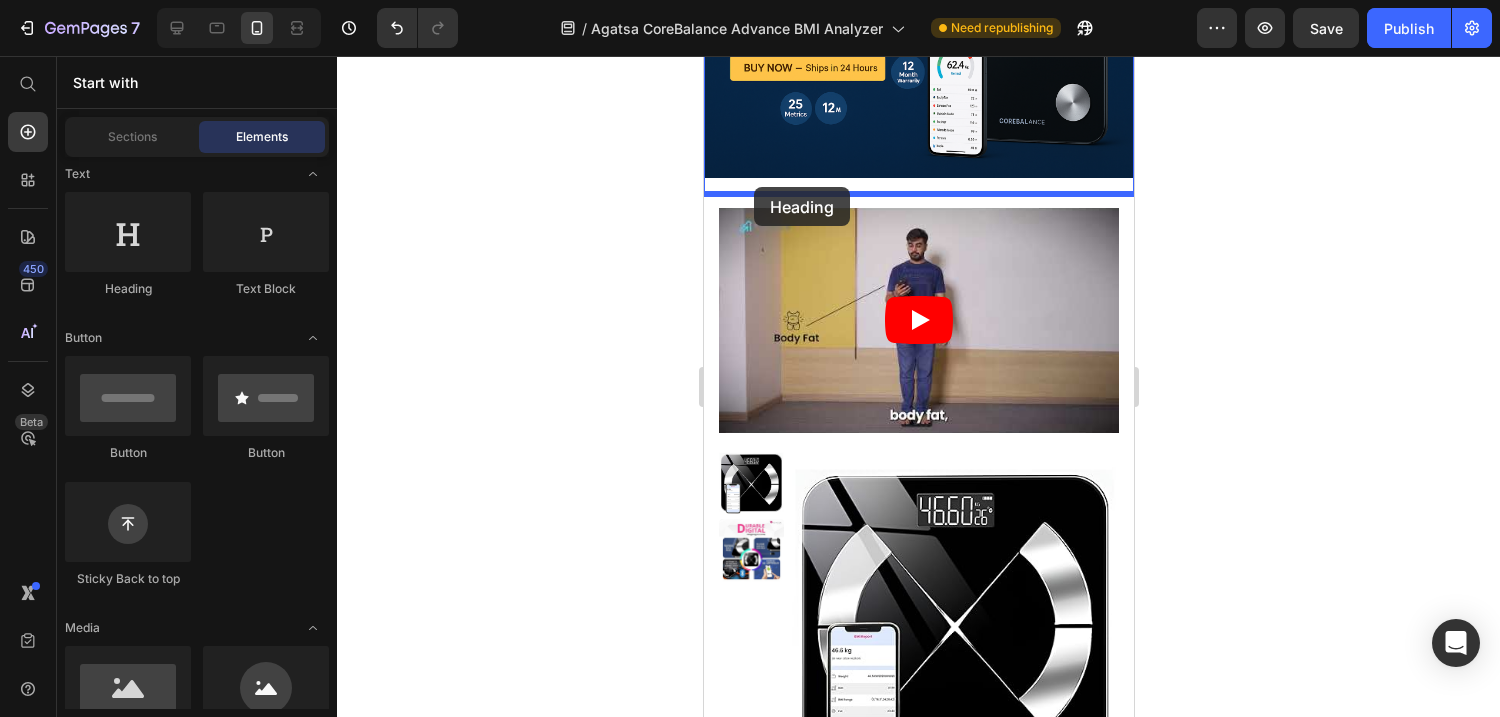 drag, startPoint x: 839, startPoint y: 305, endPoint x: 753, endPoint y: 187, distance: 146.0137 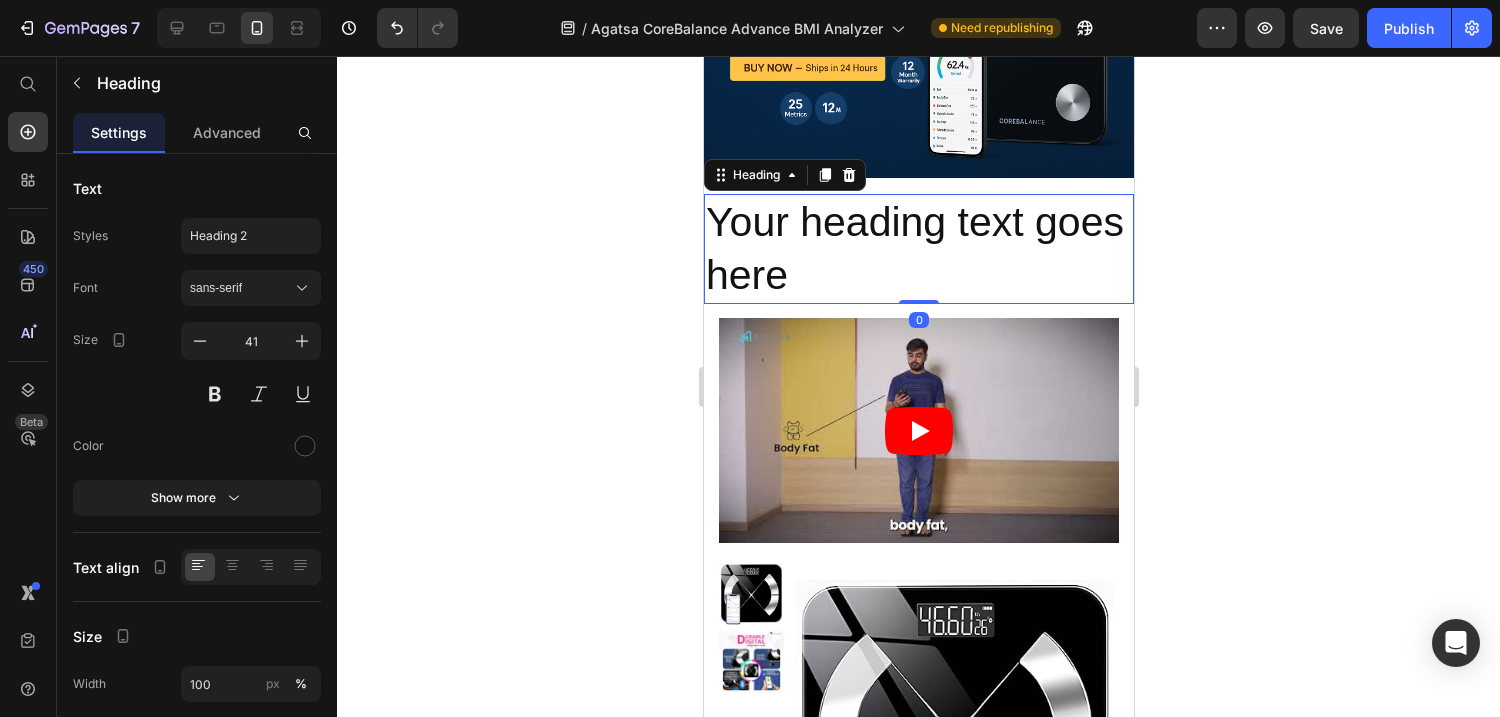 click on "Your heading text goes here" at bounding box center (918, 249) 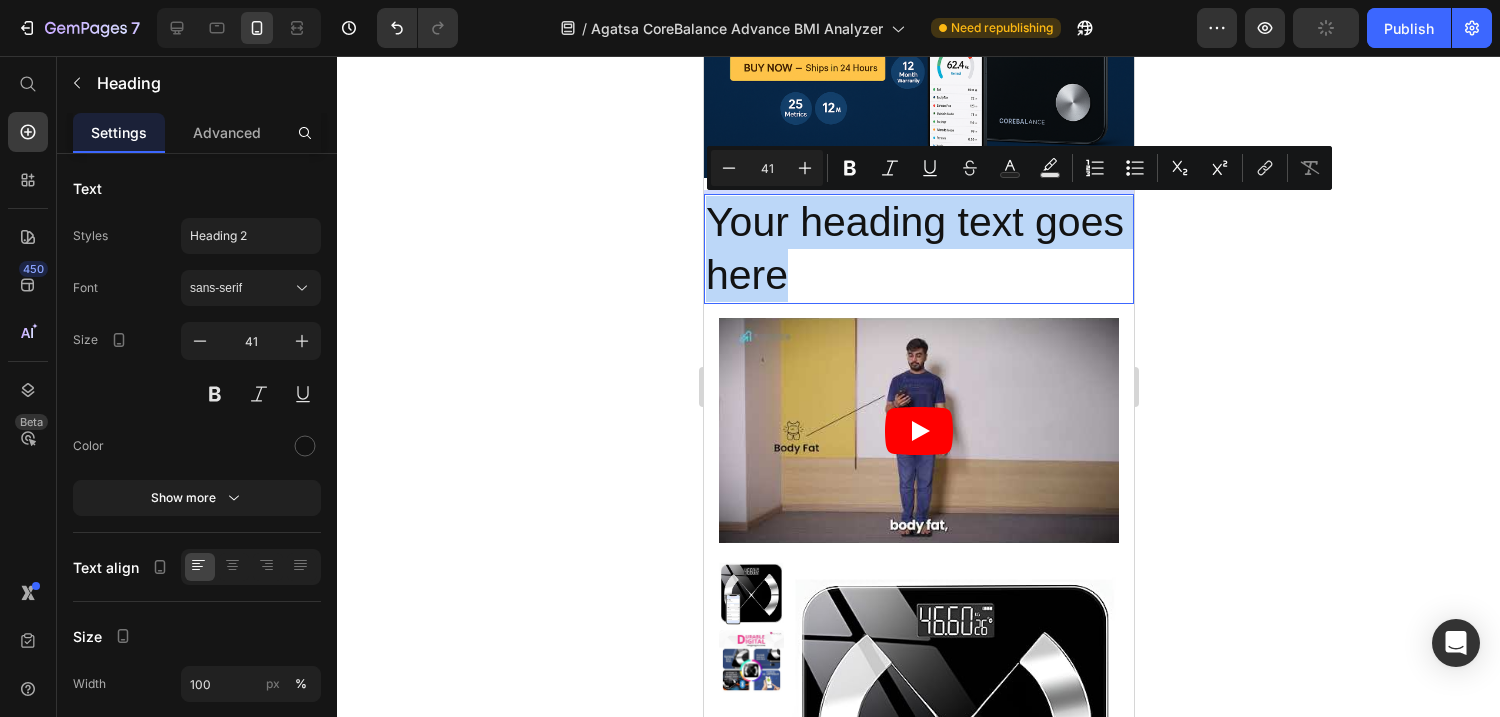 drag, startPoint x: 798, startPoint y: 285, endPoint x: 690, endPoint y: 243, distance: 115.87925 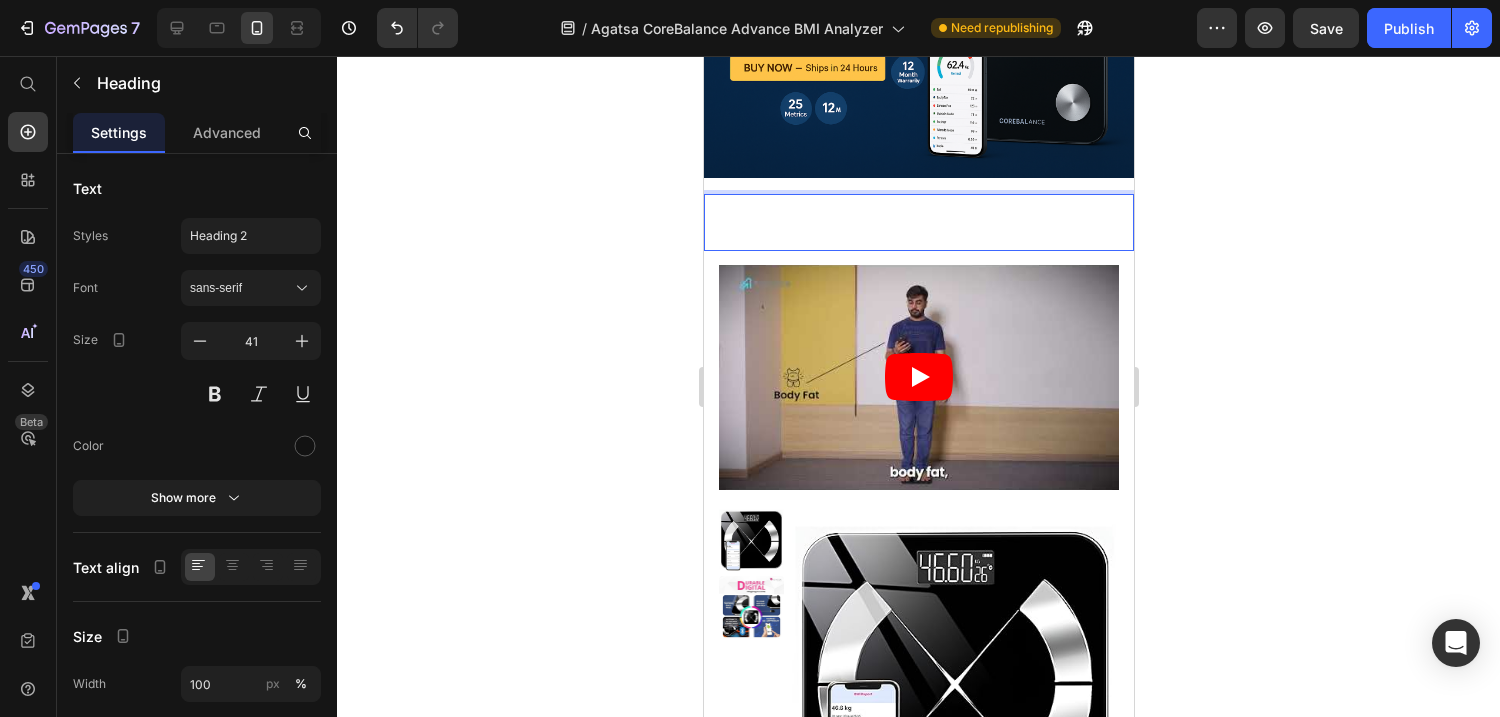 click at bounding box center [918, 222] 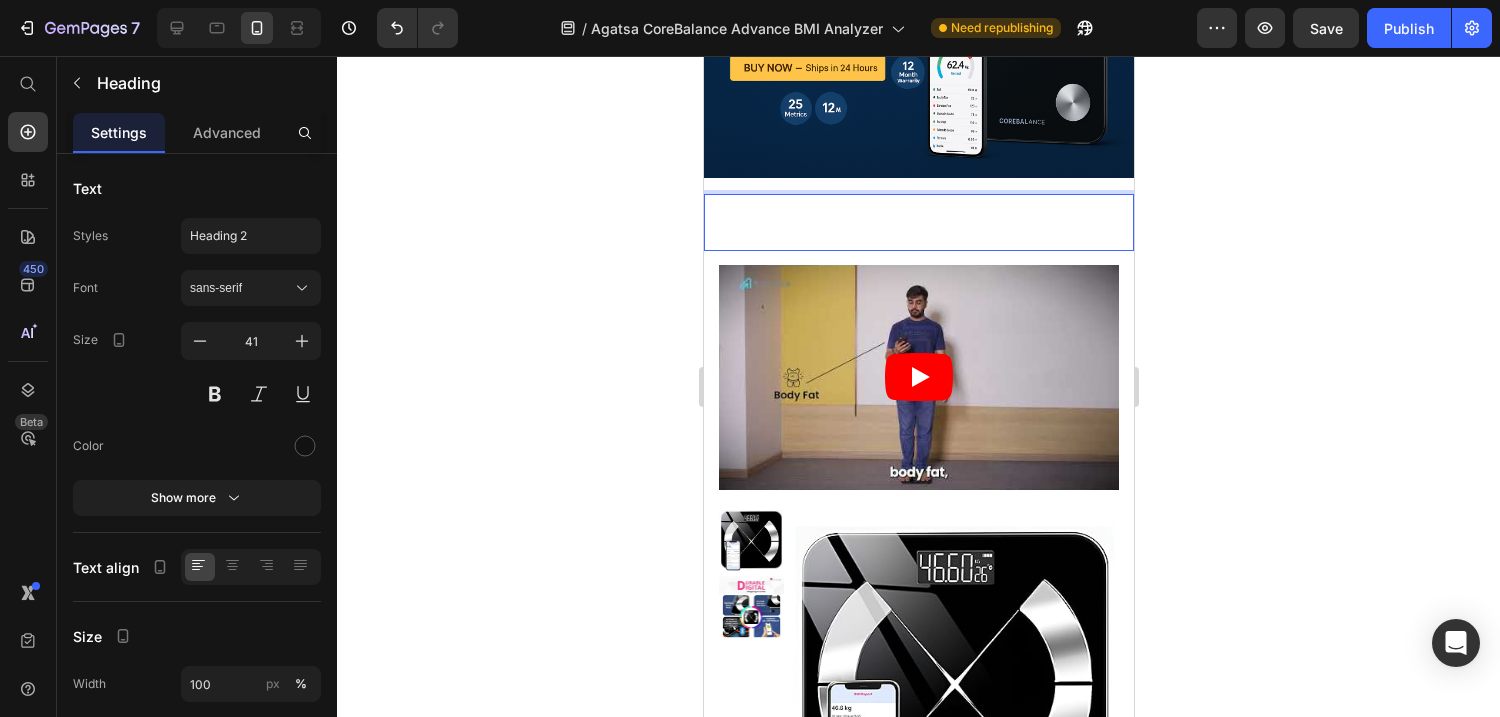 click 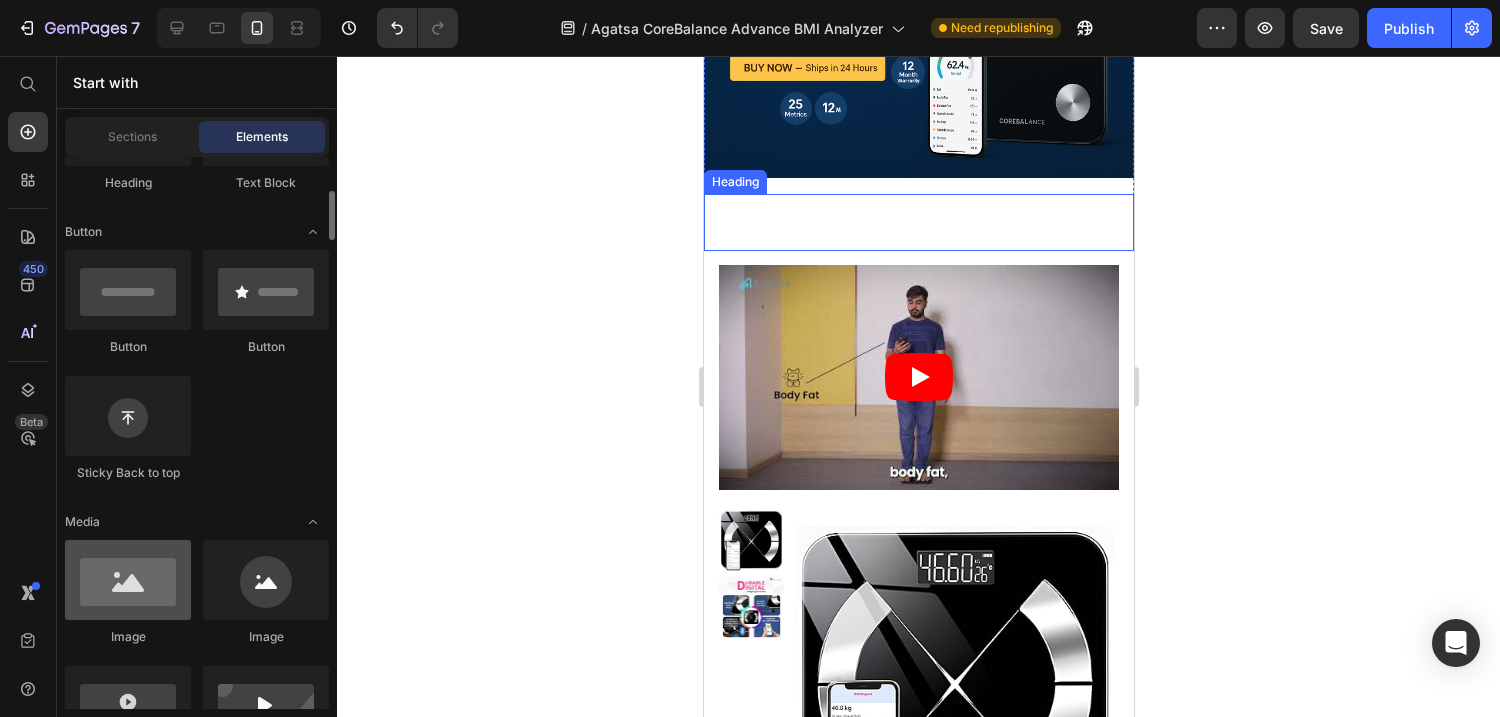 scroll, scrollTop: 418, scrollLeft: 0, axis: vertical 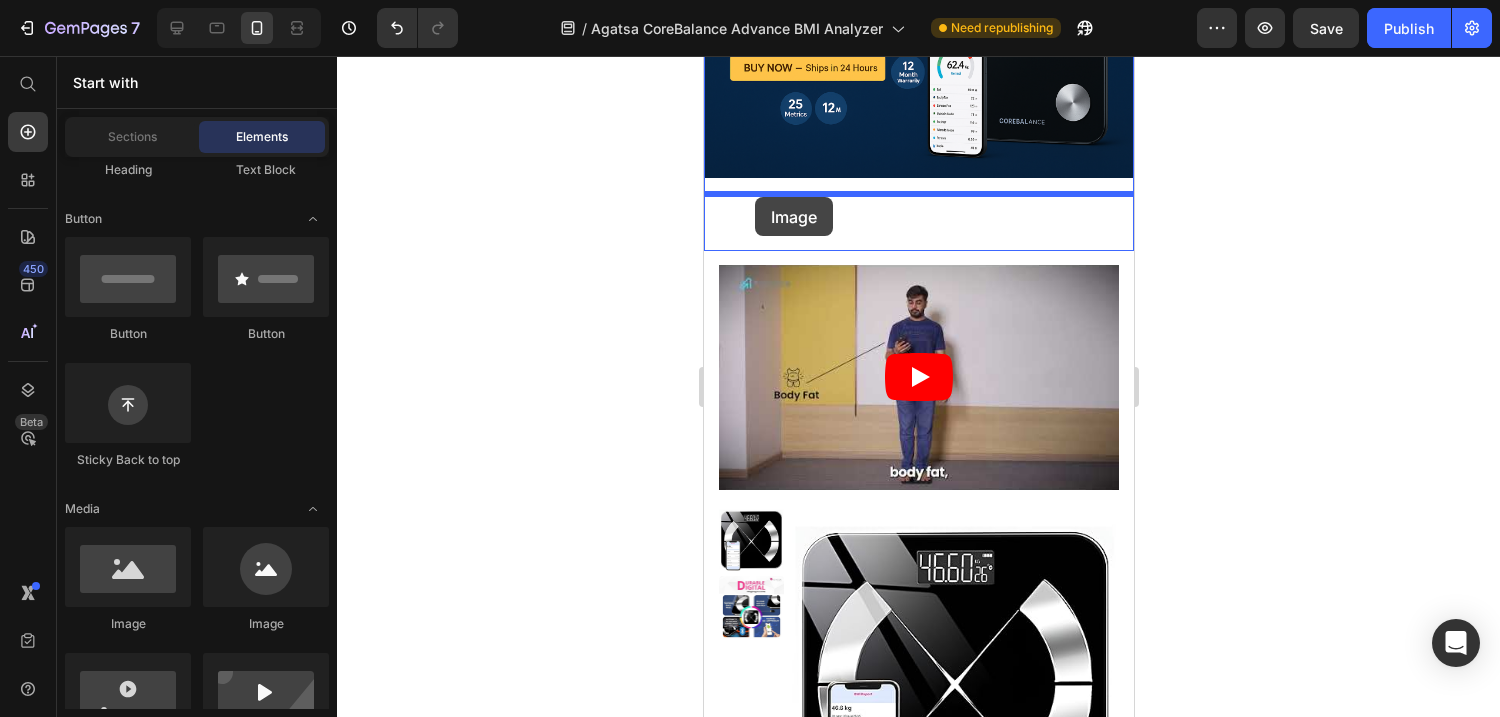 drag, startPoint x: 843, startPoint y: 613, endPoint x: 754, endPoint y: 197, distance: 425.4139 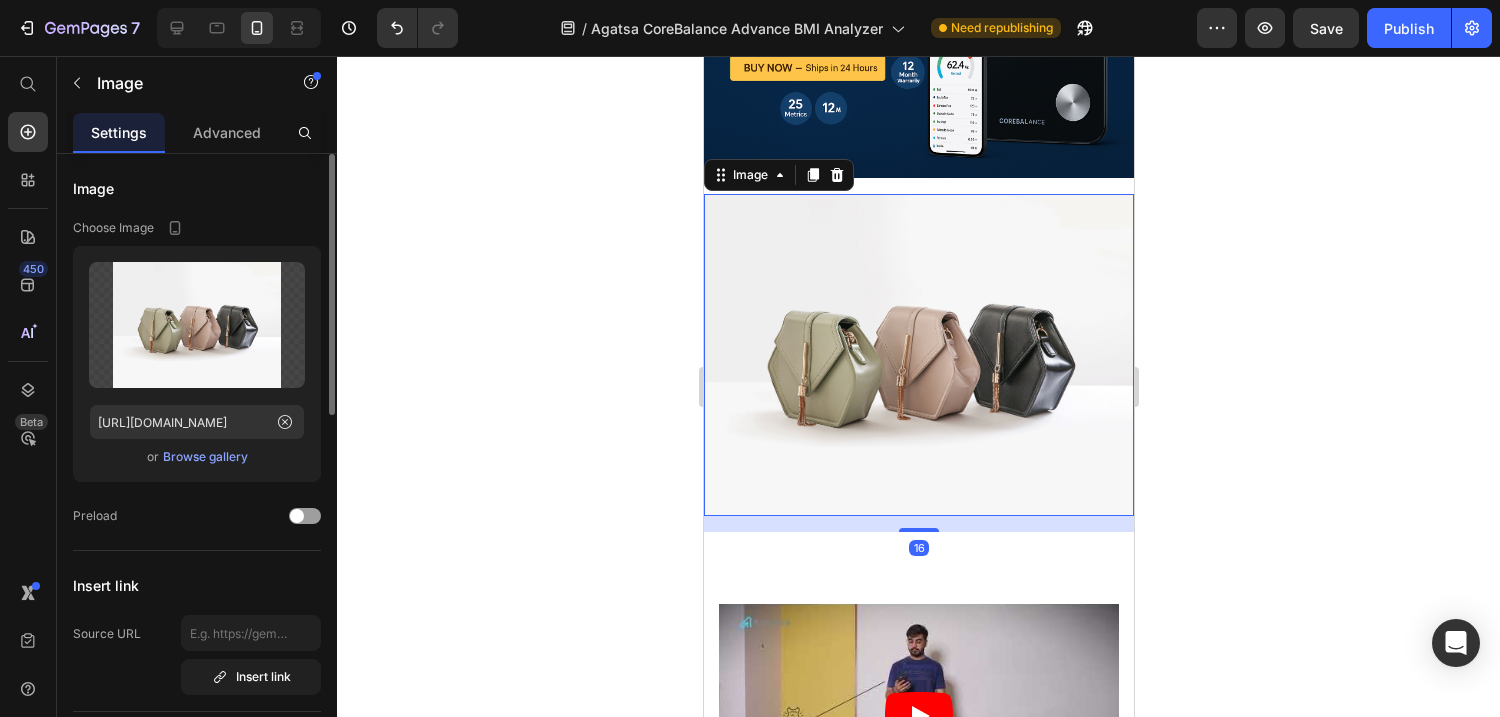 click on "Browse gallery" at bounding box center [205, 457] 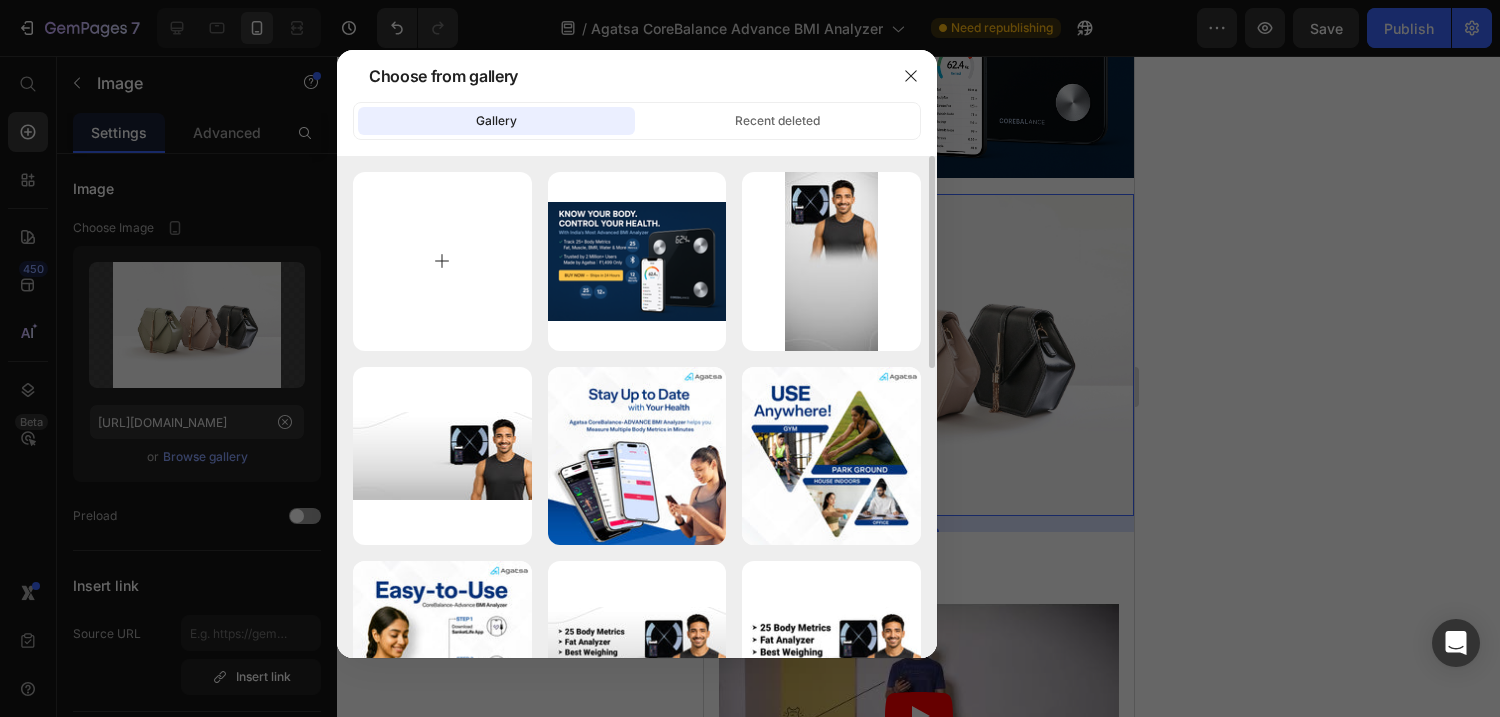 click at bounding box center (442, 261) 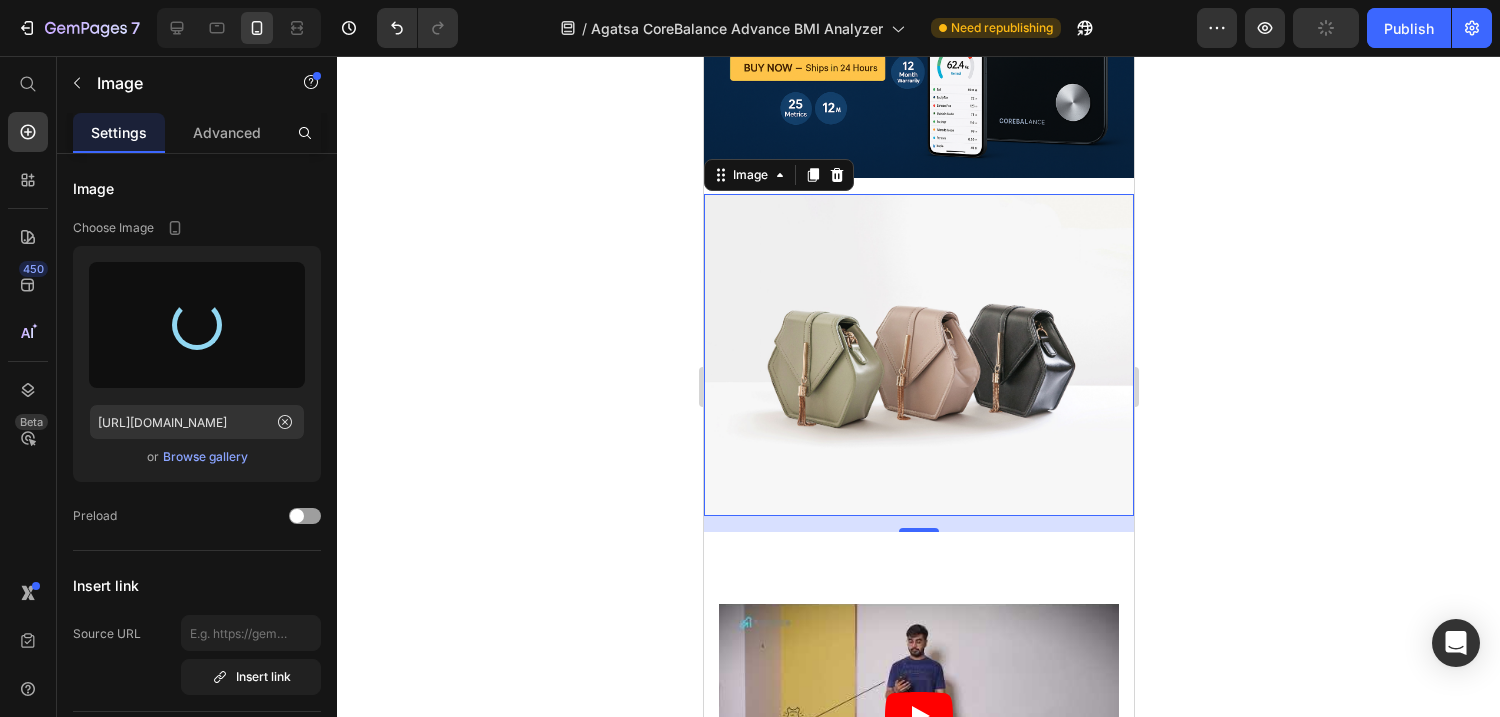 type on "[URL][DOMAIN_NAME]" 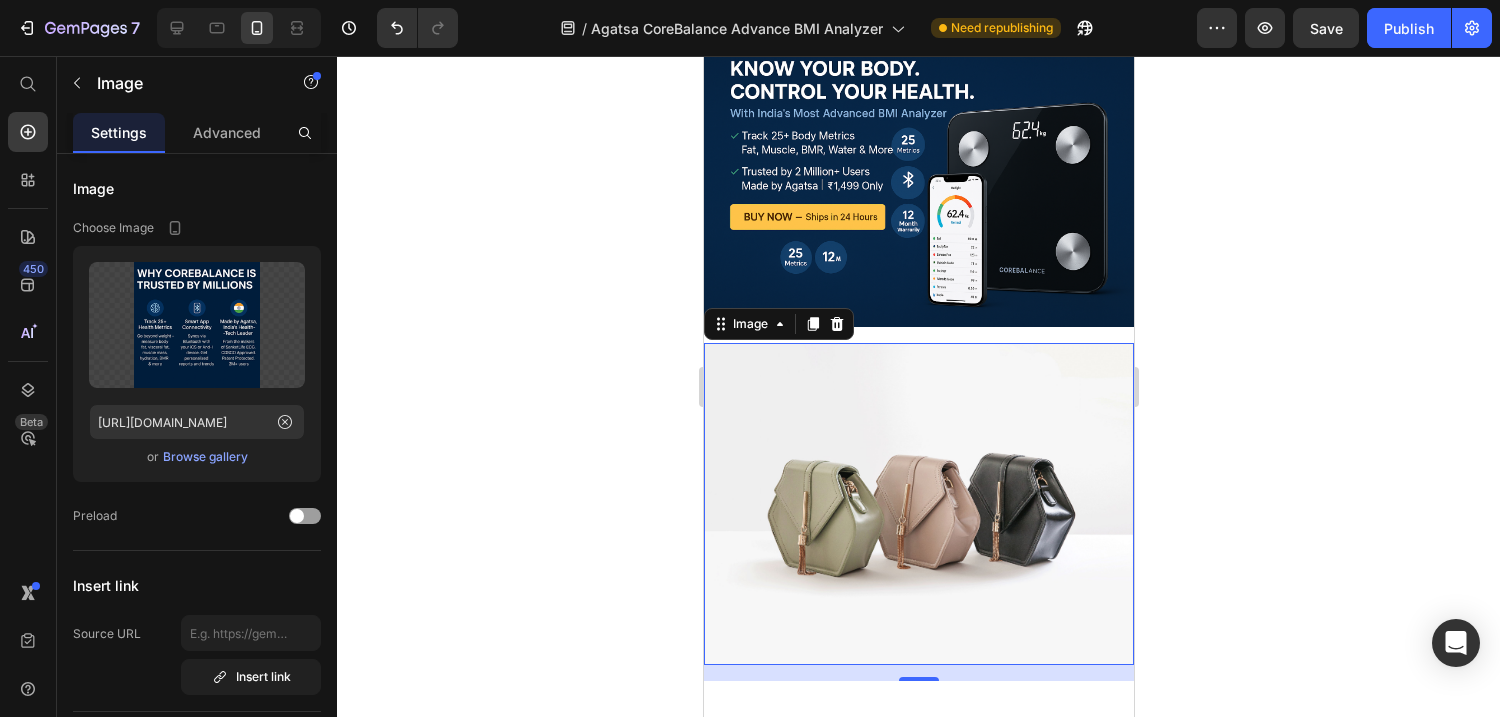scroll, scrollTop: 0, scrollLeft: 0, axis: both 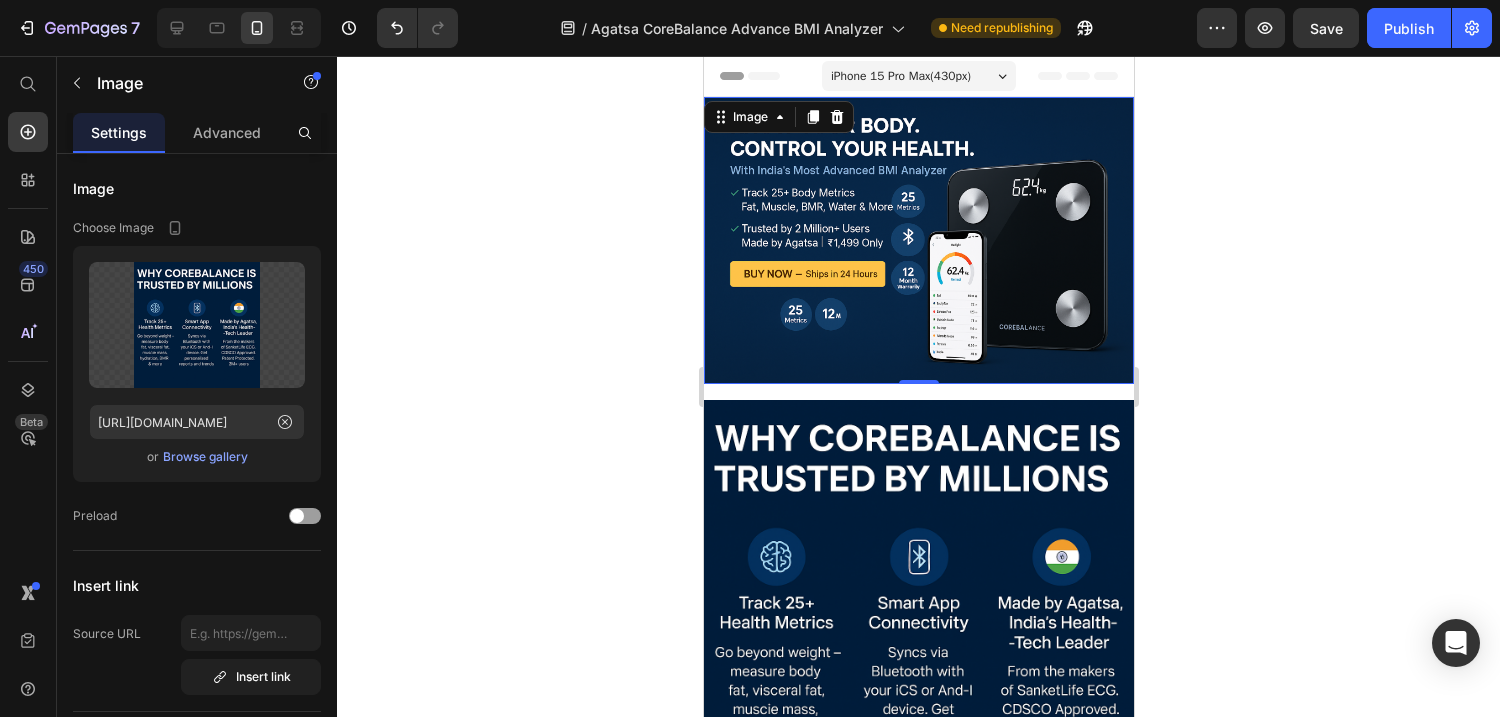 click at bounding box center [918, 240] 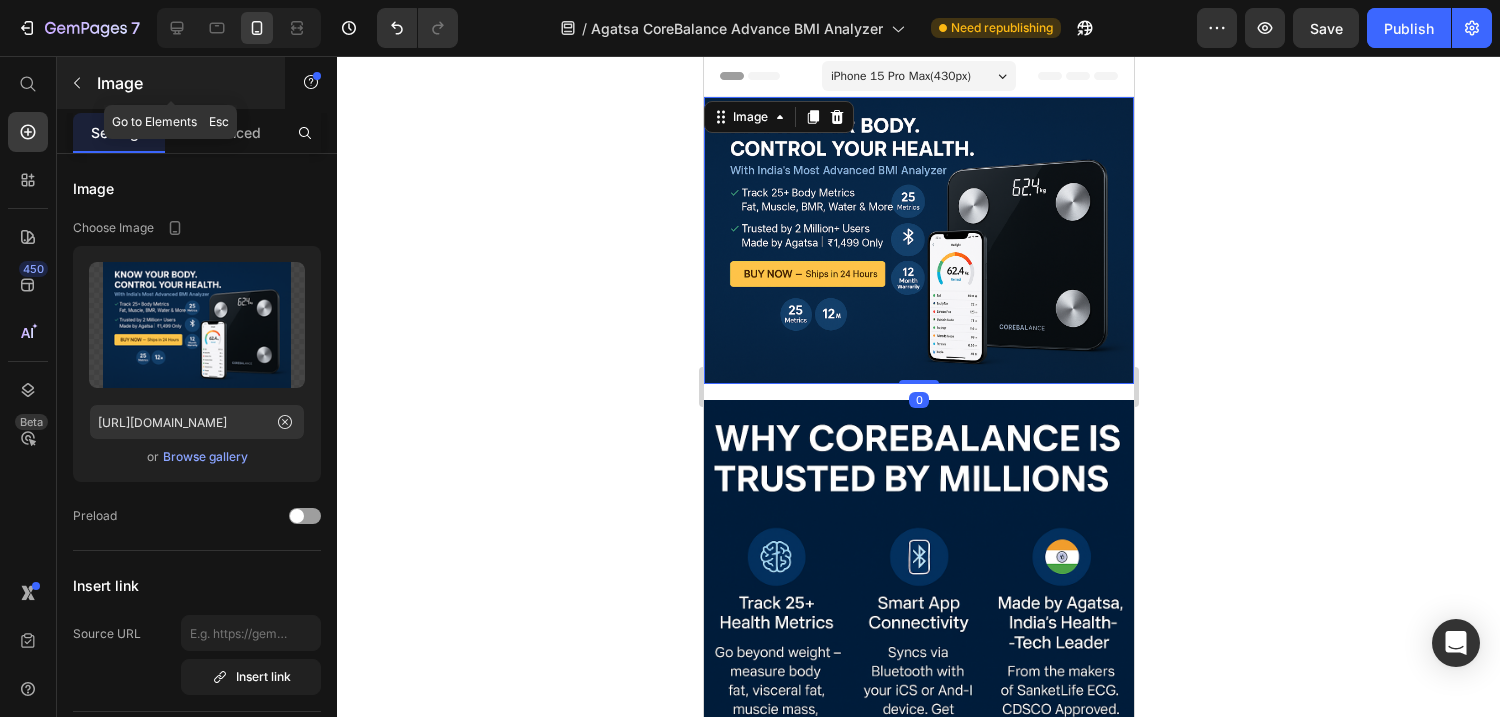 click 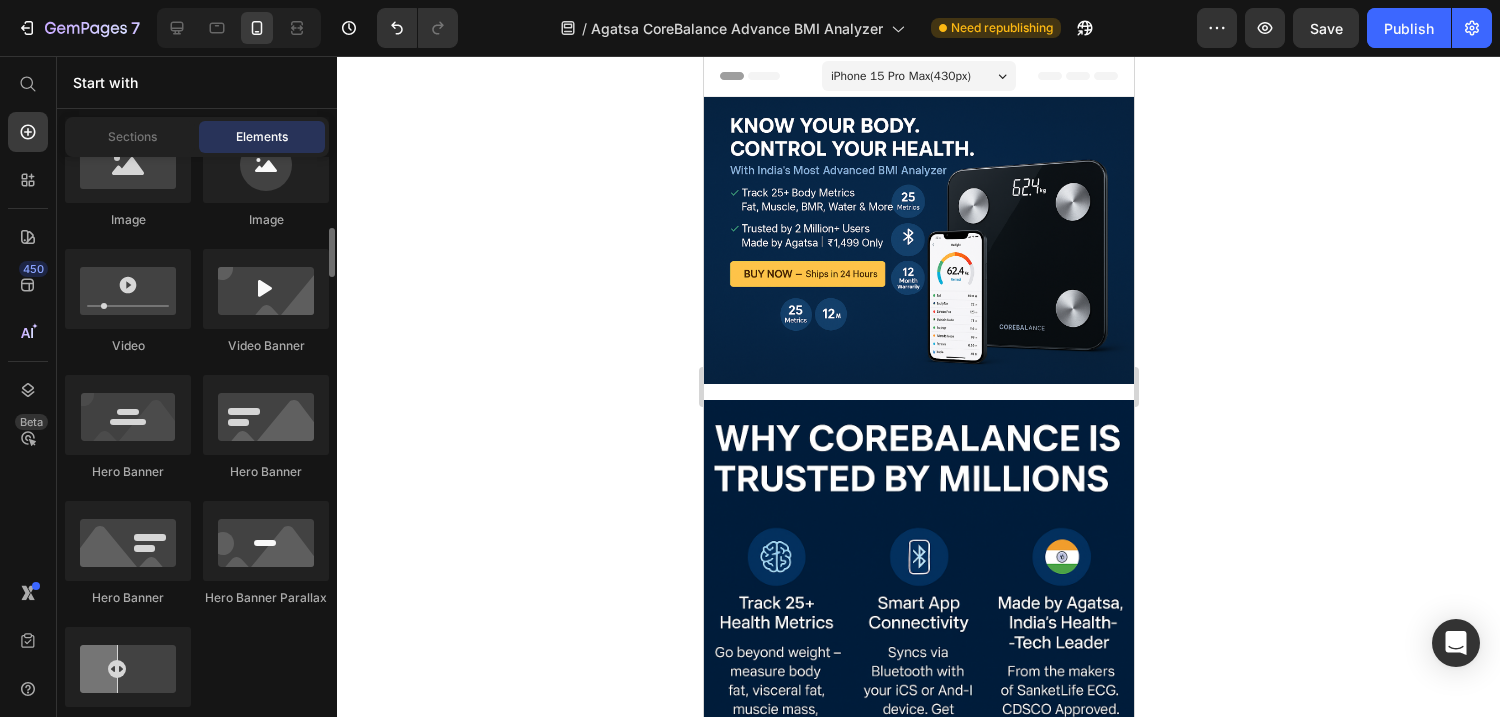 scroll, scrollTop: 843, scrollLeft: 0, axis: vertical 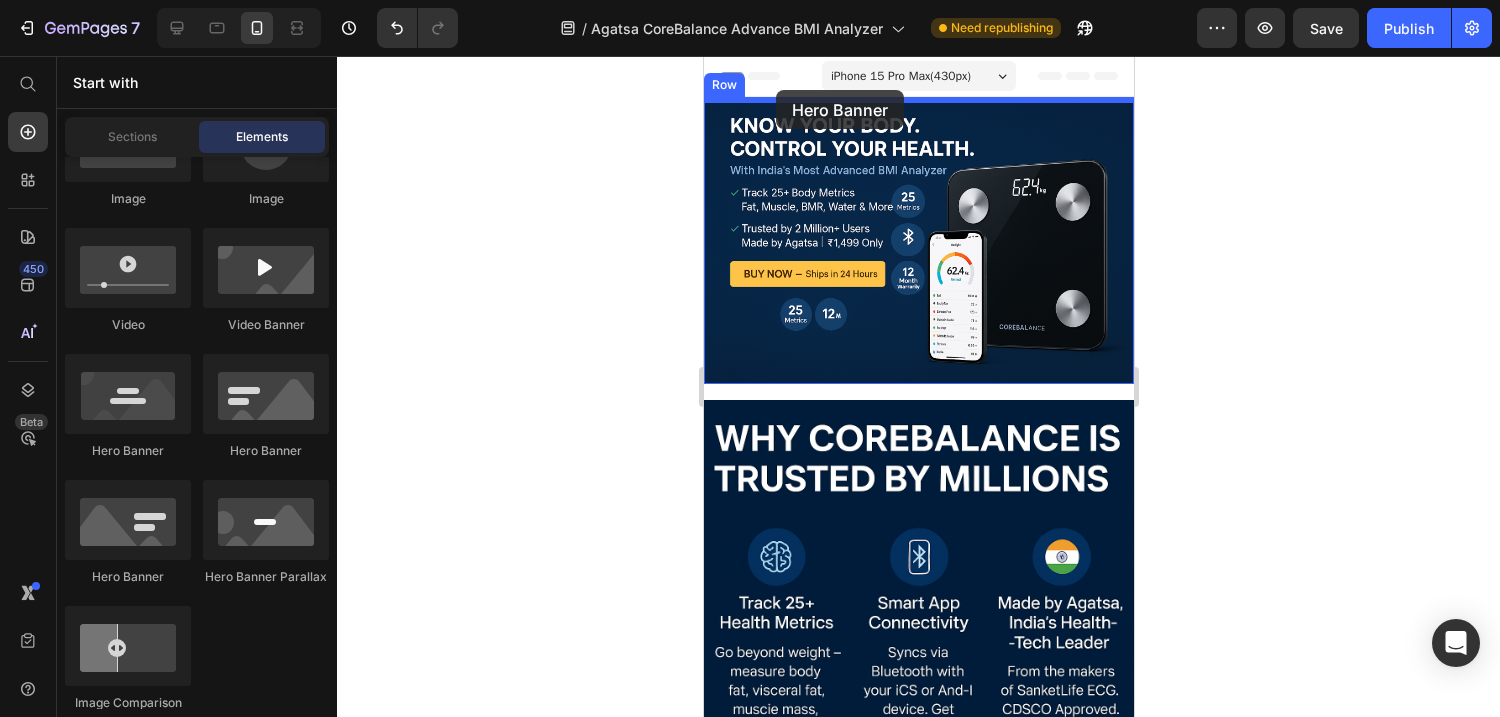 drag, startPoint x: 827, startPoint y: 468, endPoint x: 775, endPoint y: 91, distance: 380.5693 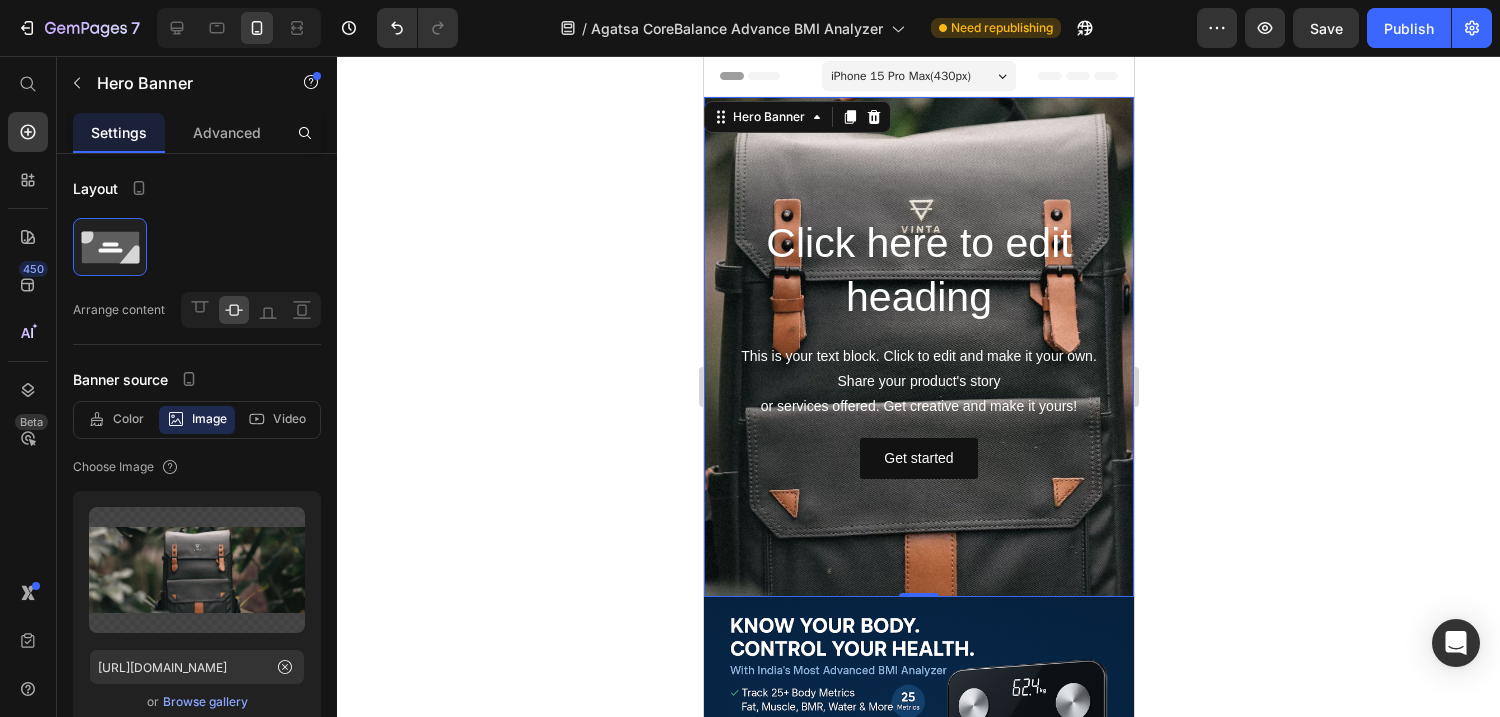 click at bounding box center (918, 347) 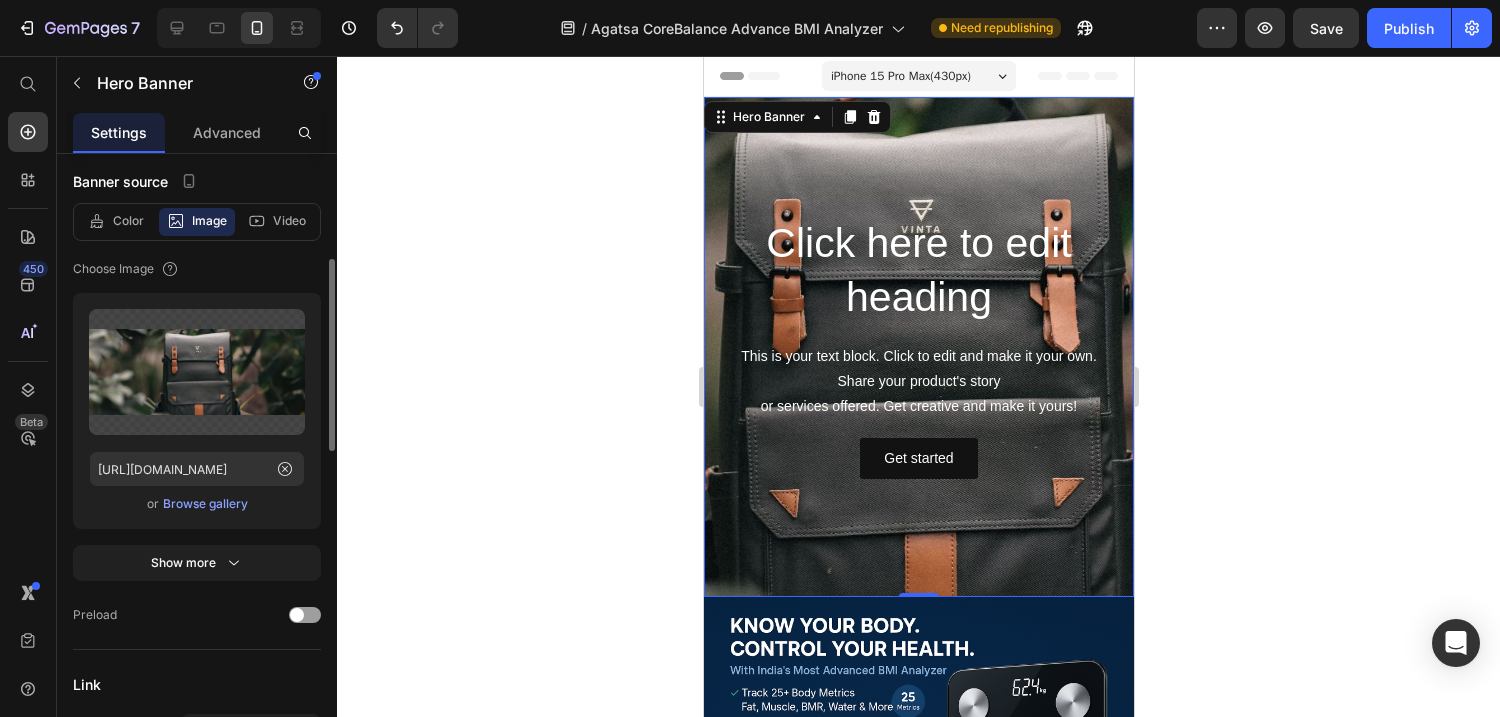 scroll, scrollTop: 232, scrollLeft: 0, axis: vertical 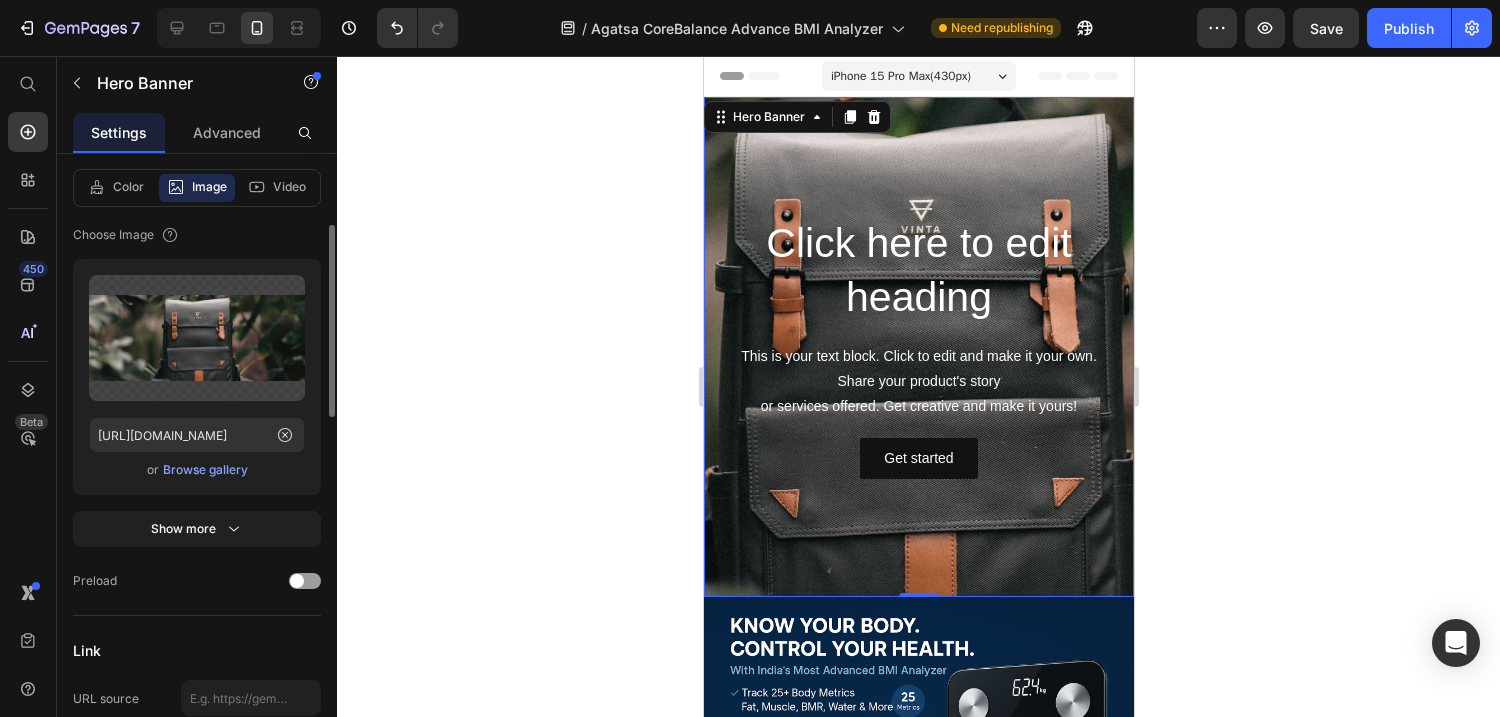 click on "Browse gallery" at bounding box center [205, 470] 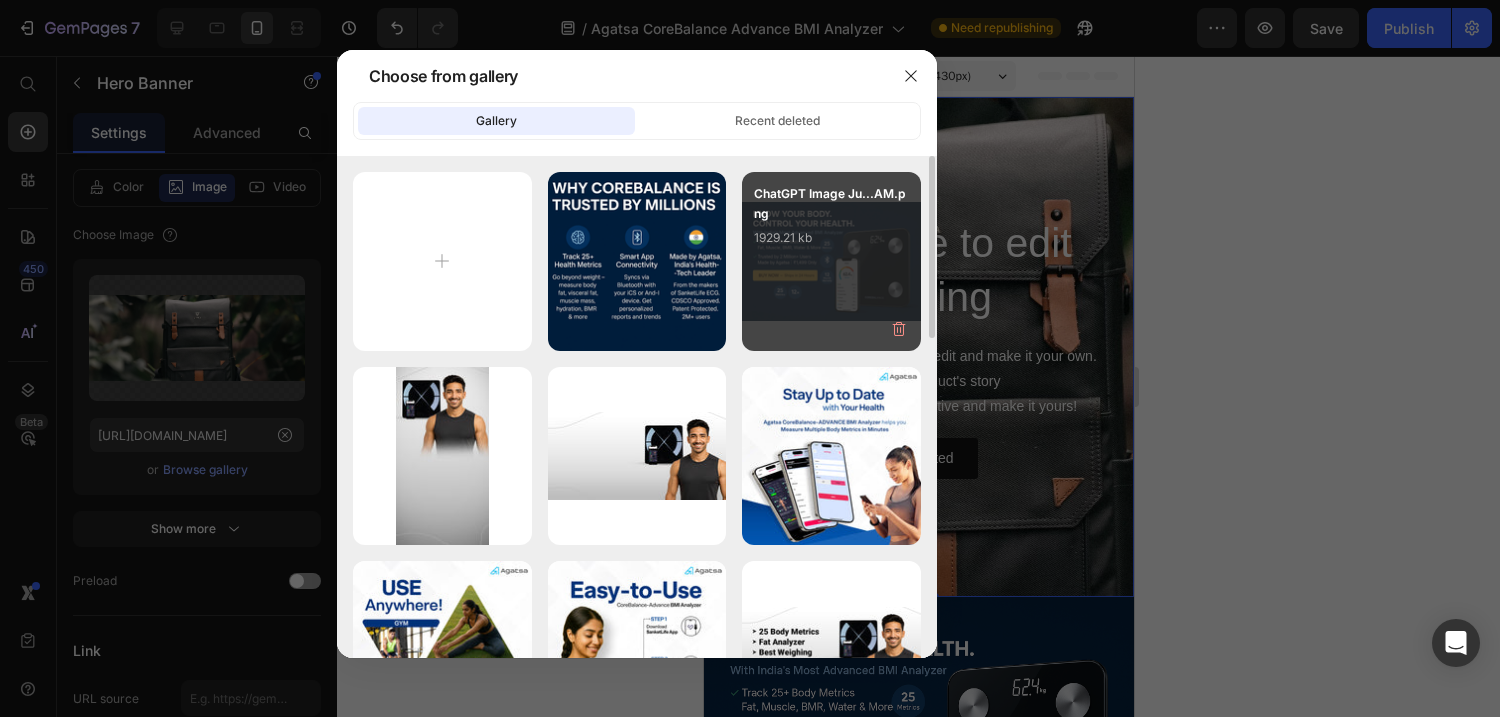 click on "ChatGPT Image Ju...AM.png 1929.21 kb" at bounding box center (831, 224) 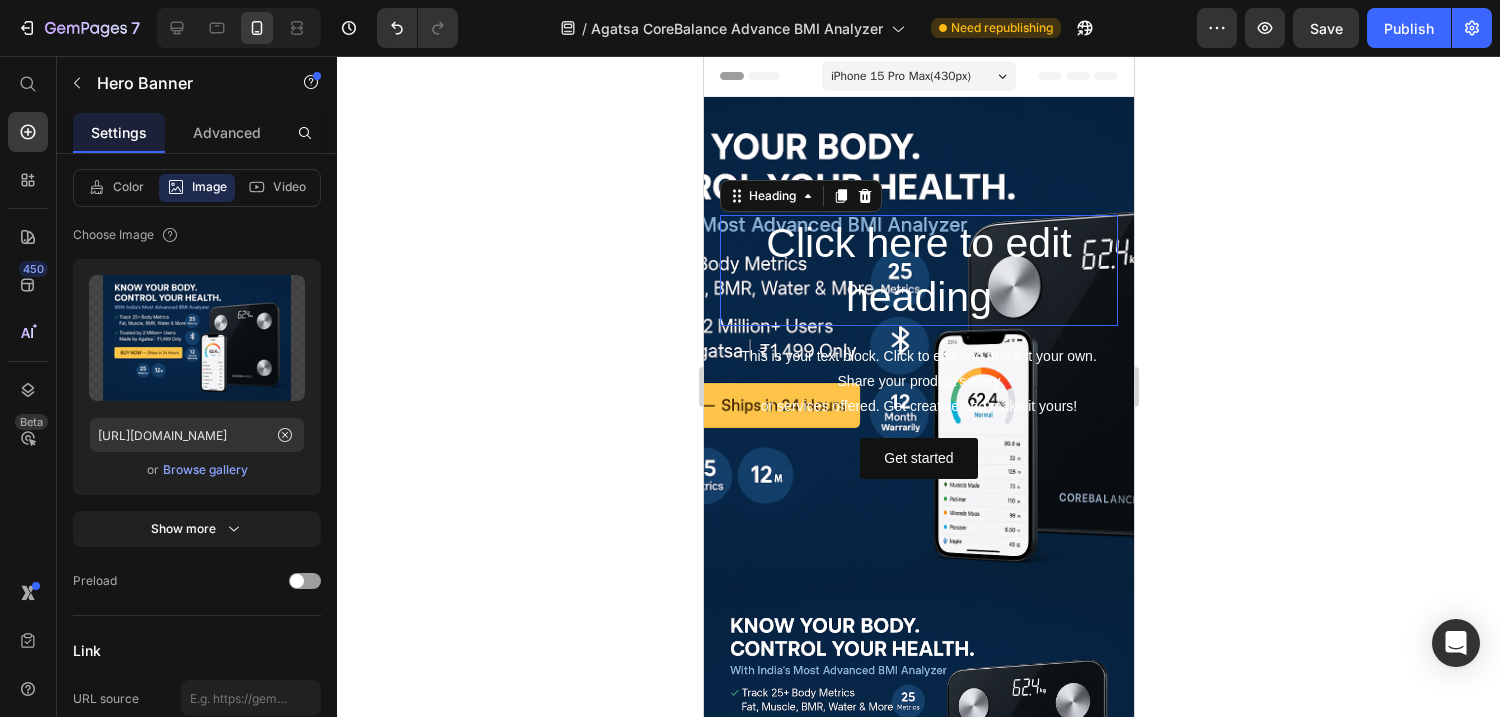 click on "Click here to edit heading" at bounding box center [918, 270] 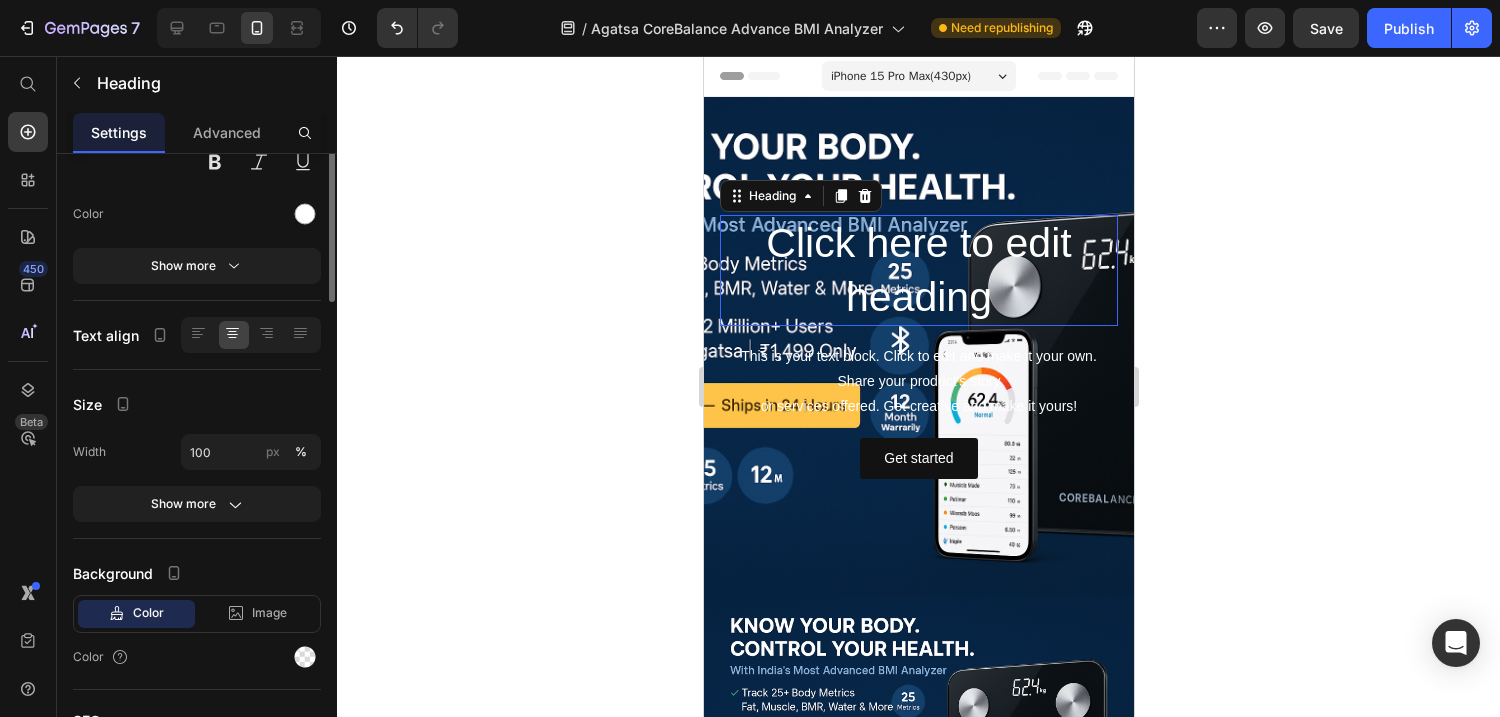 scroll, scrollTop: 0, scrollLeft: 0, axis: both 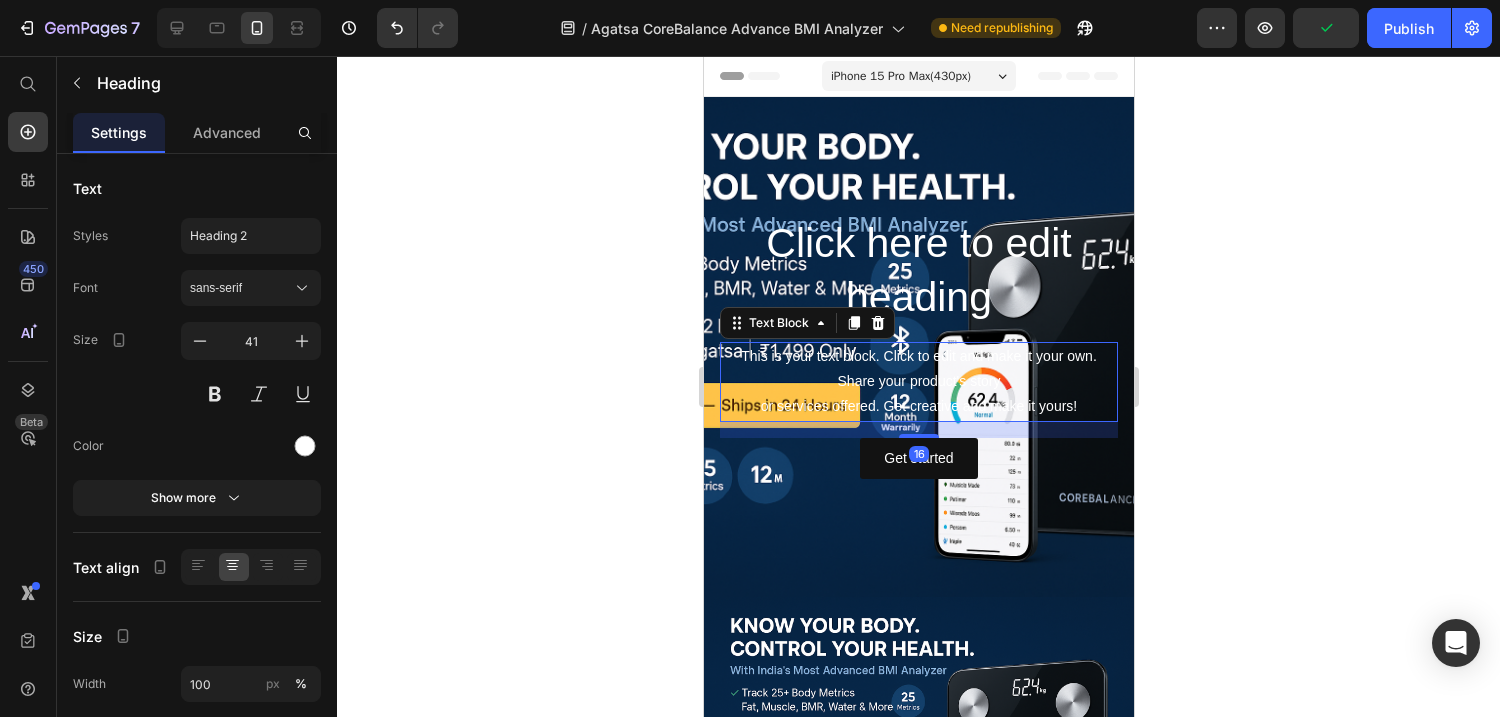 click on "This is your text block. Click to edit and make it your own. Share your product's story                   or services offered. Get creative and make it yours!" at bounding box center (918, 382) 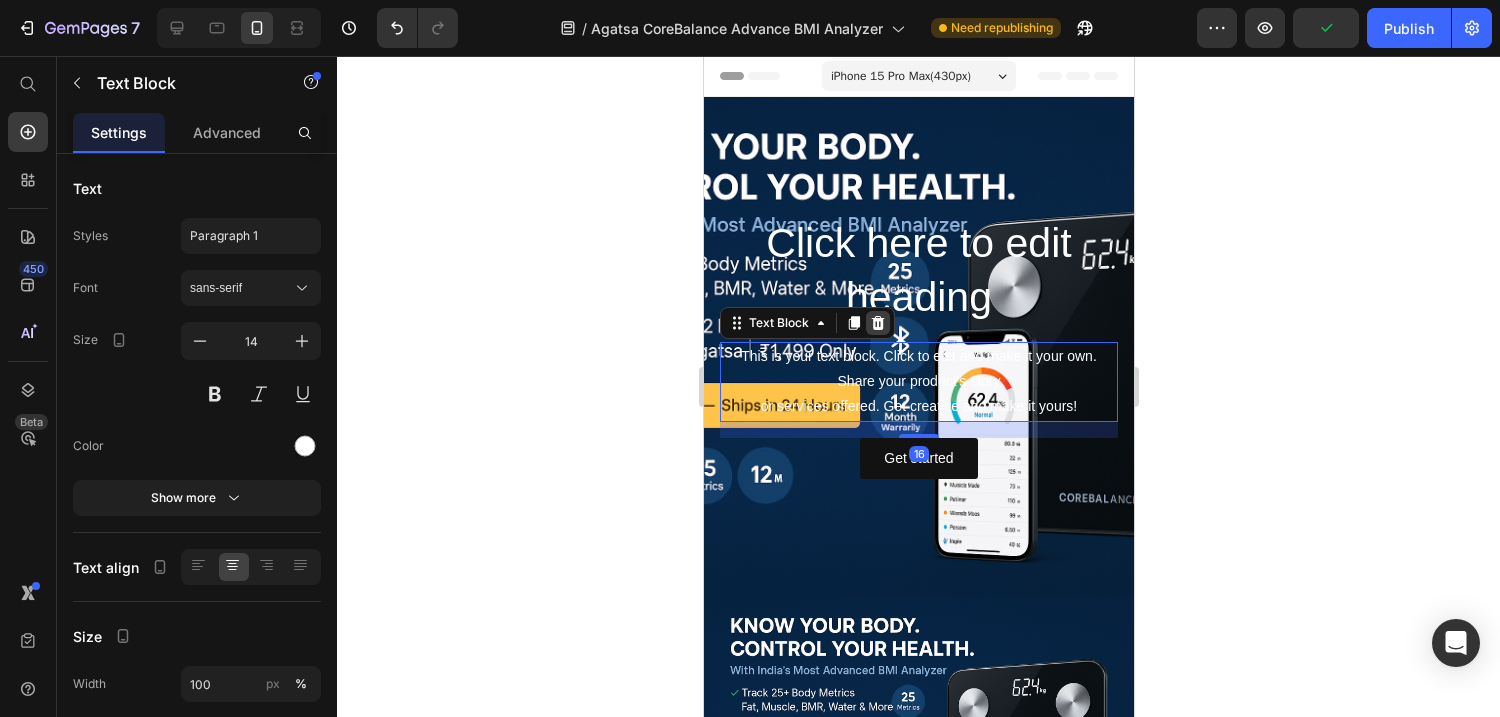 click 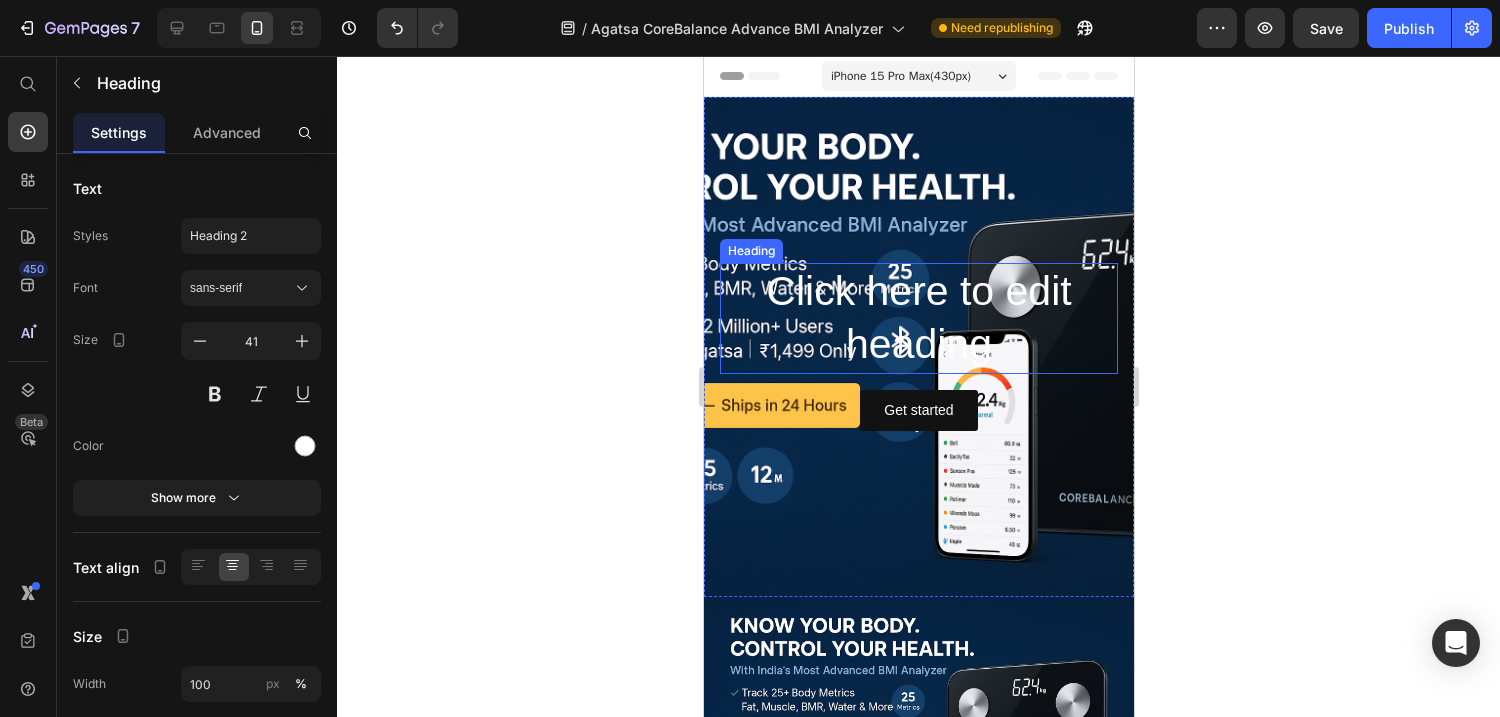click on "Click here to edit heading" at bounding box center [918, 318] 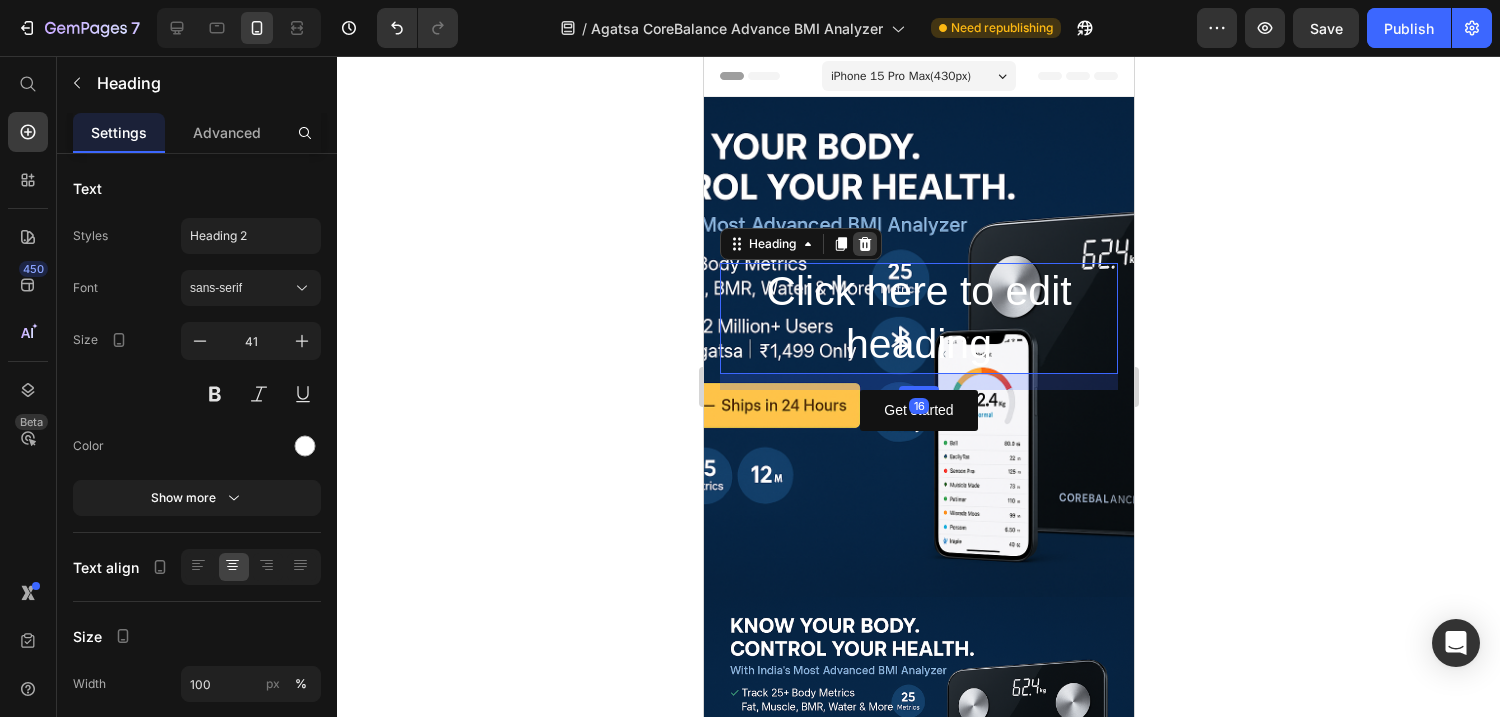 click 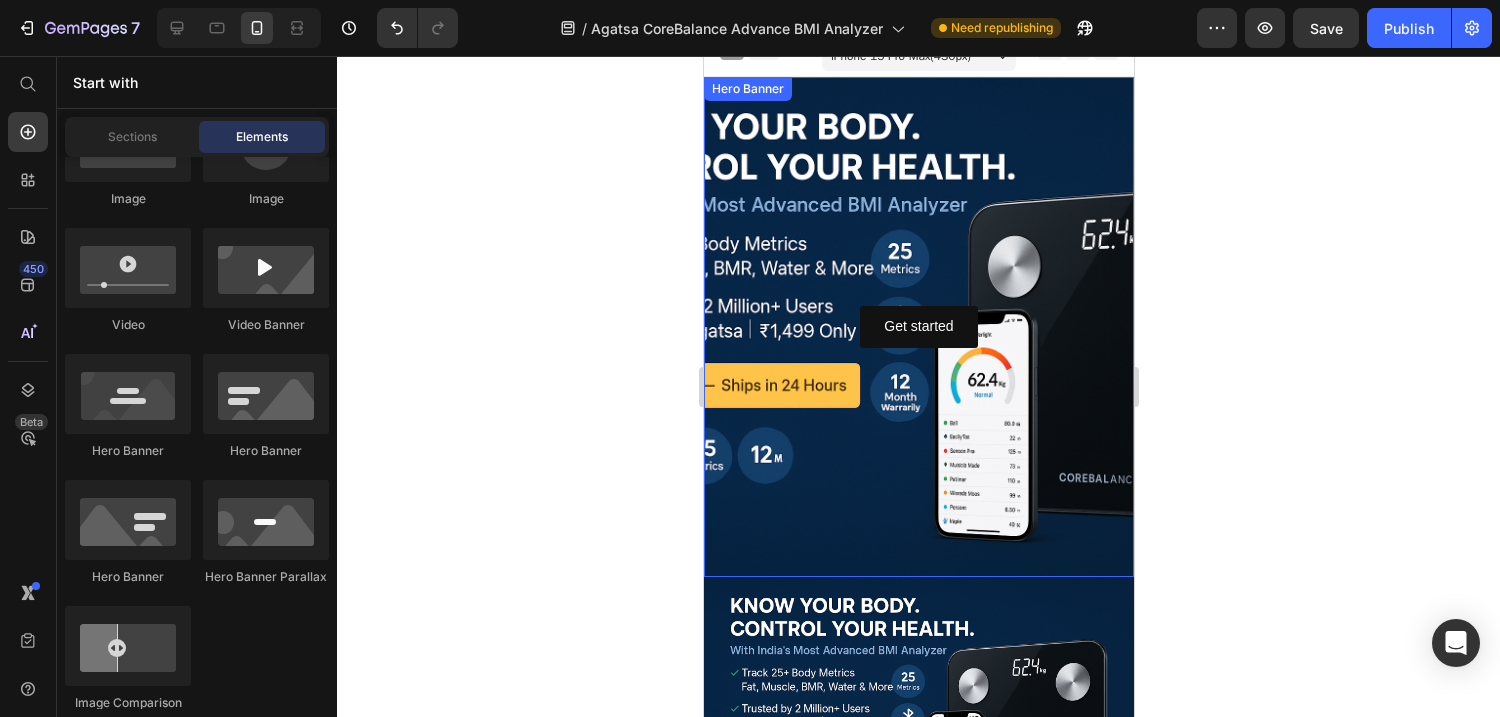 scroll, scrollTop: 0, scrollLeft: 0, axis: both 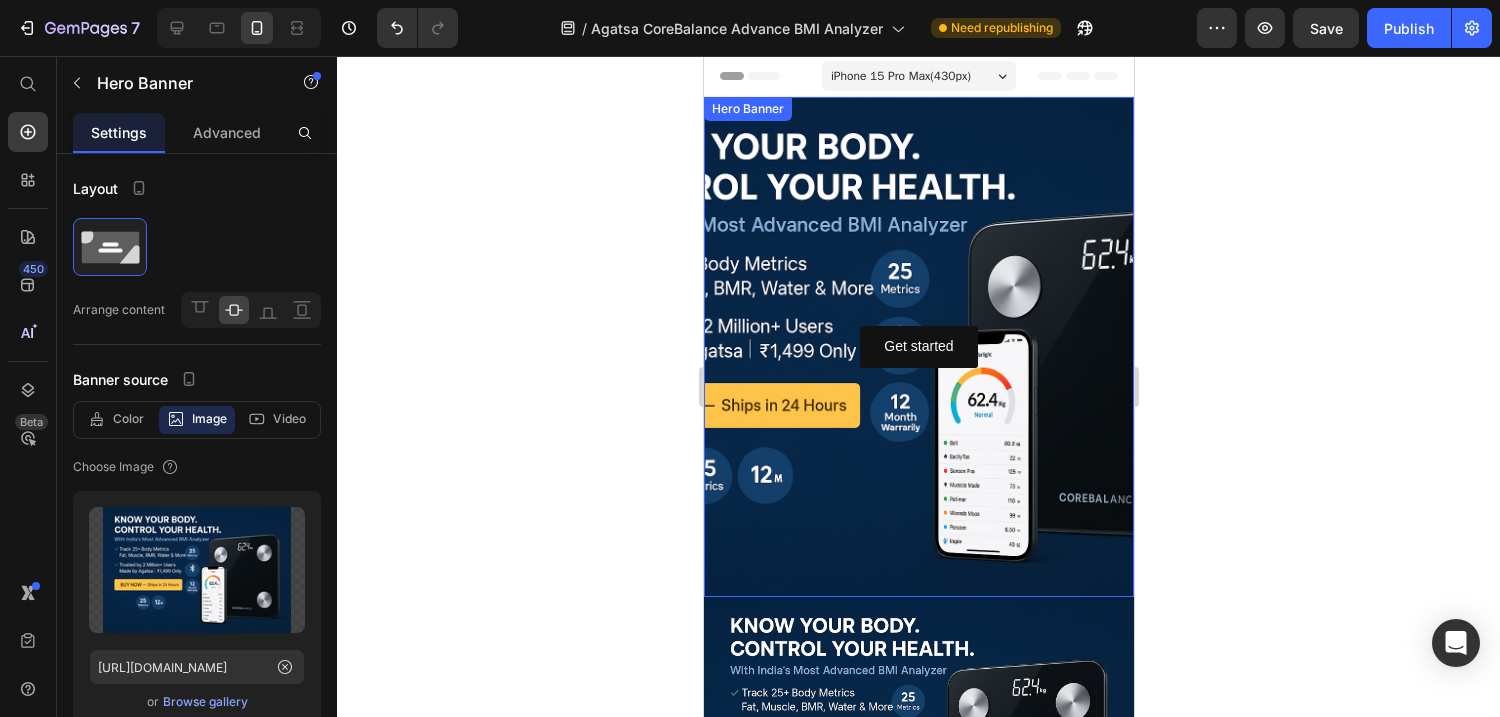 click at bounding box center (918, 347) 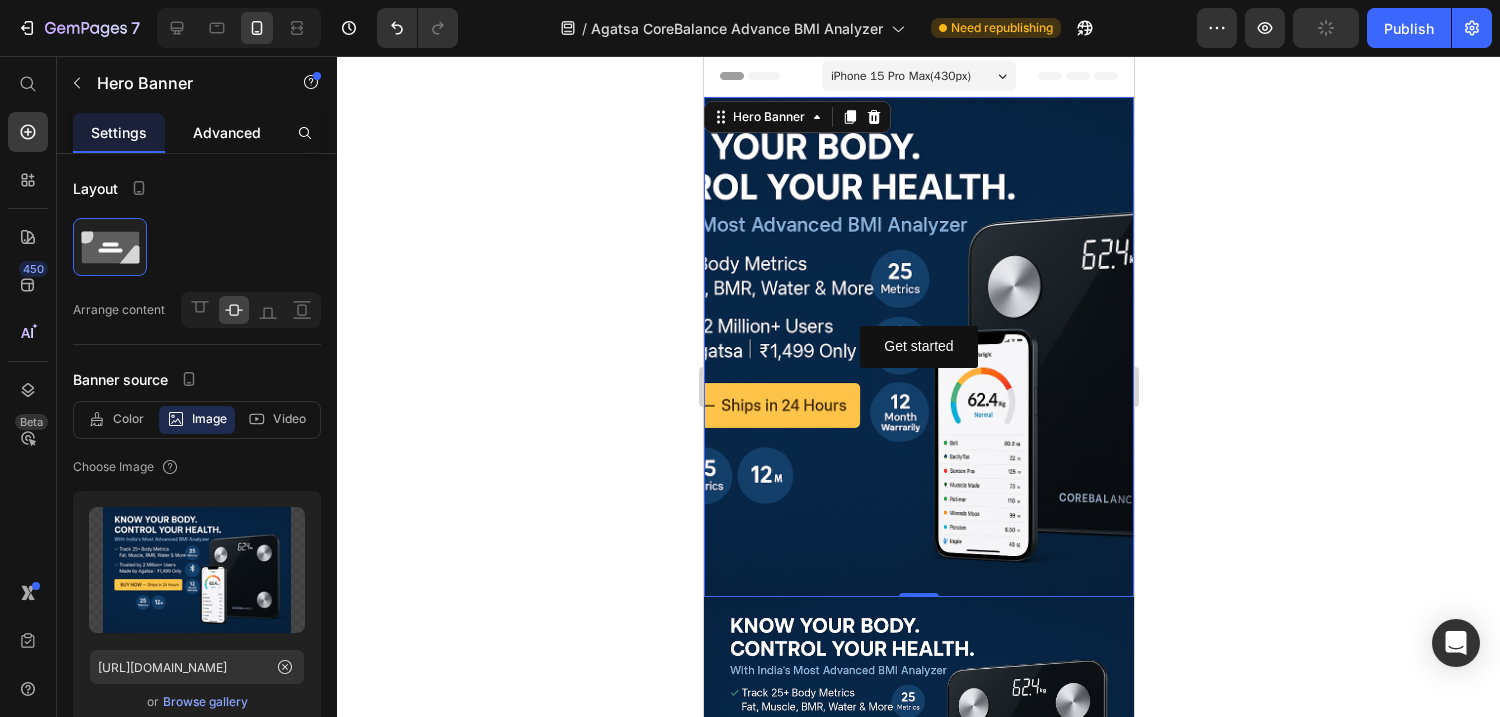 click on "Advanced" at bounding box center (227, 132) 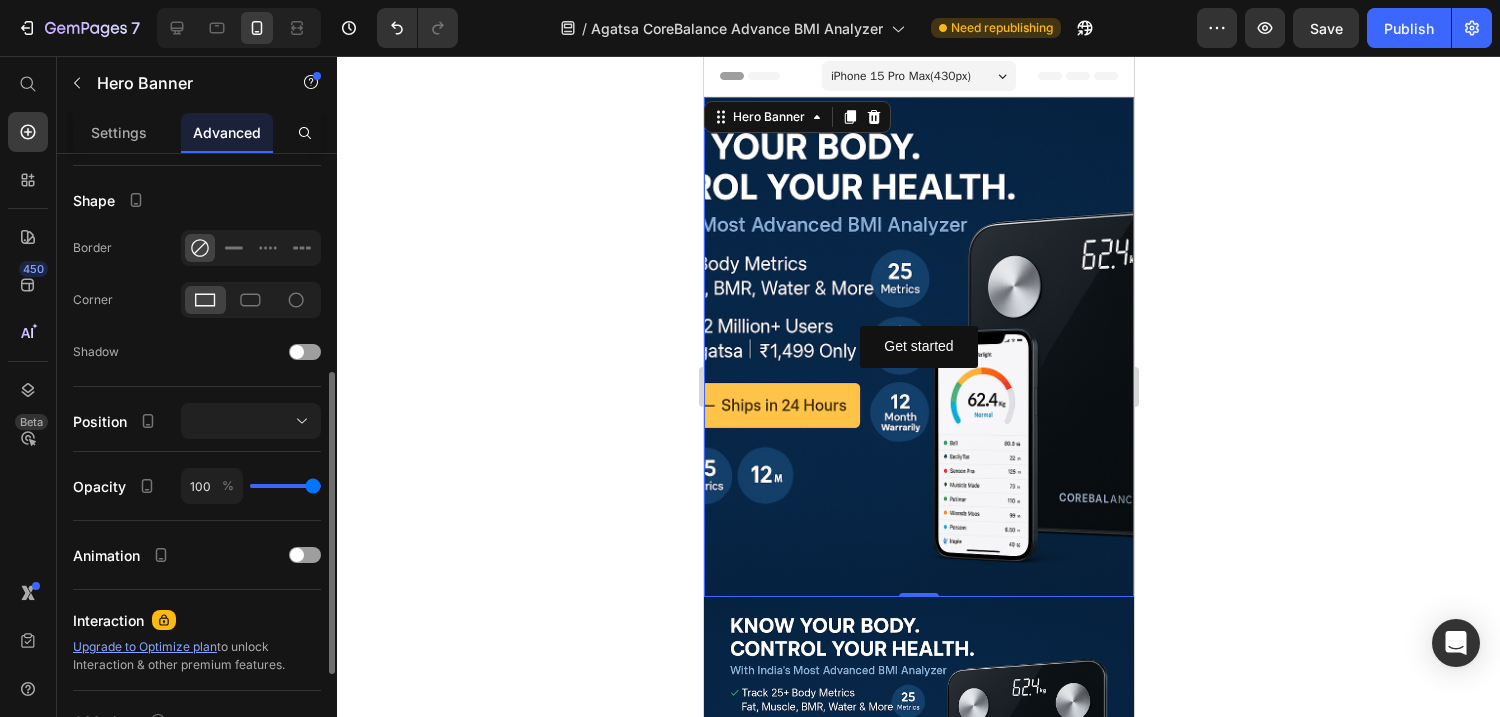scroll, scrollTop: 473, scrollLeft: 0, axis: vertical 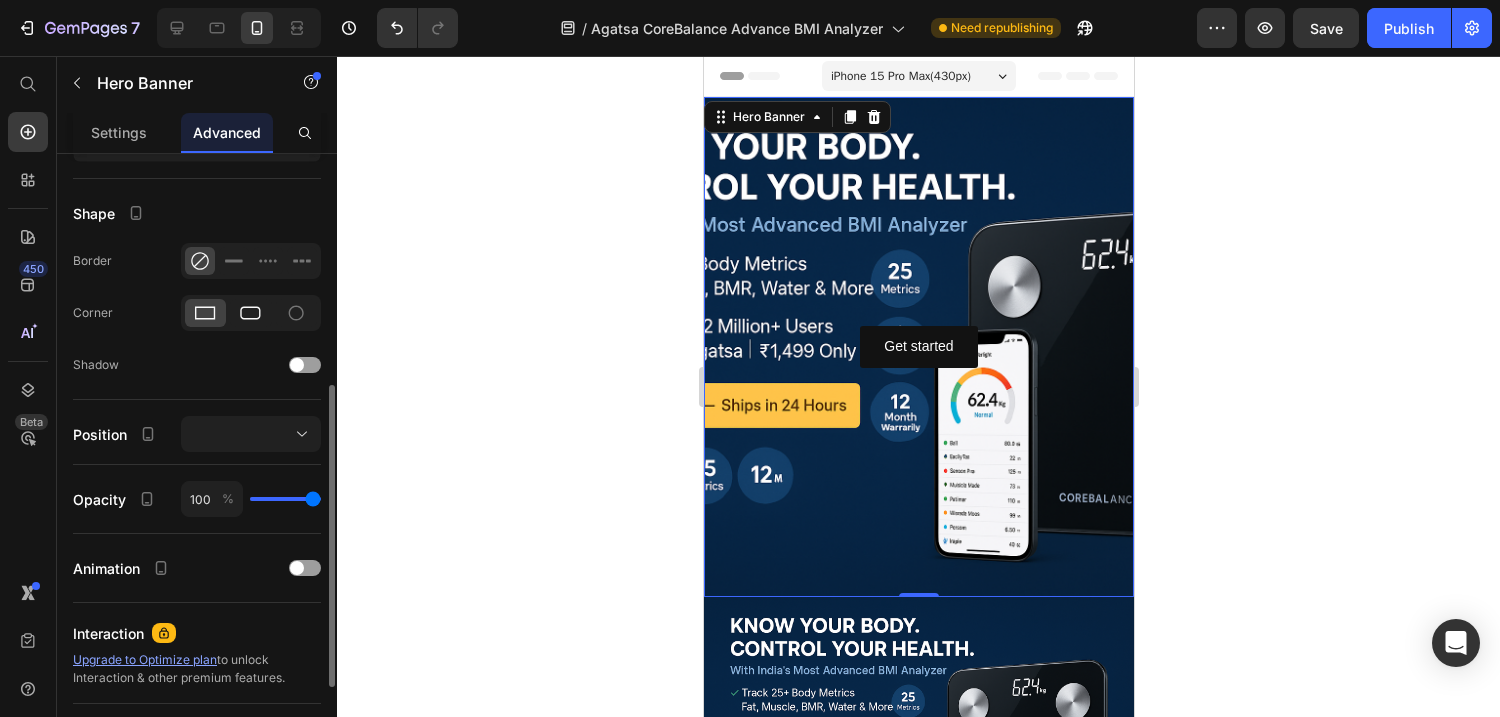 click 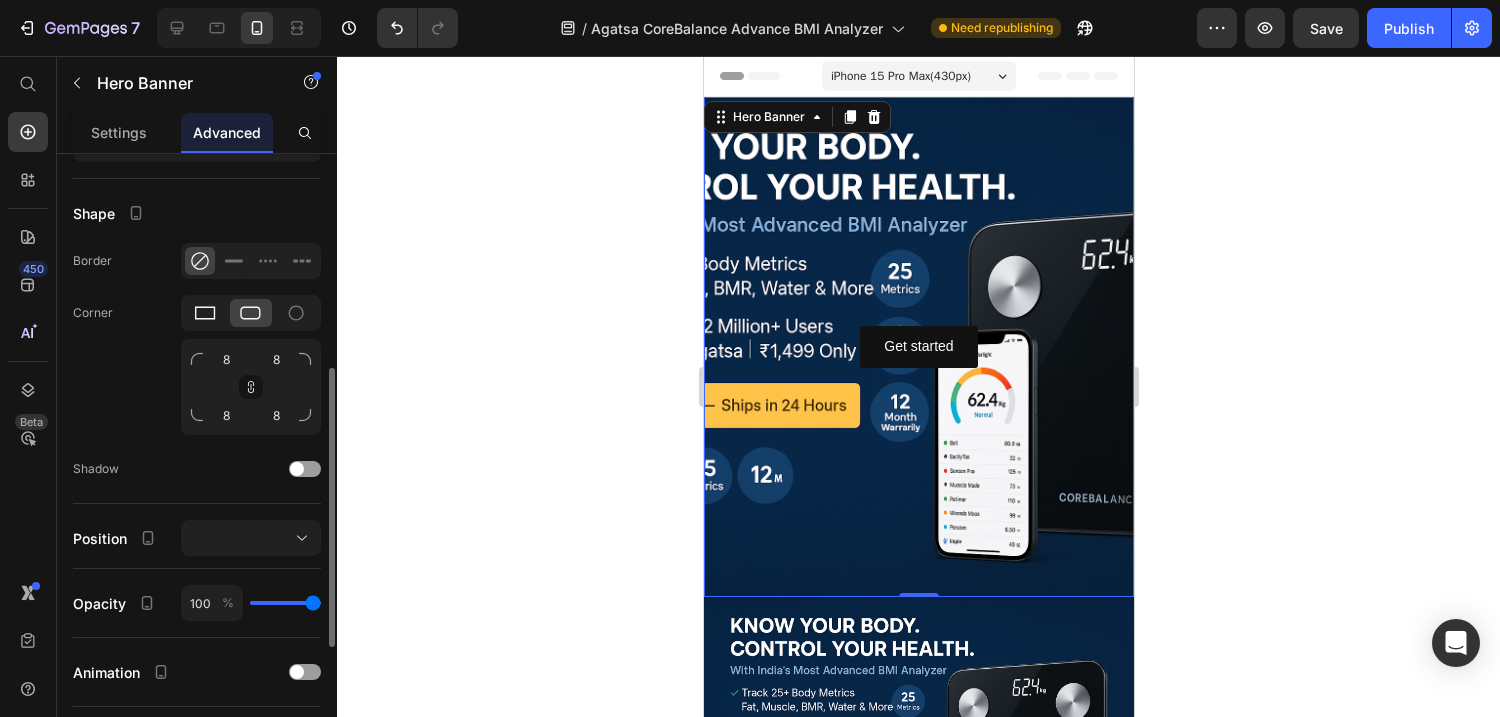 click 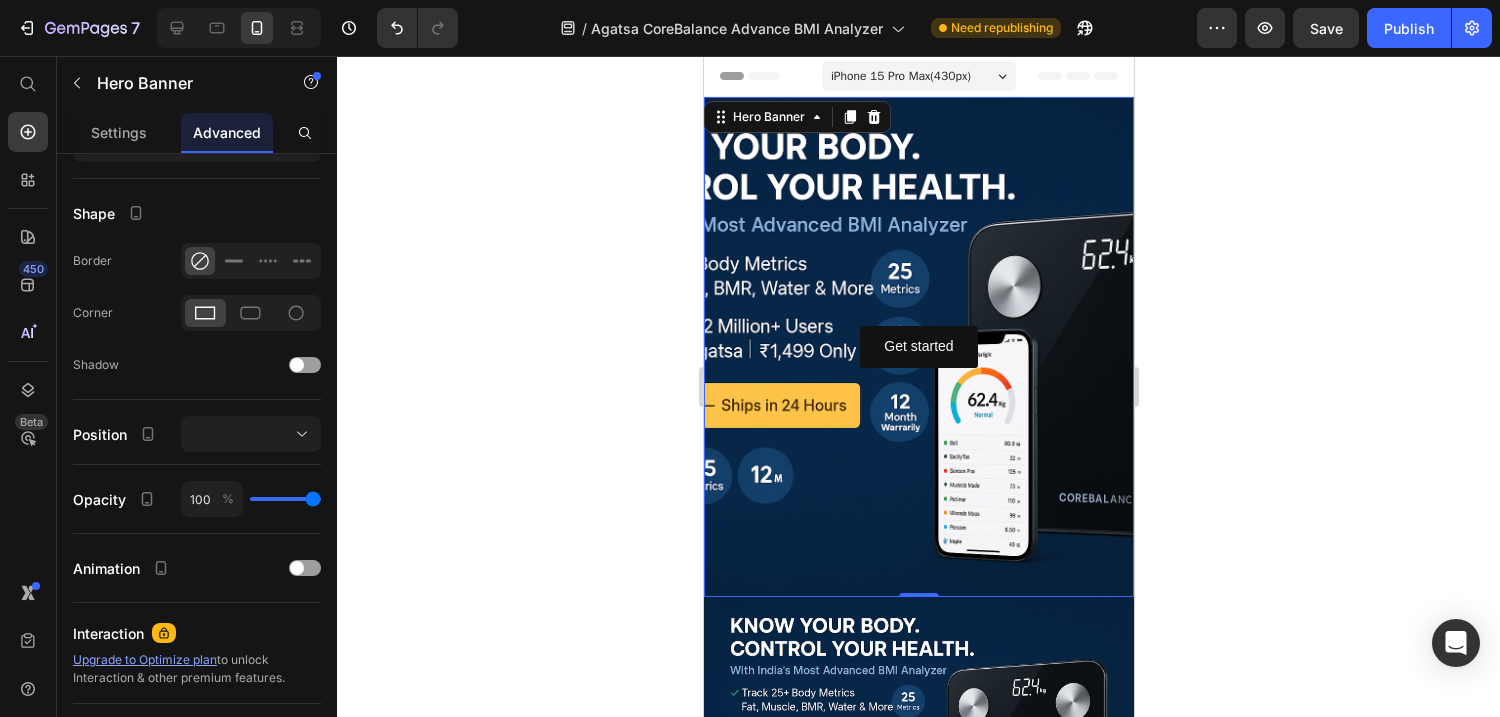 click at bounding box center [918, 347] 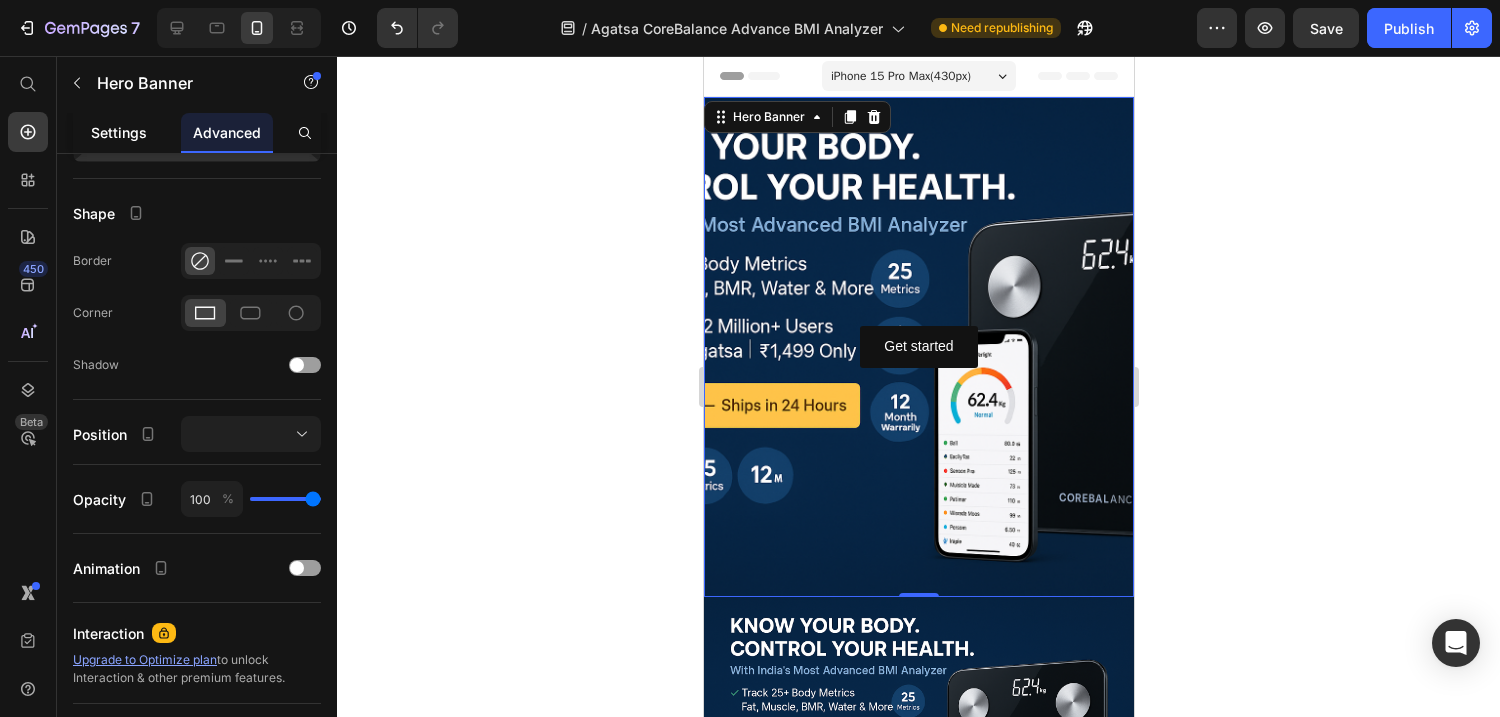click on "Settings" at bounding box center [119, 132] 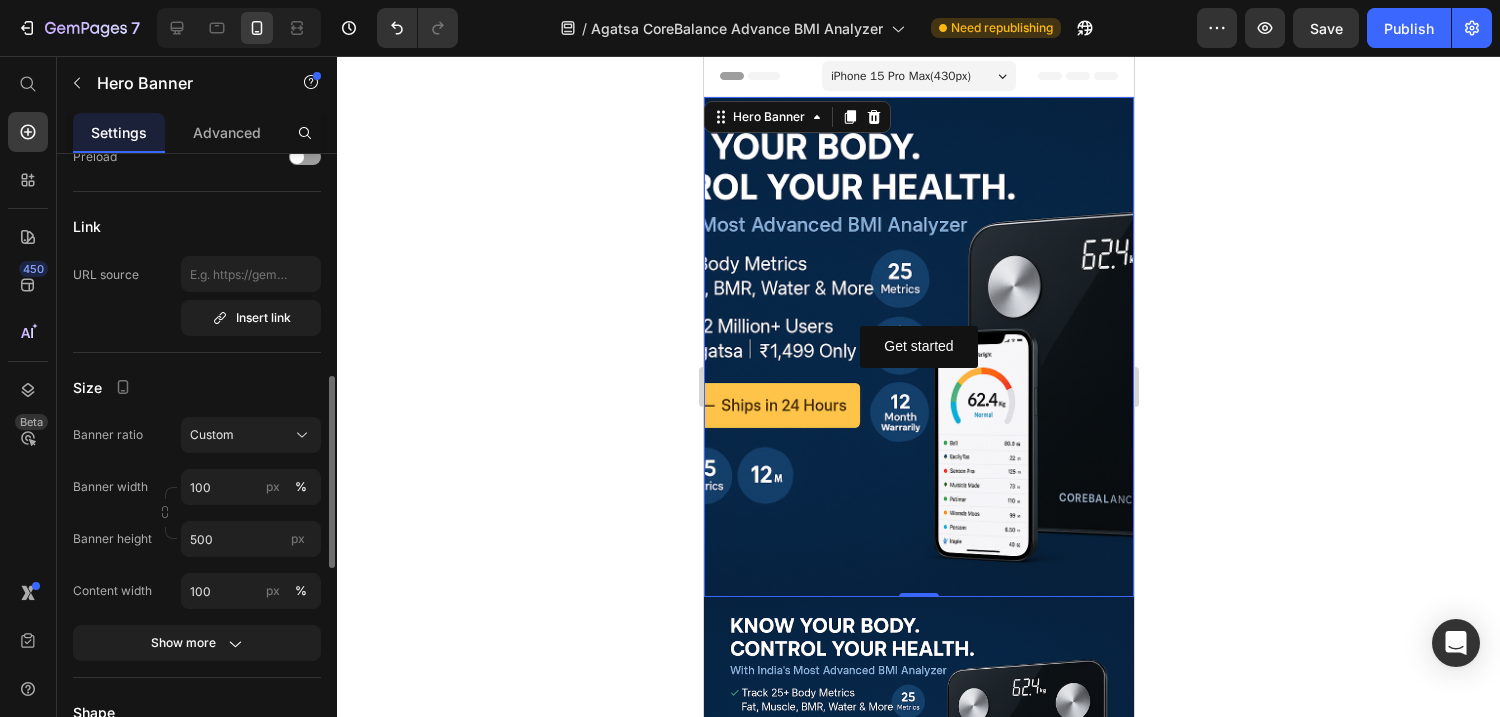 scroll, scrollTop: 714, scrollLeft: 0, axis: vertical 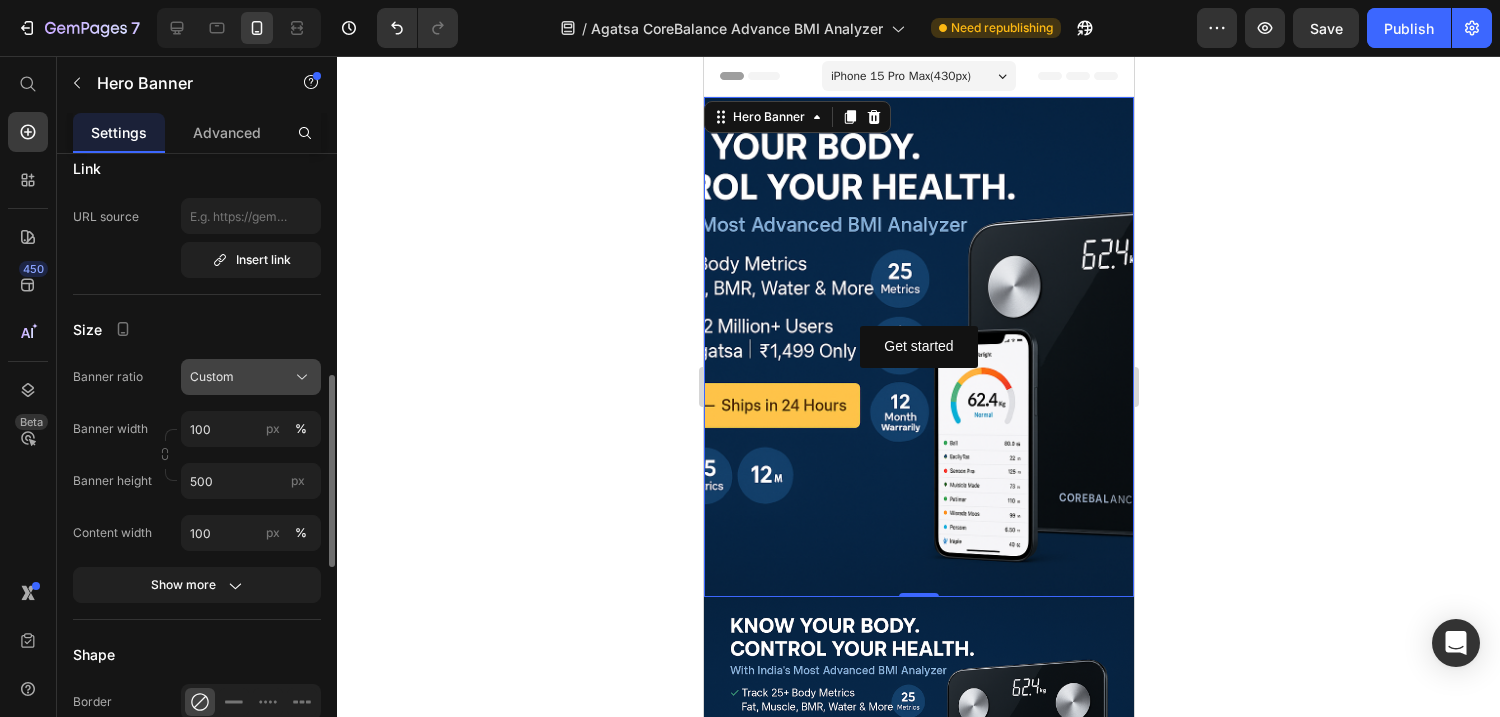 click on "Custom" at bounding box center (251, 377) 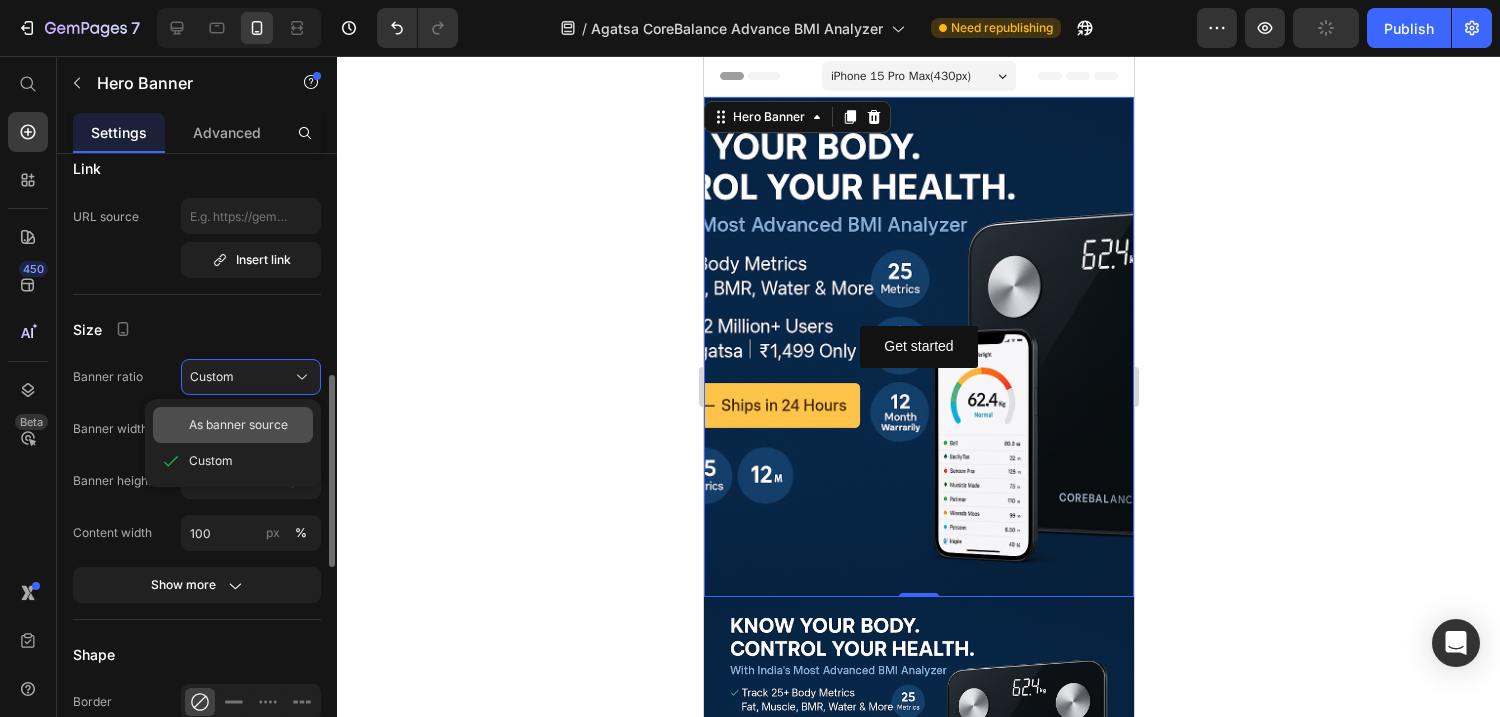 click on "As banner source" 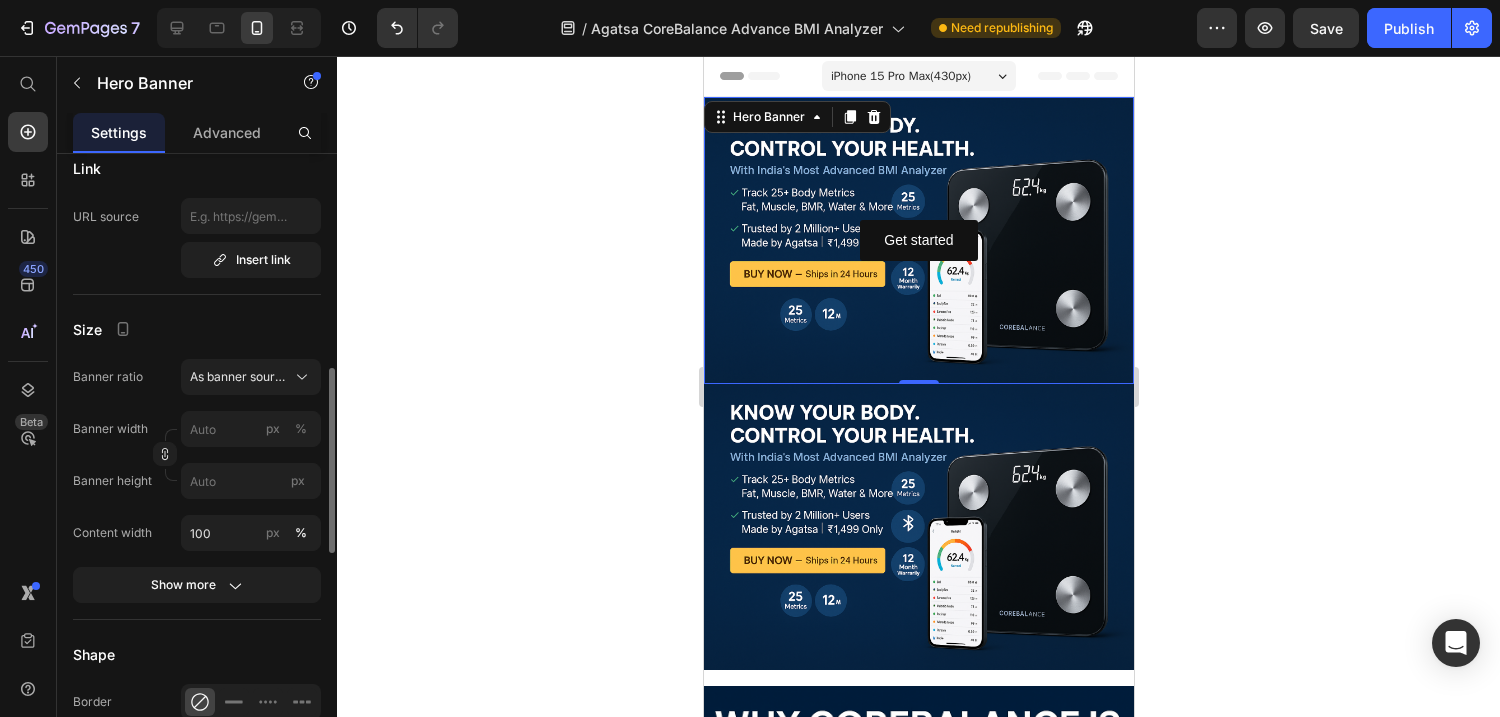 click 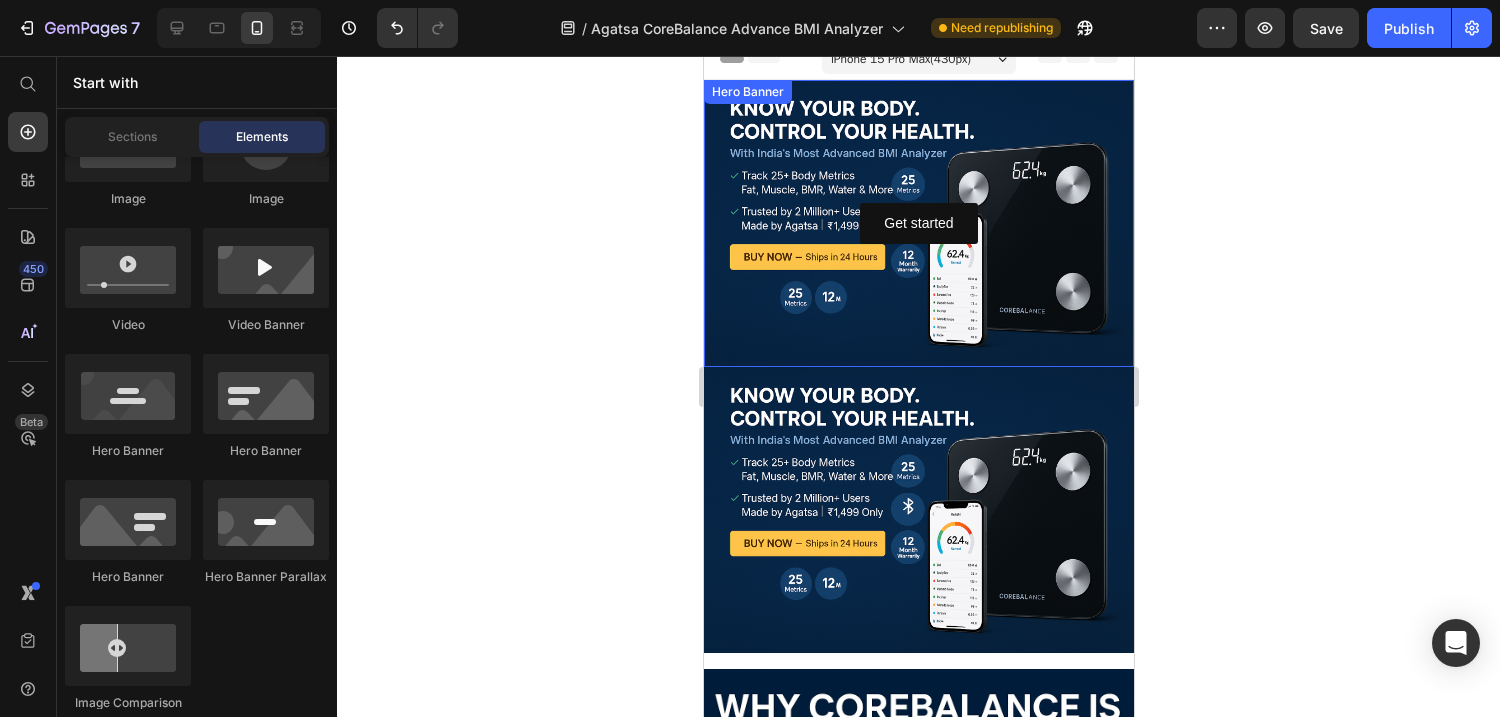 scroll, scrollTop: 0, scrollLeft: 0, axis: both 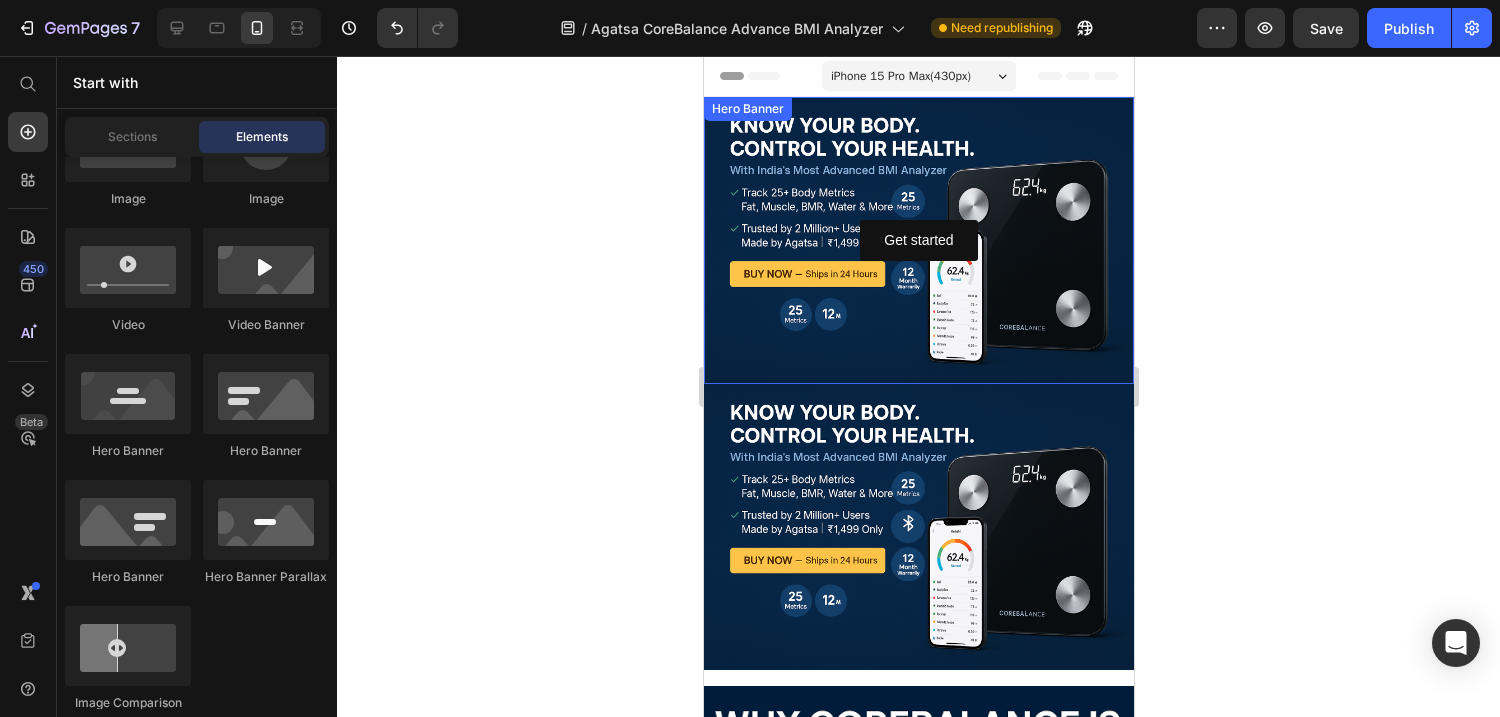click at bounding box center (918, 240) 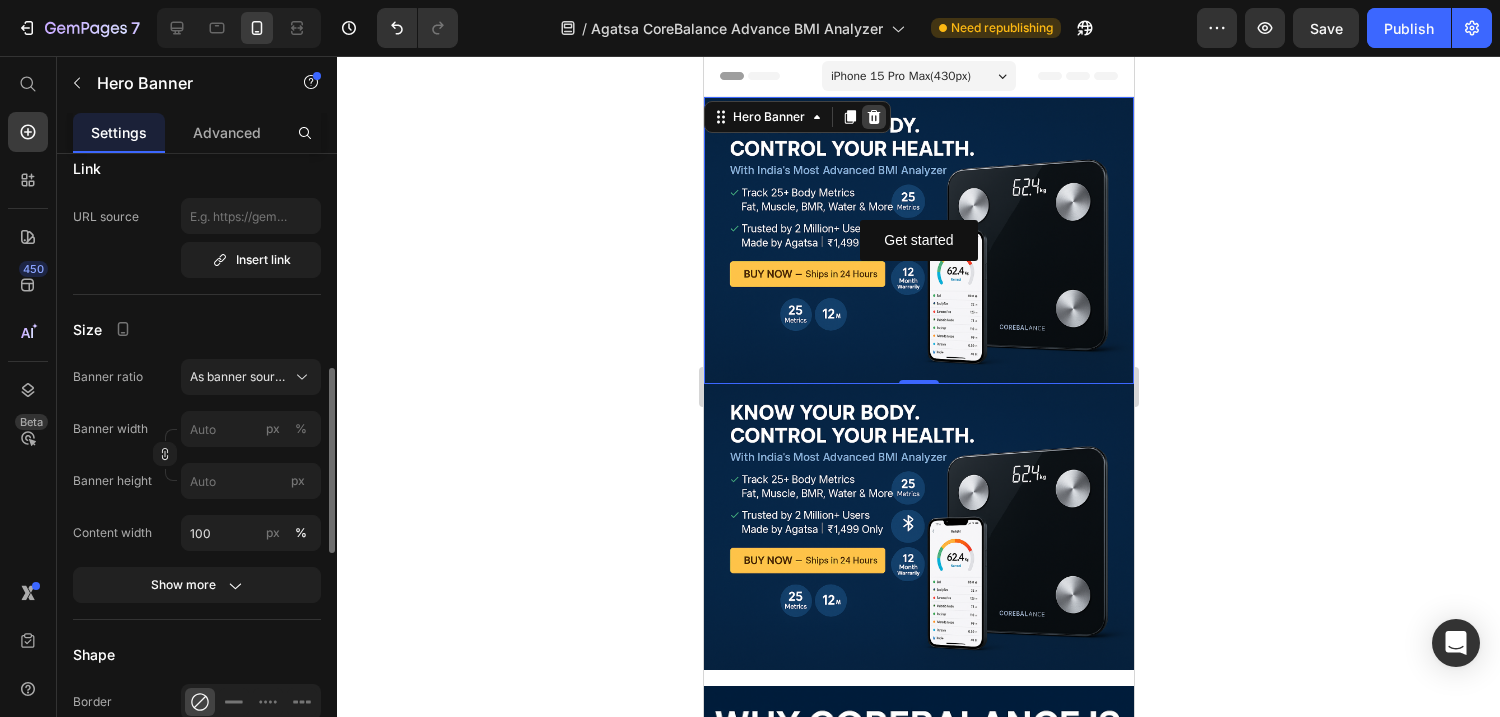 click 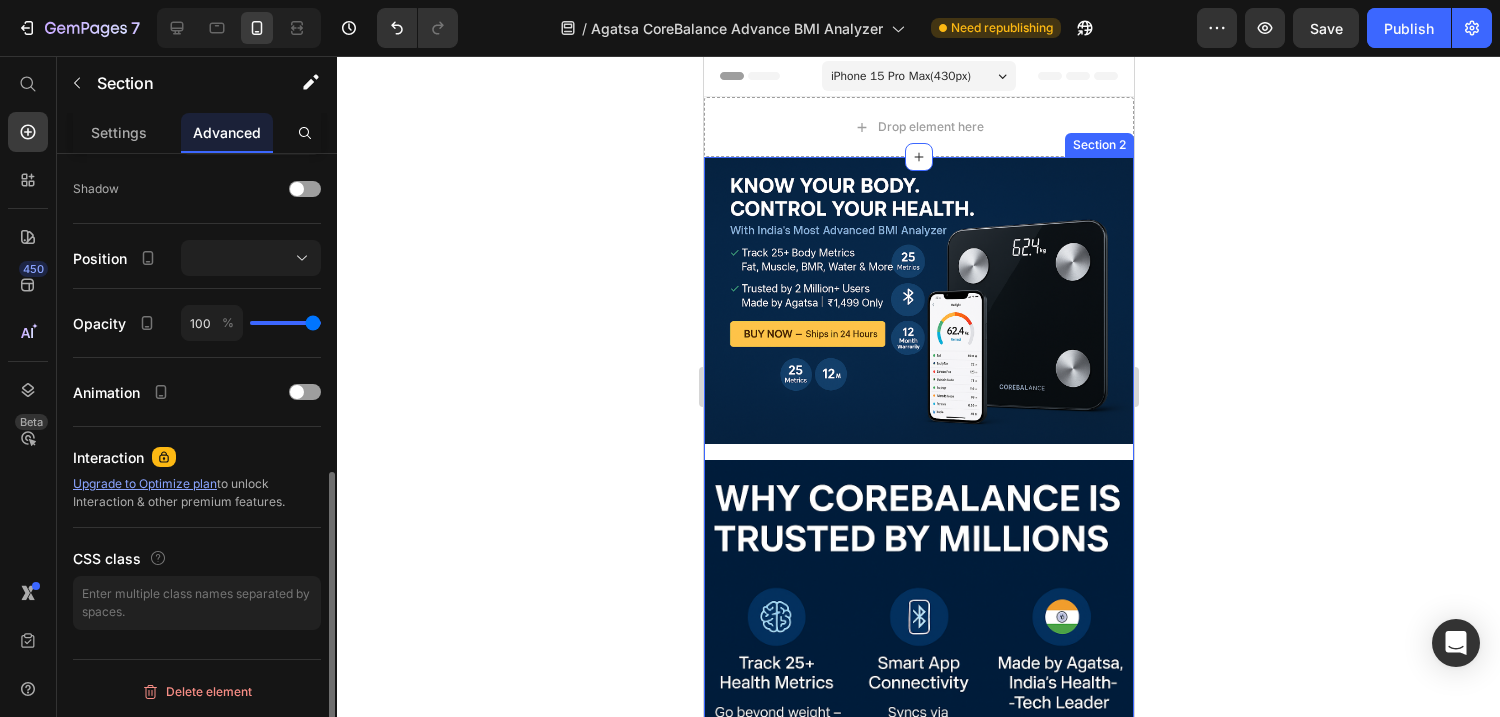 click on "Image Row Image Heading" at bounding box center [918, 560] 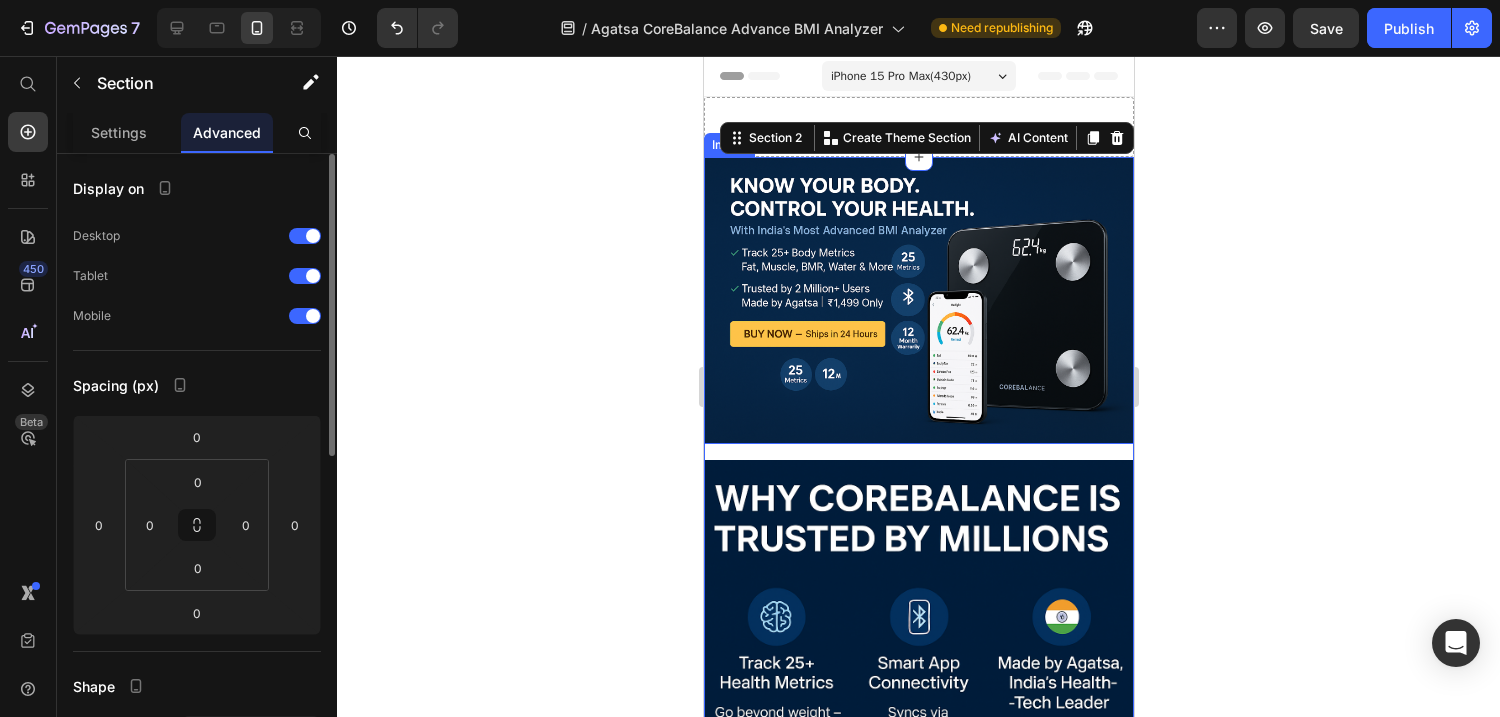 click at bounding box center (918, 300) 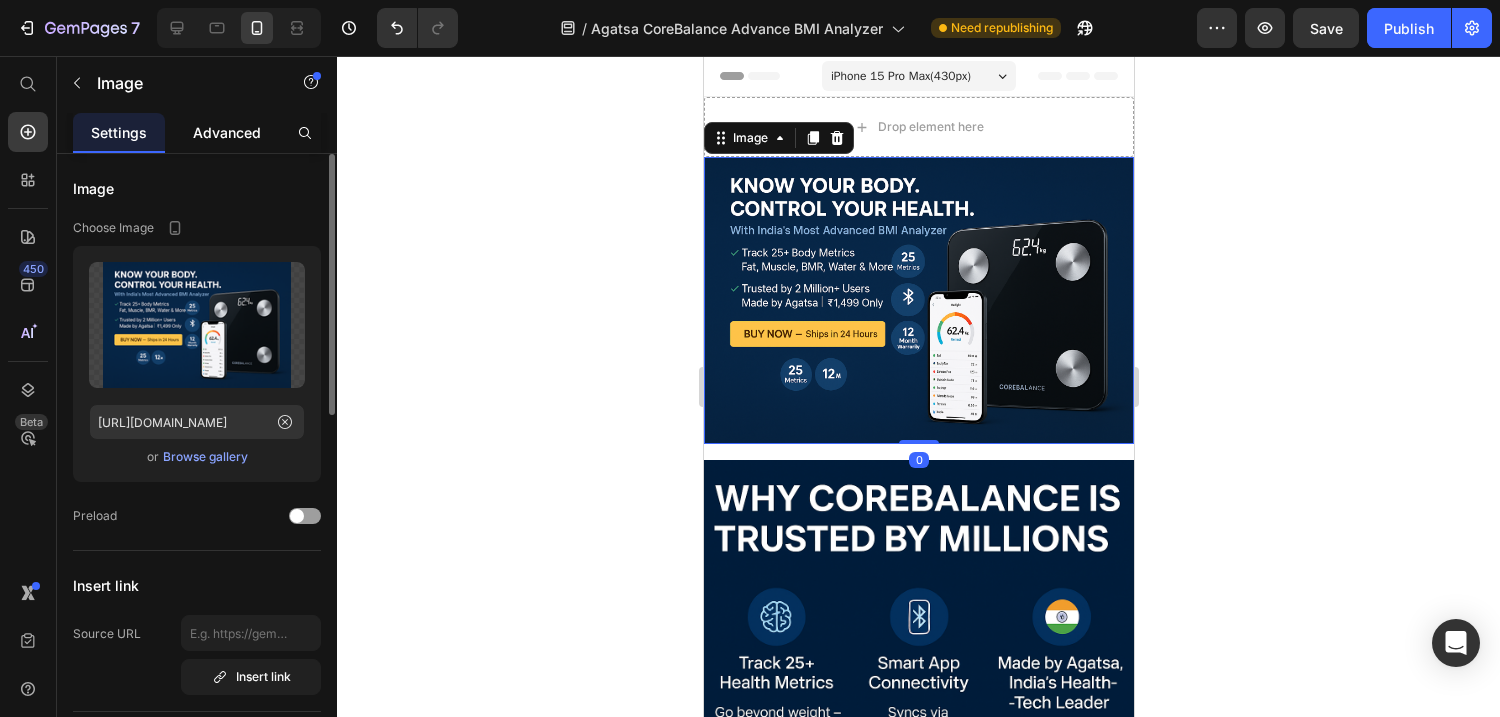 click on "Advanced" at bounding box center [227, 132] 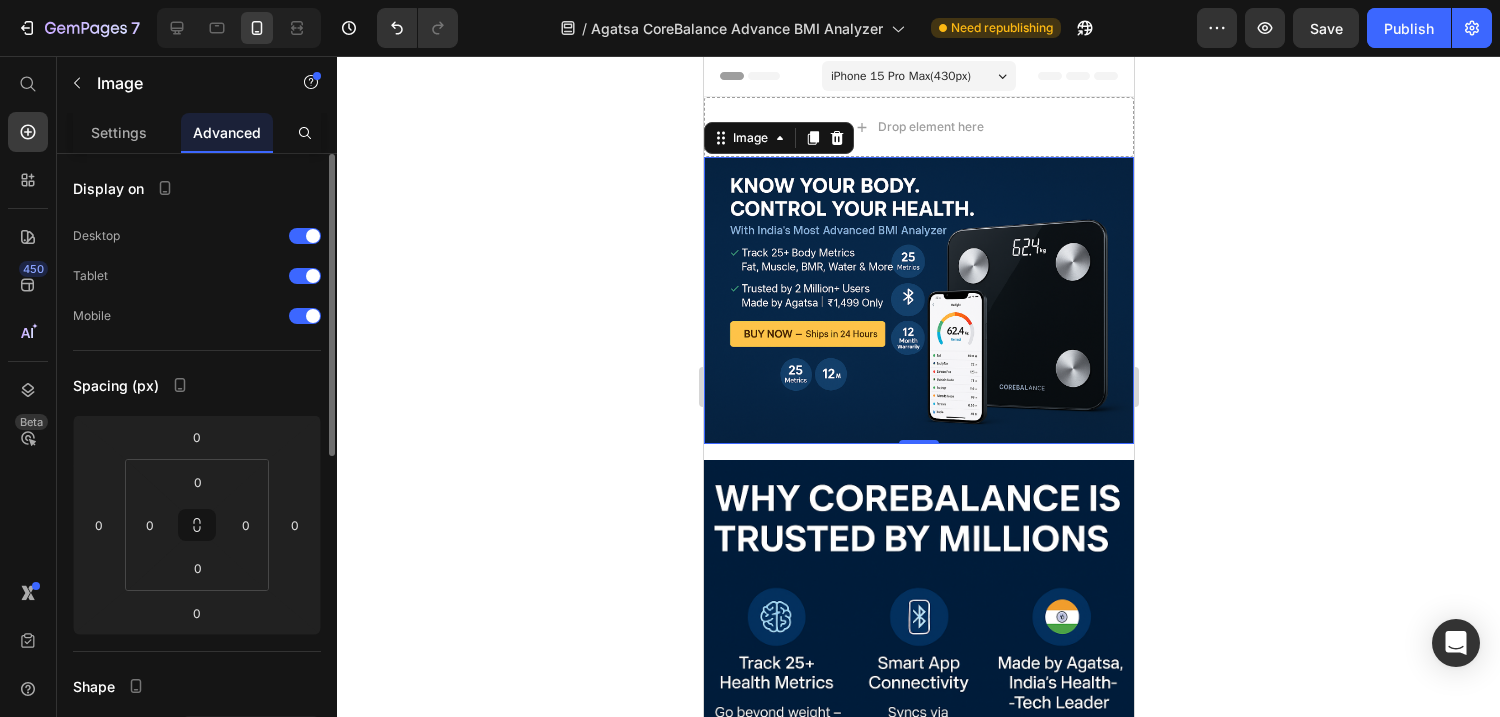 click at bounding box center [918, 300] 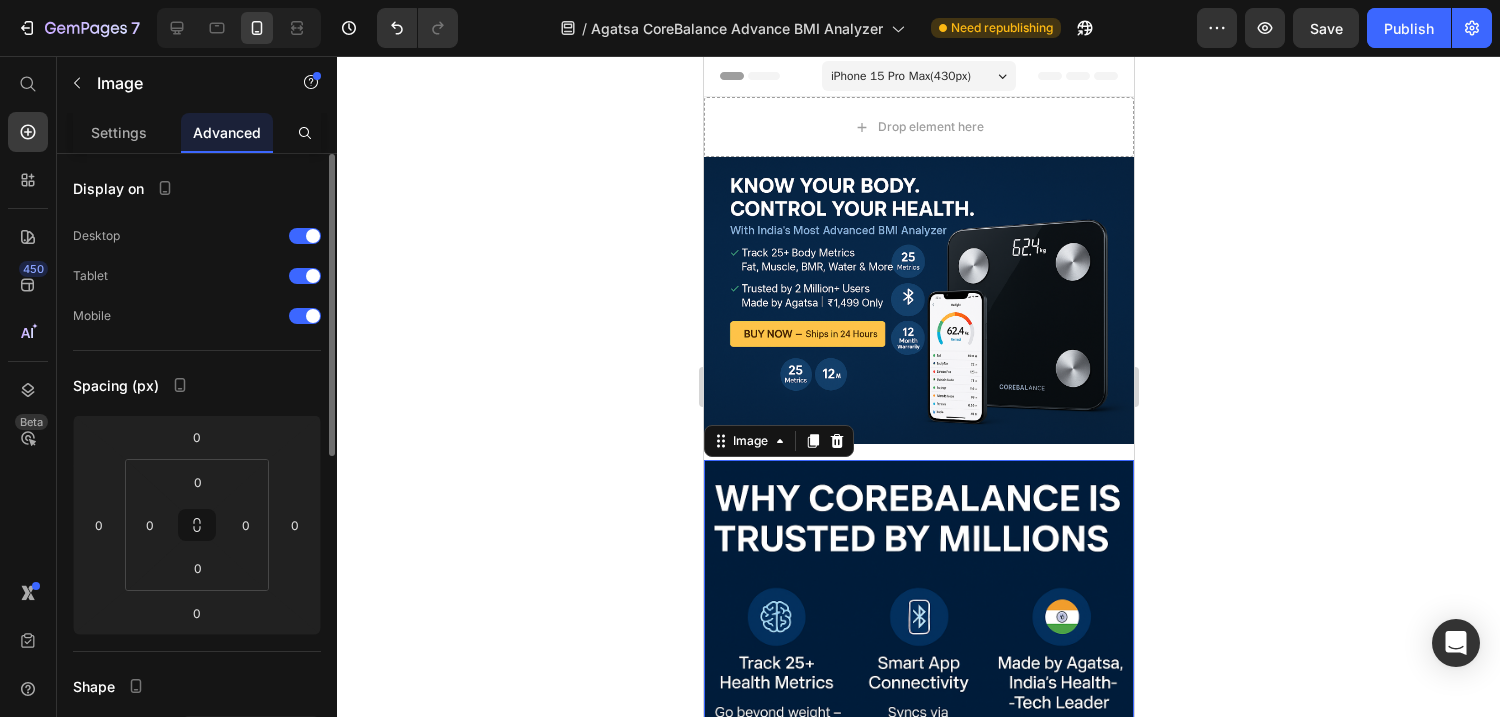 click at bounding box center (918, 675) 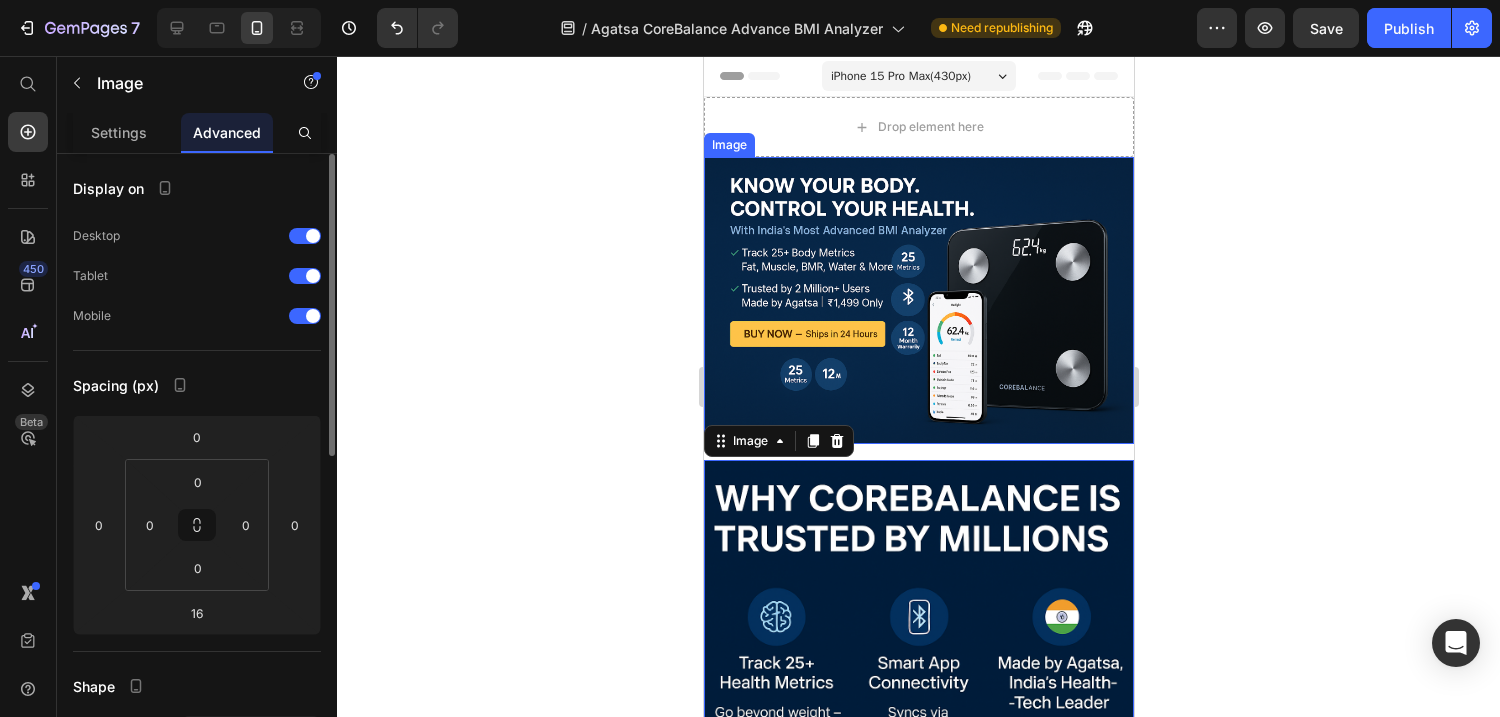 click 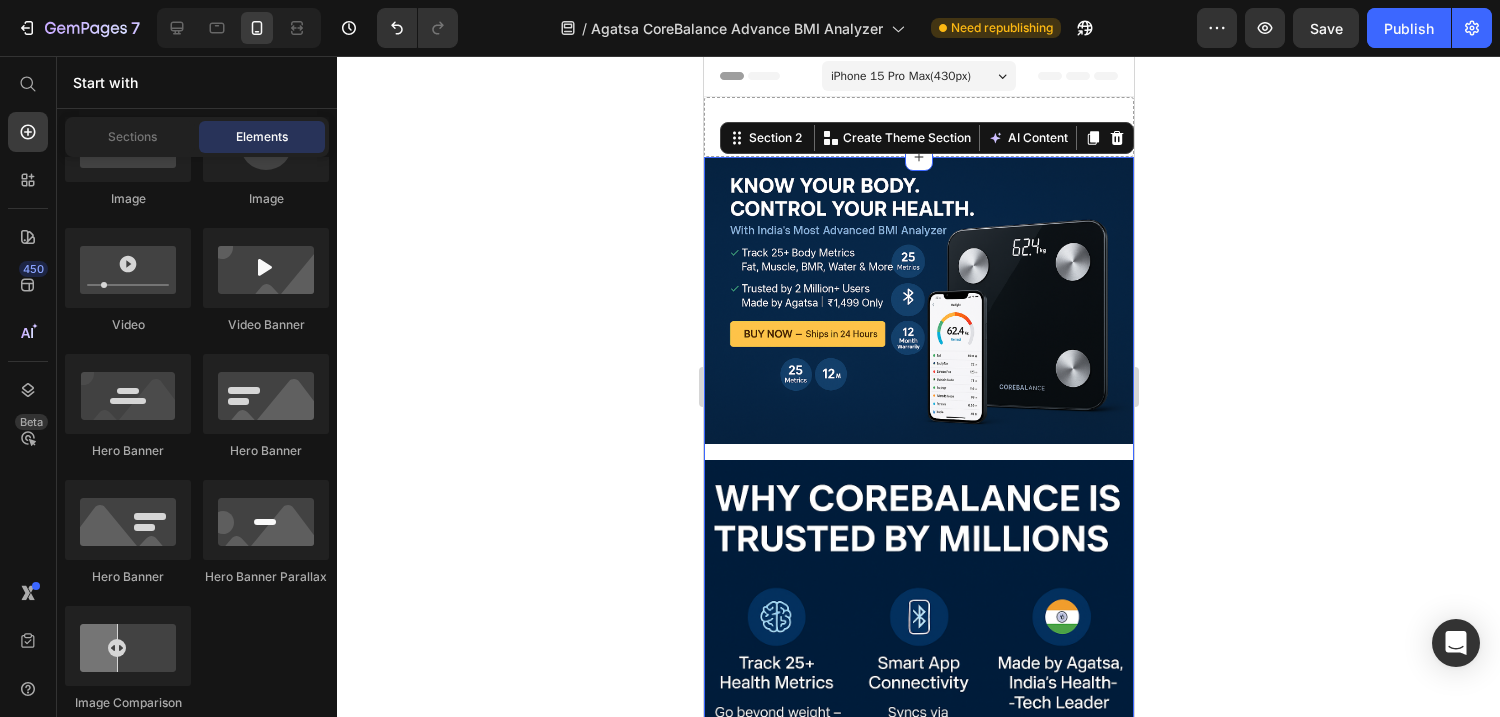 click on "Image Row Image Heading" at bounding box center (918, 560) 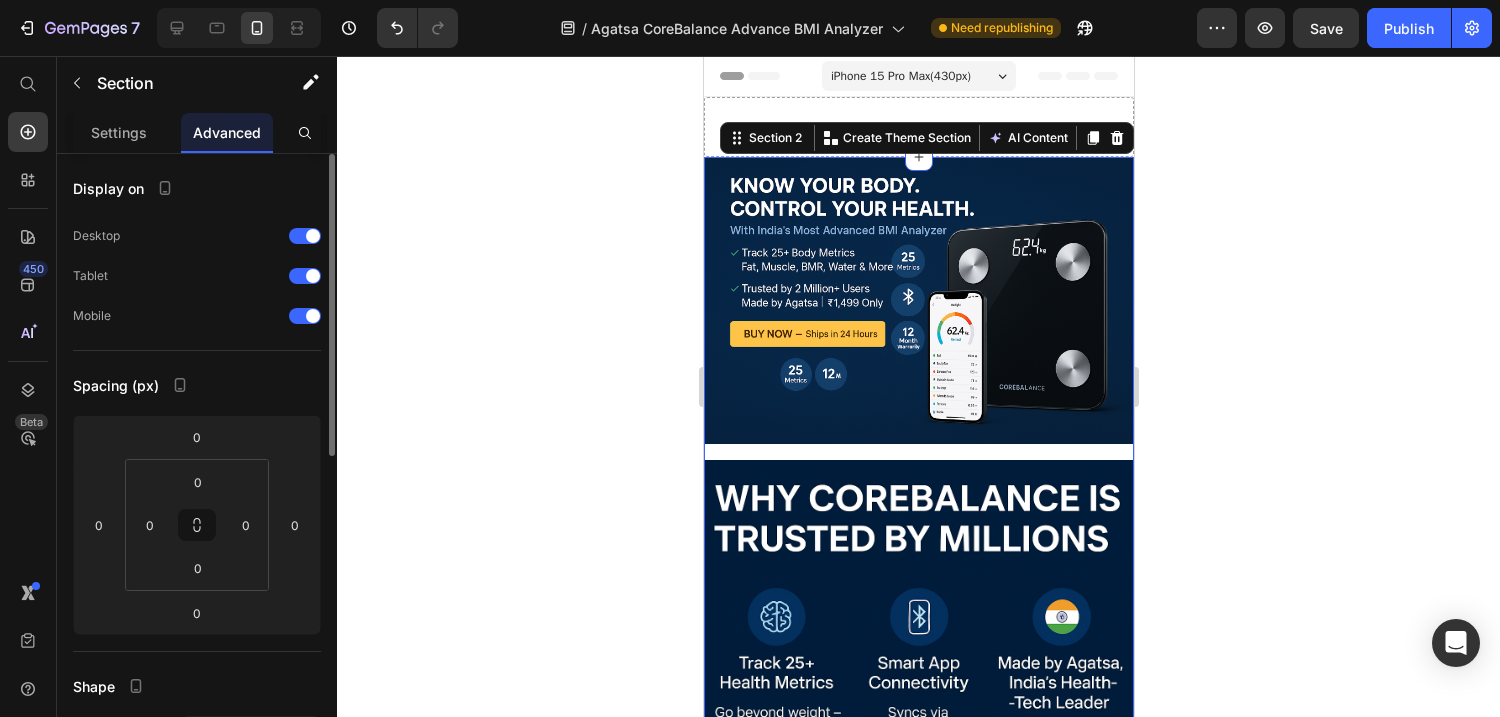 click on "Image Row Image Heading" at bounding box center [918, 560] 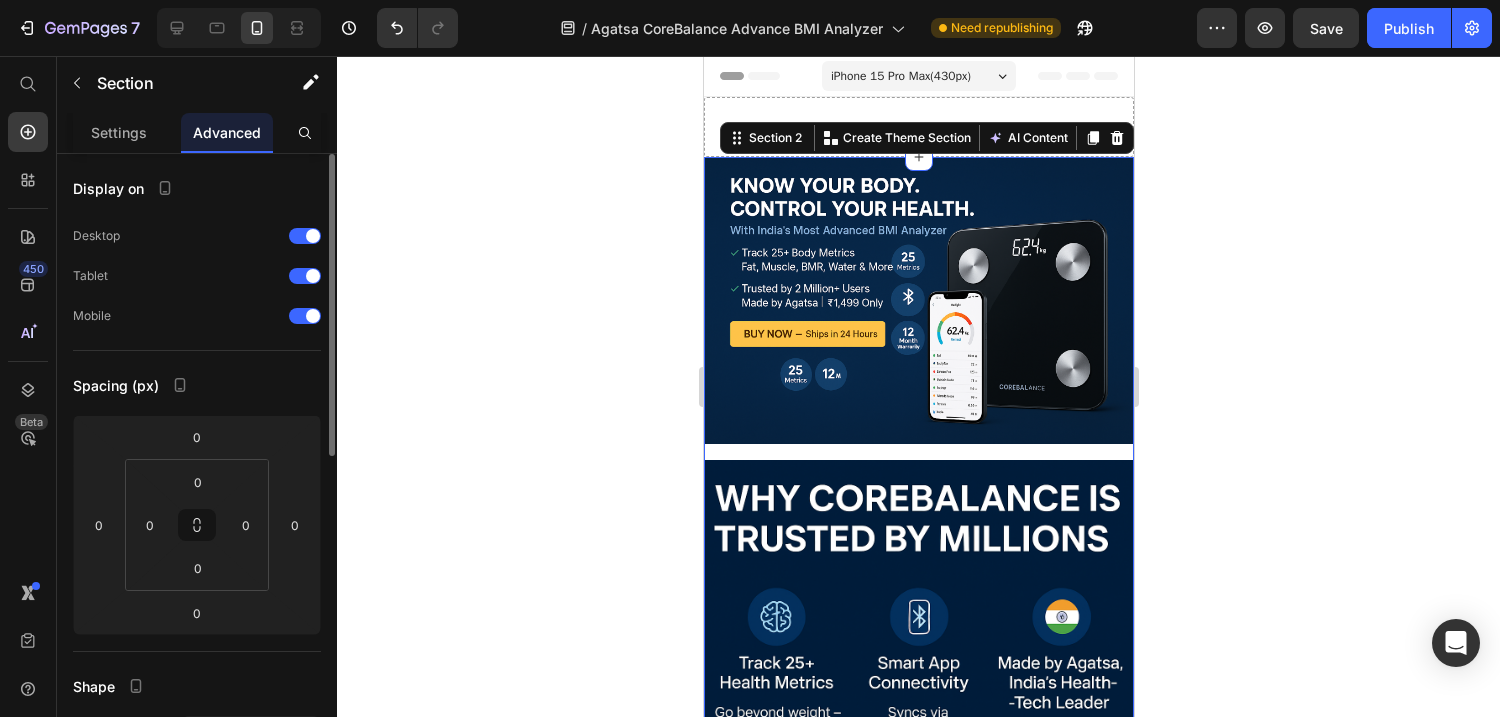 click on "Image Row Image Heading" at bounding box center (918, 560) 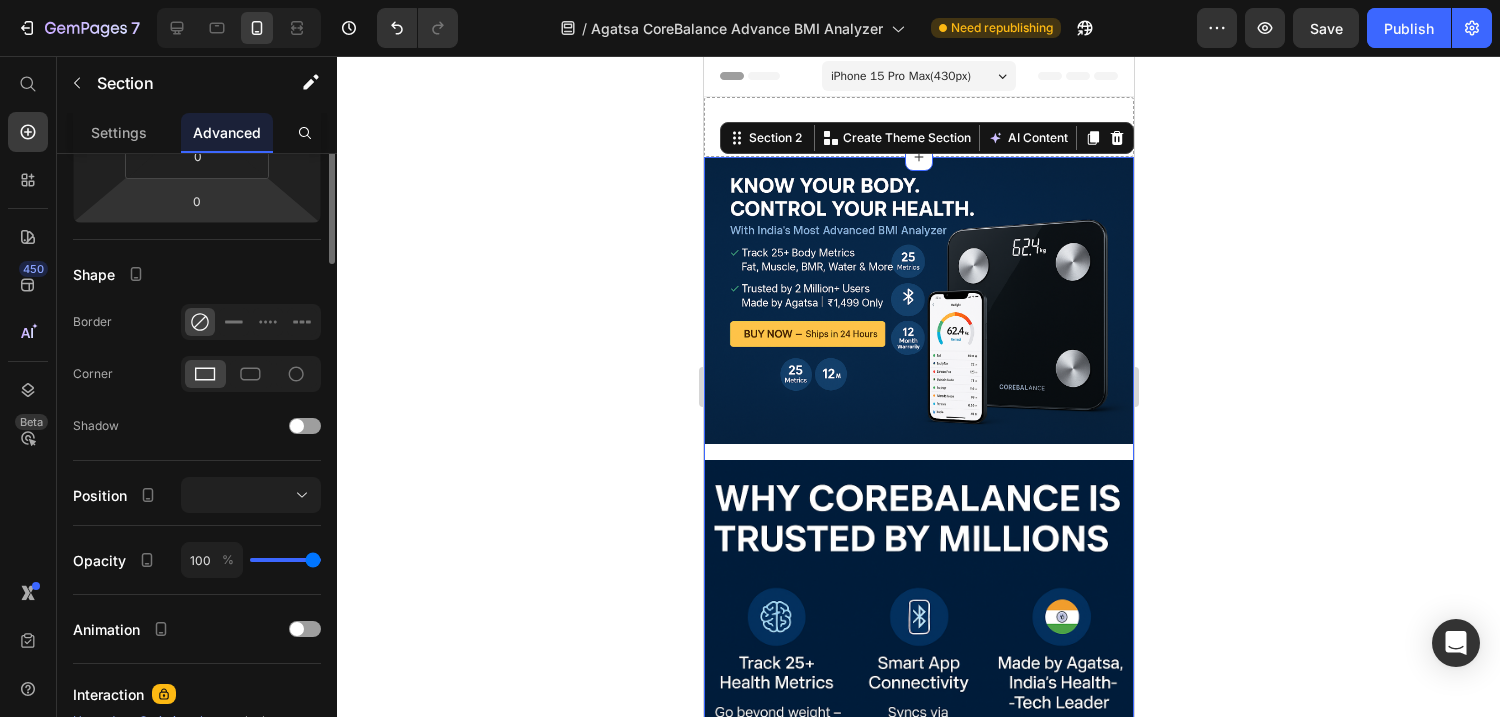 scroll, scrollTop: 649, scrollLeft: 0, axis: vertical 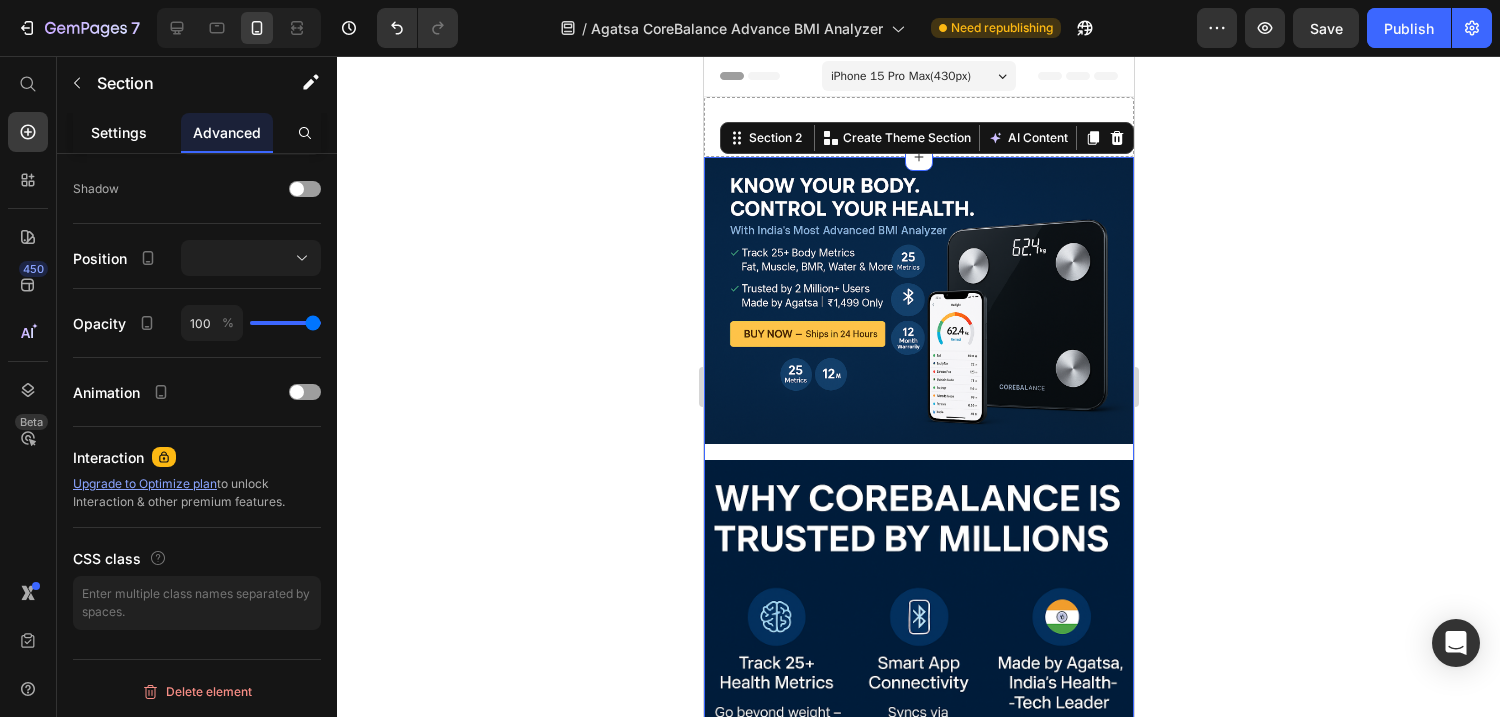 click on "Settings" at bounding box center [119, 132] 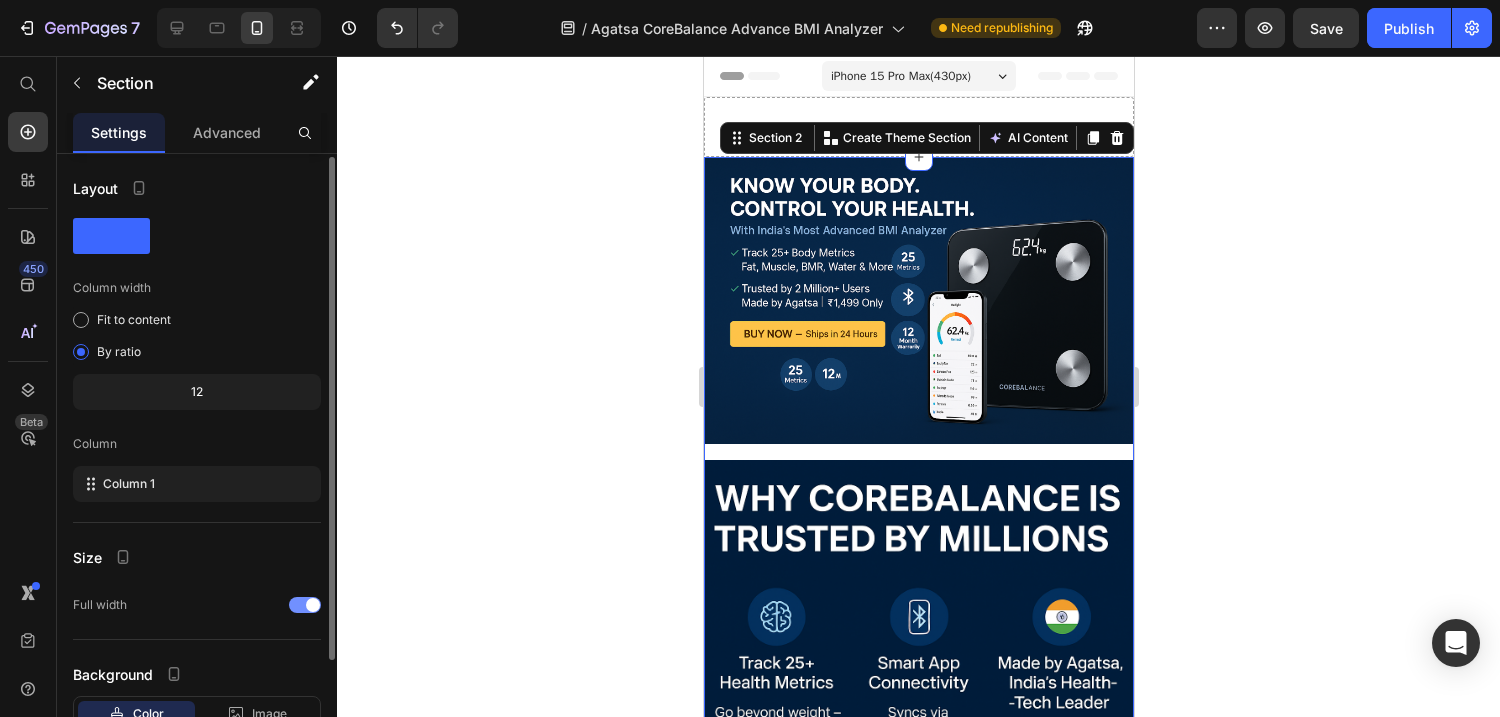 scroll, scrollTop: 144, scrollLeft: 0, axis: vertical 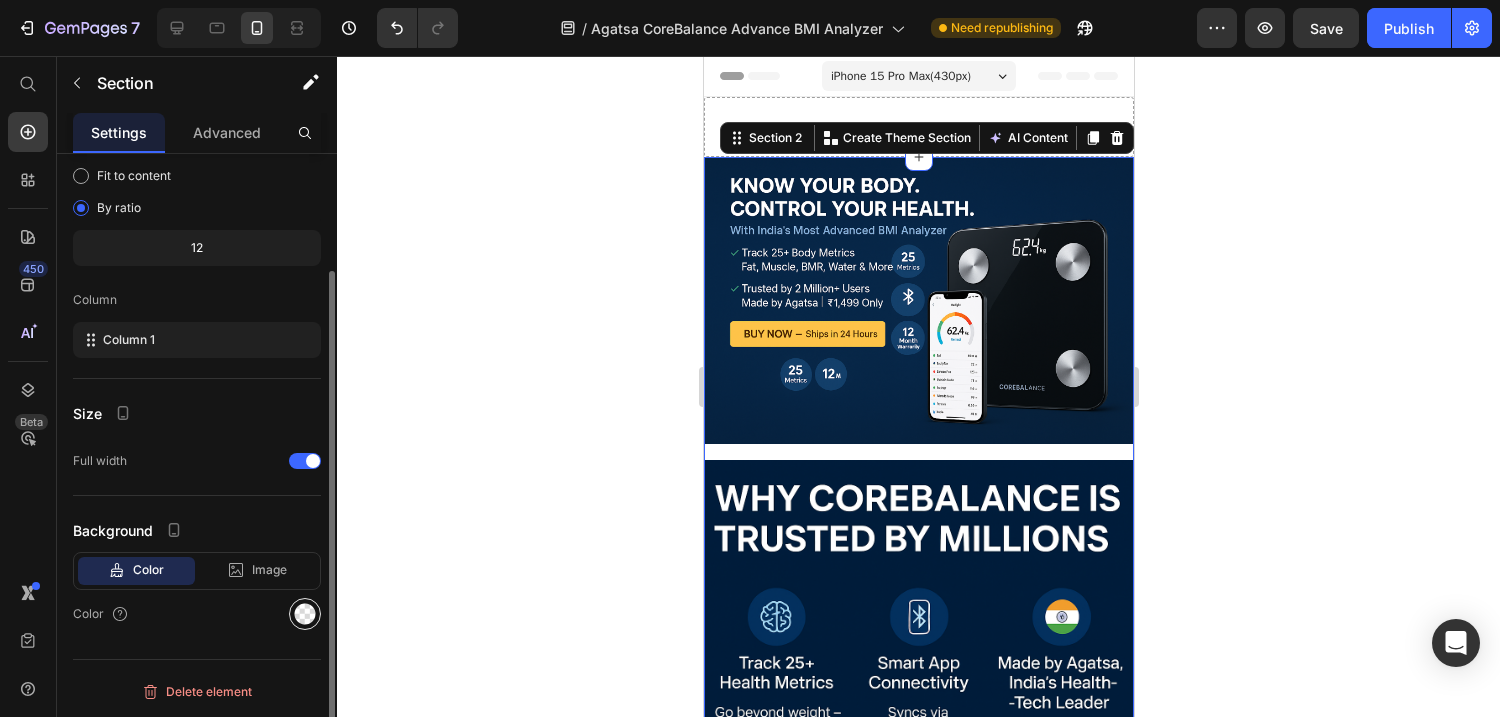 click at bounding box center [305, 614] 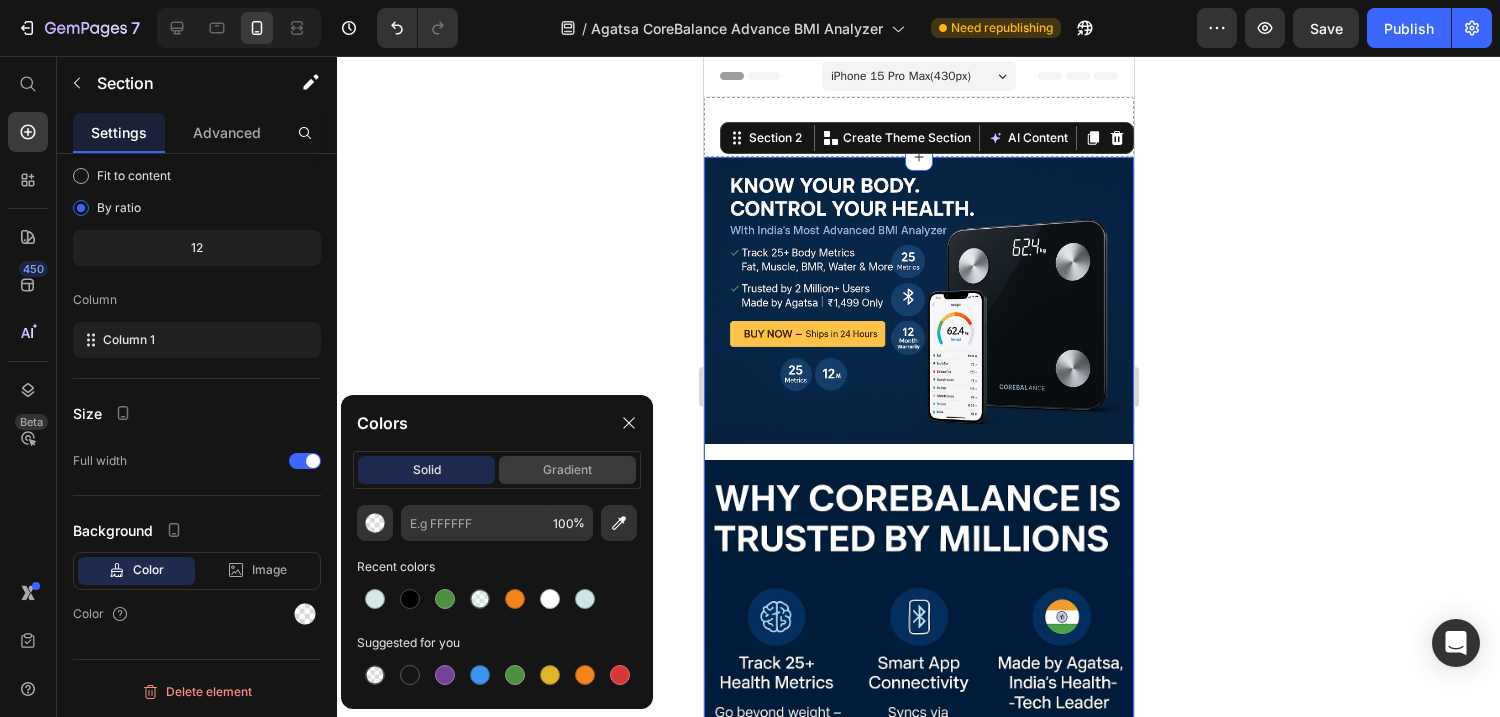 click on "gradient" 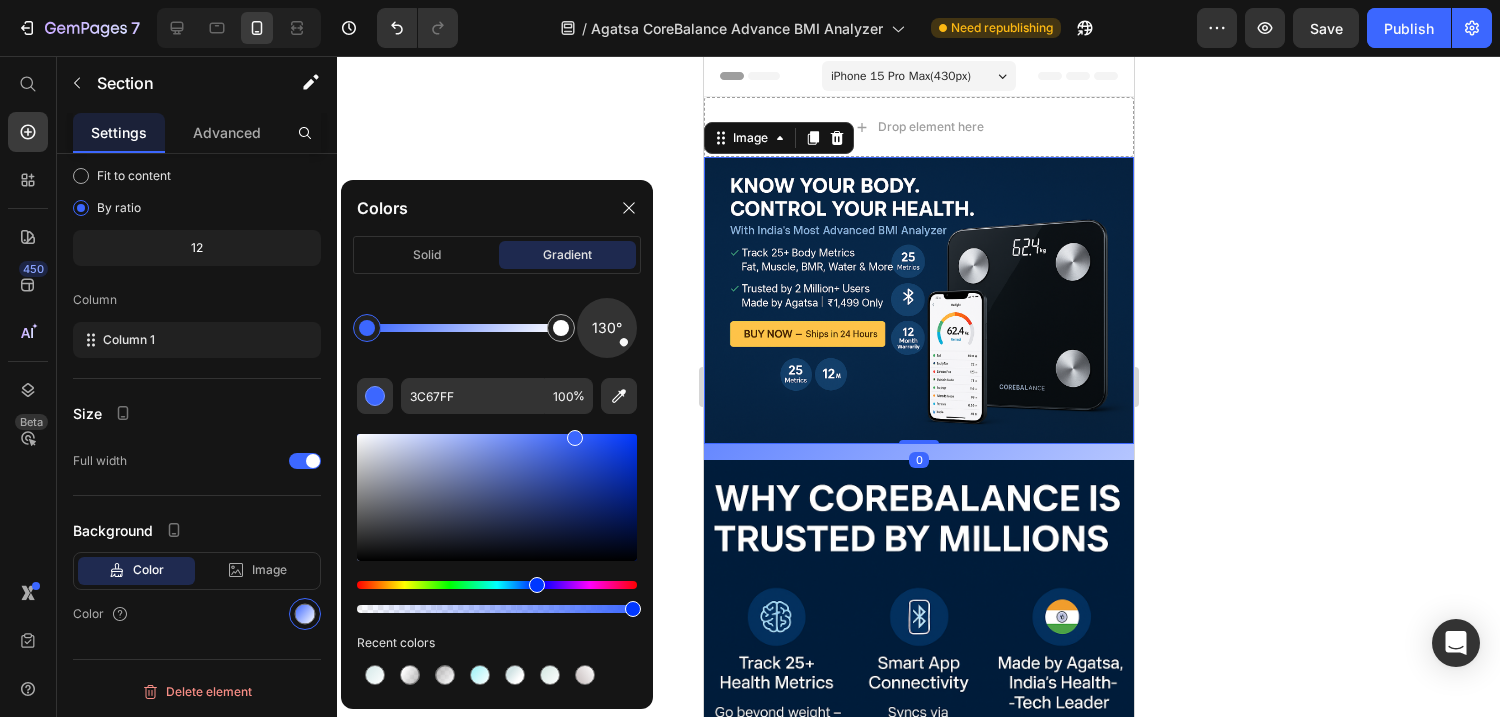 click at bounding box center [918, 300] 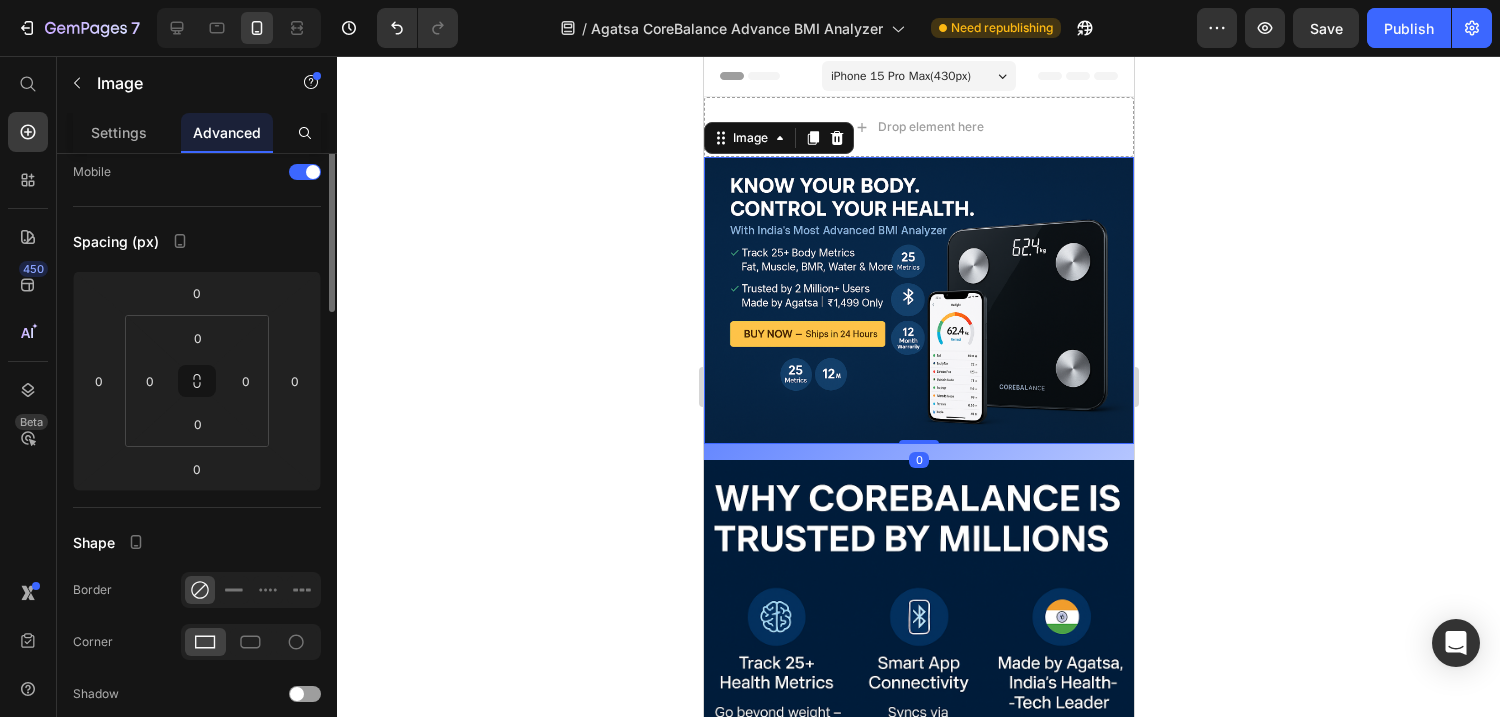 scroll, scrollTop: 0, scrollLeft: 0, axis: both 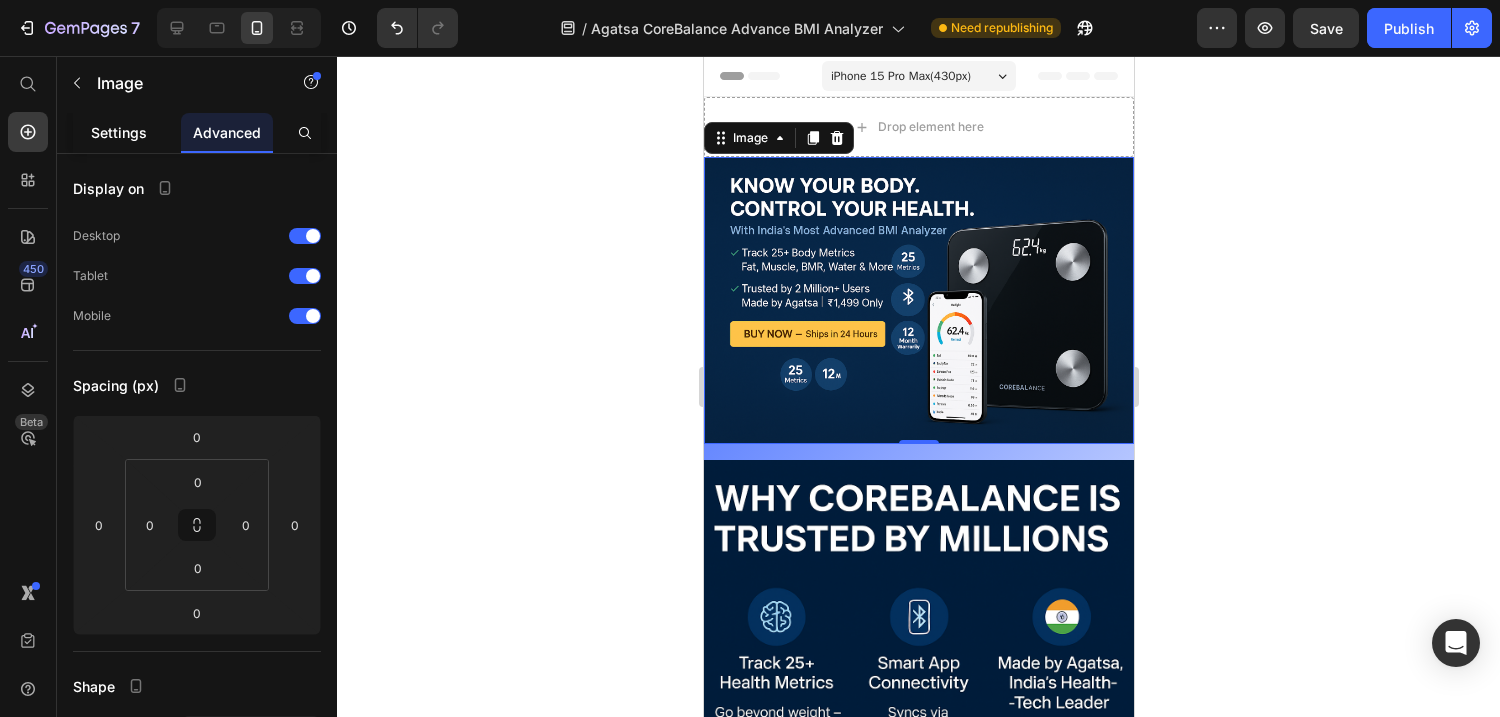 click on "Settings" at bounding box center (119, 132) 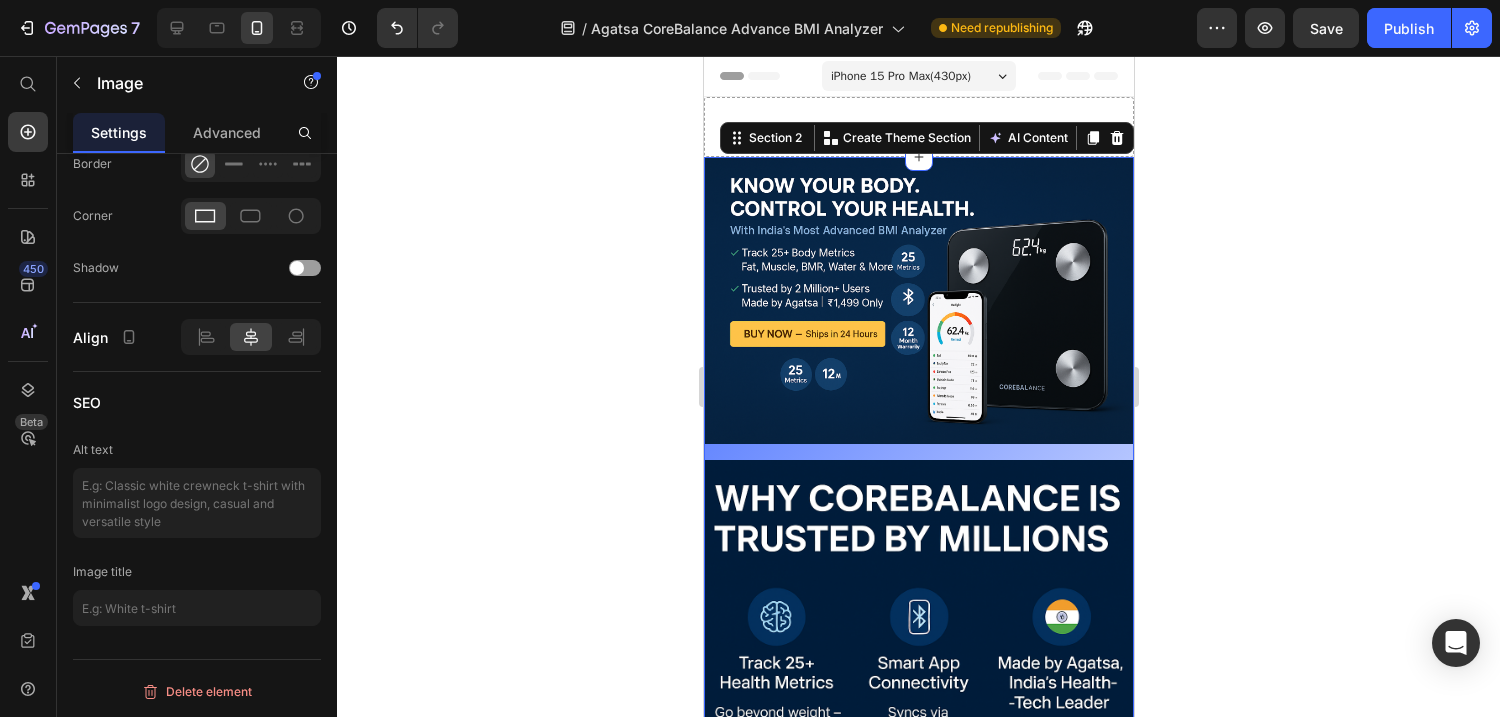scroll, scrollTop: 148, scrollLeft: 0, axis: vertical 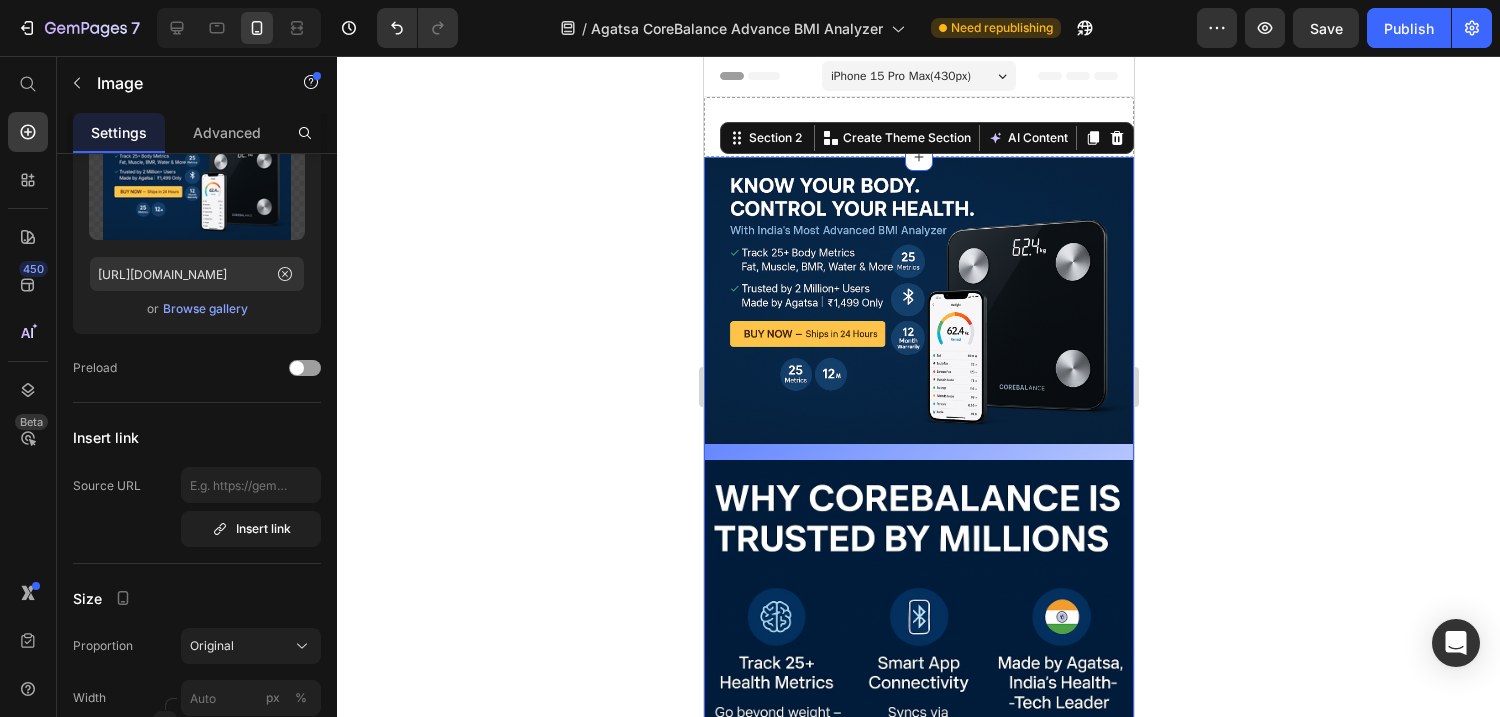 click on "Image Row Image Heading" at bounding box center (918, 560) 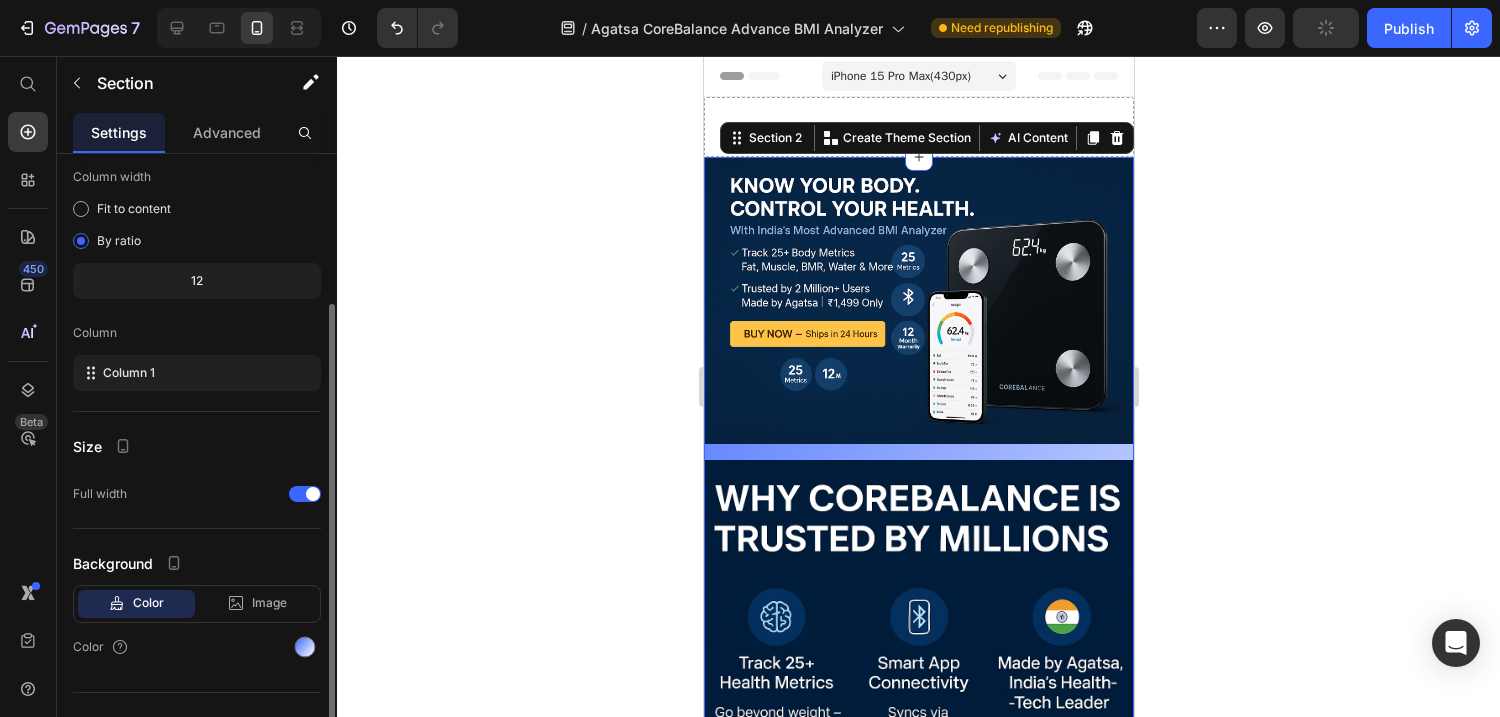 scroll, scrollTop: 144, scrollLeft: 0, axis: vertical 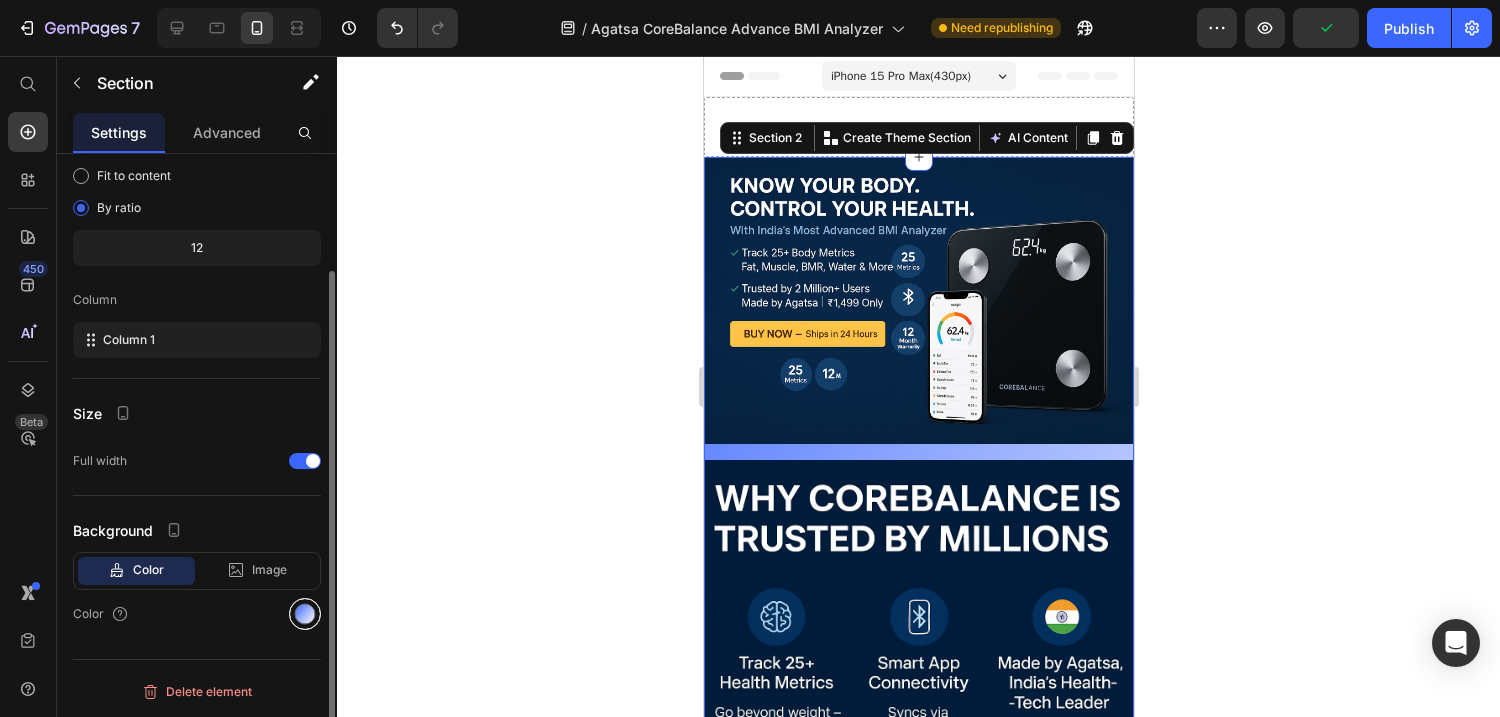 click at bounding box center (305, 614) 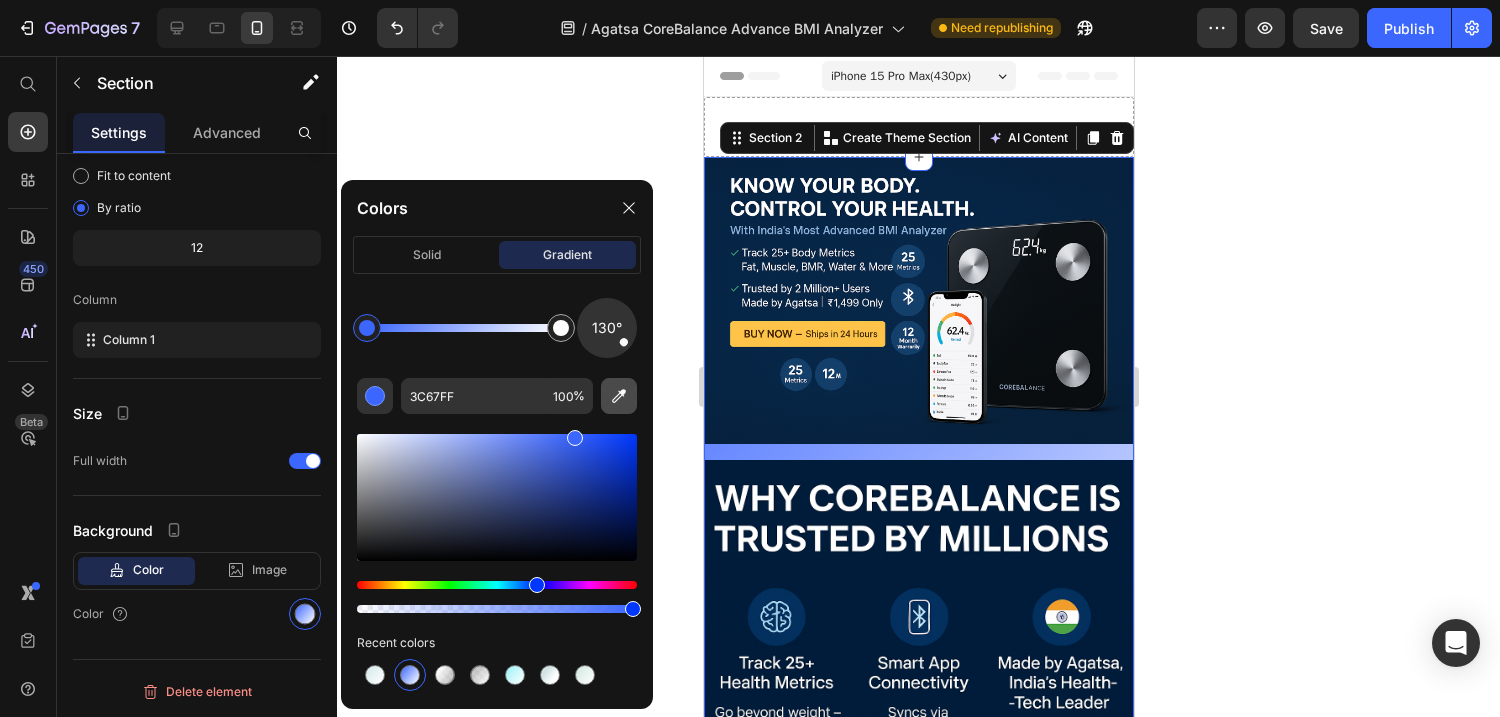 click 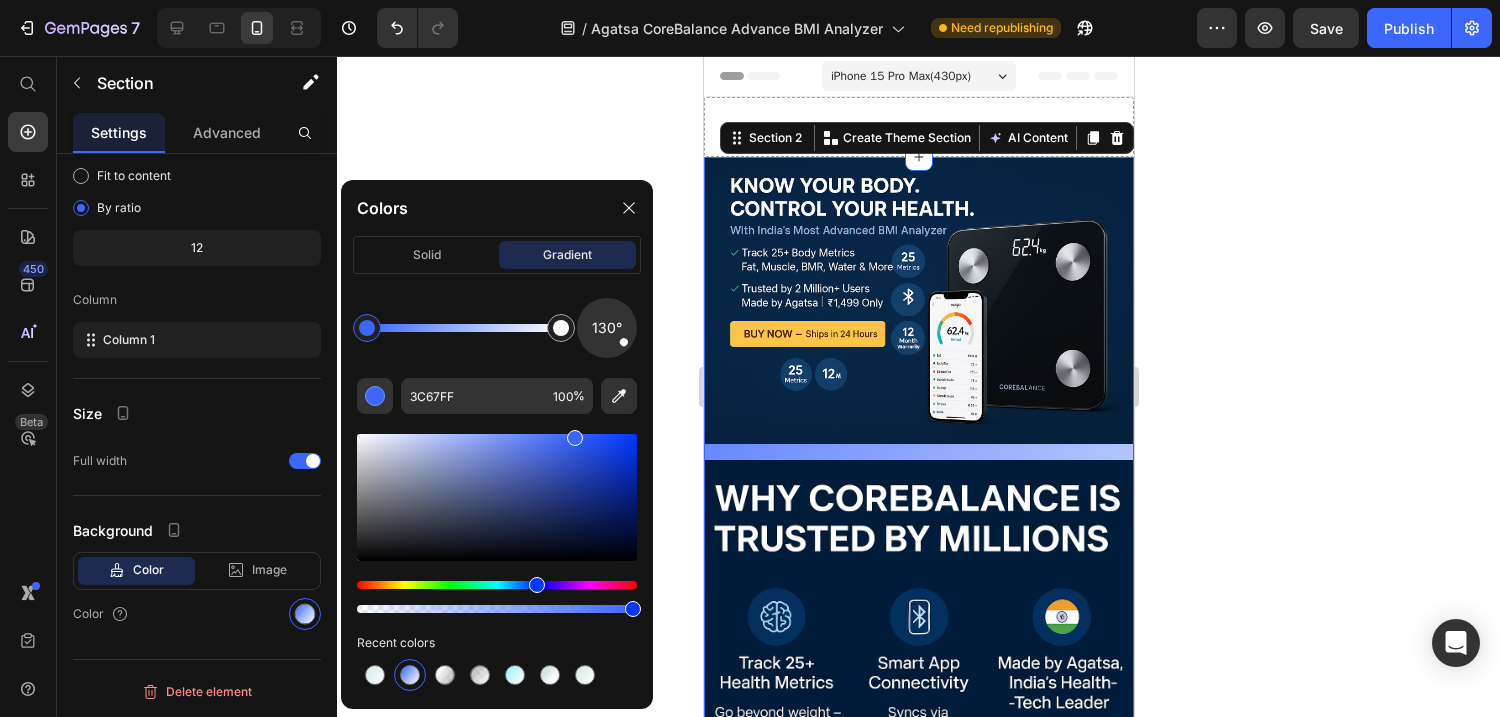 type on "082543" 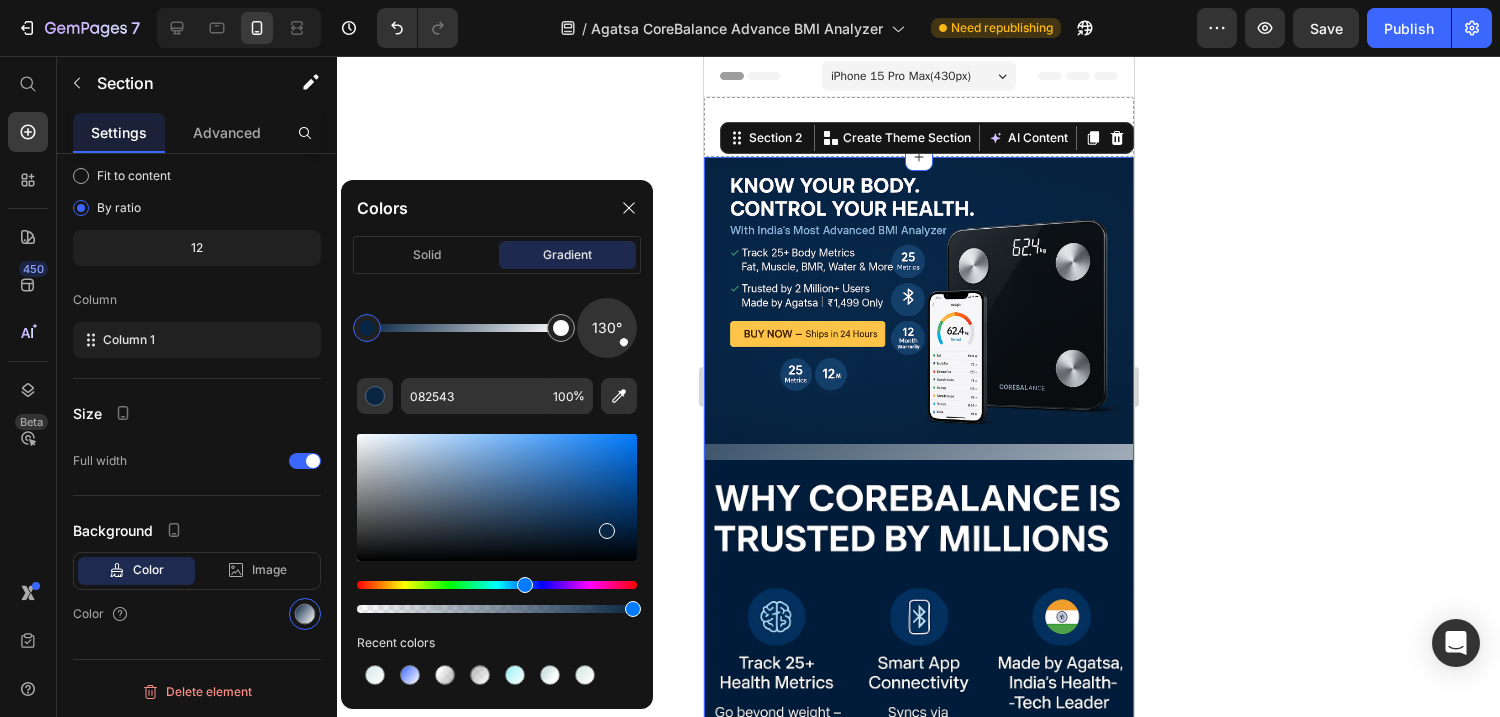 click 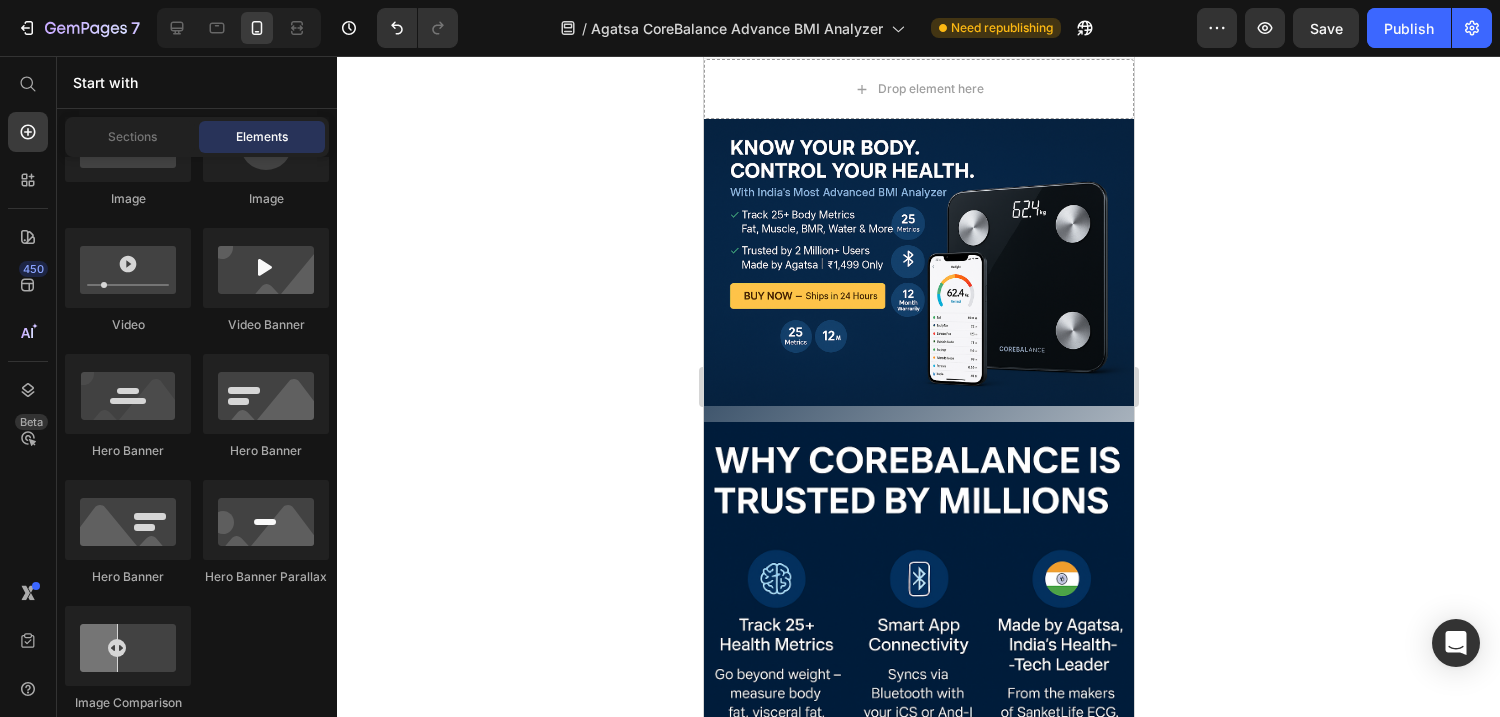 scroll, scrollTop: 0, scrollLeft: 0, axis: both 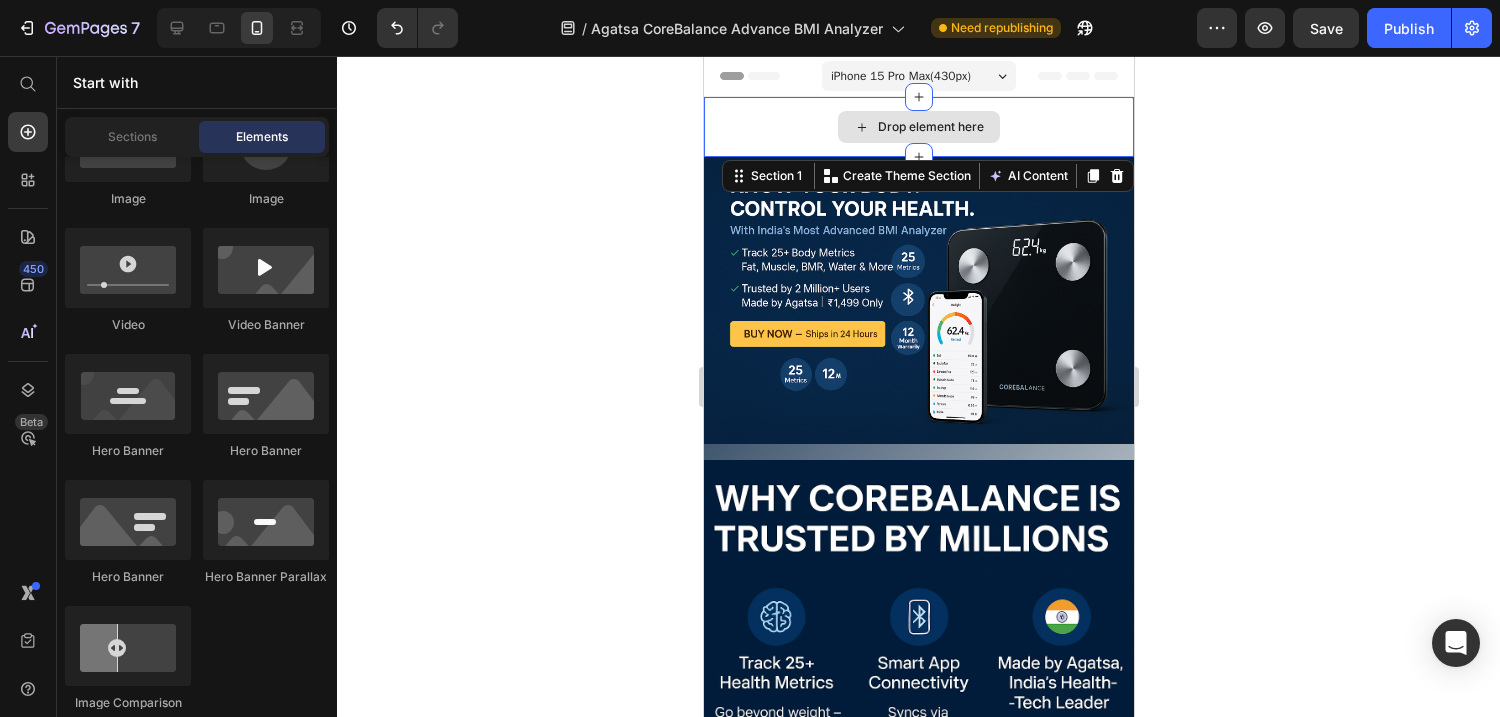 click on "Drop element here" at bounding box center (918, 127) 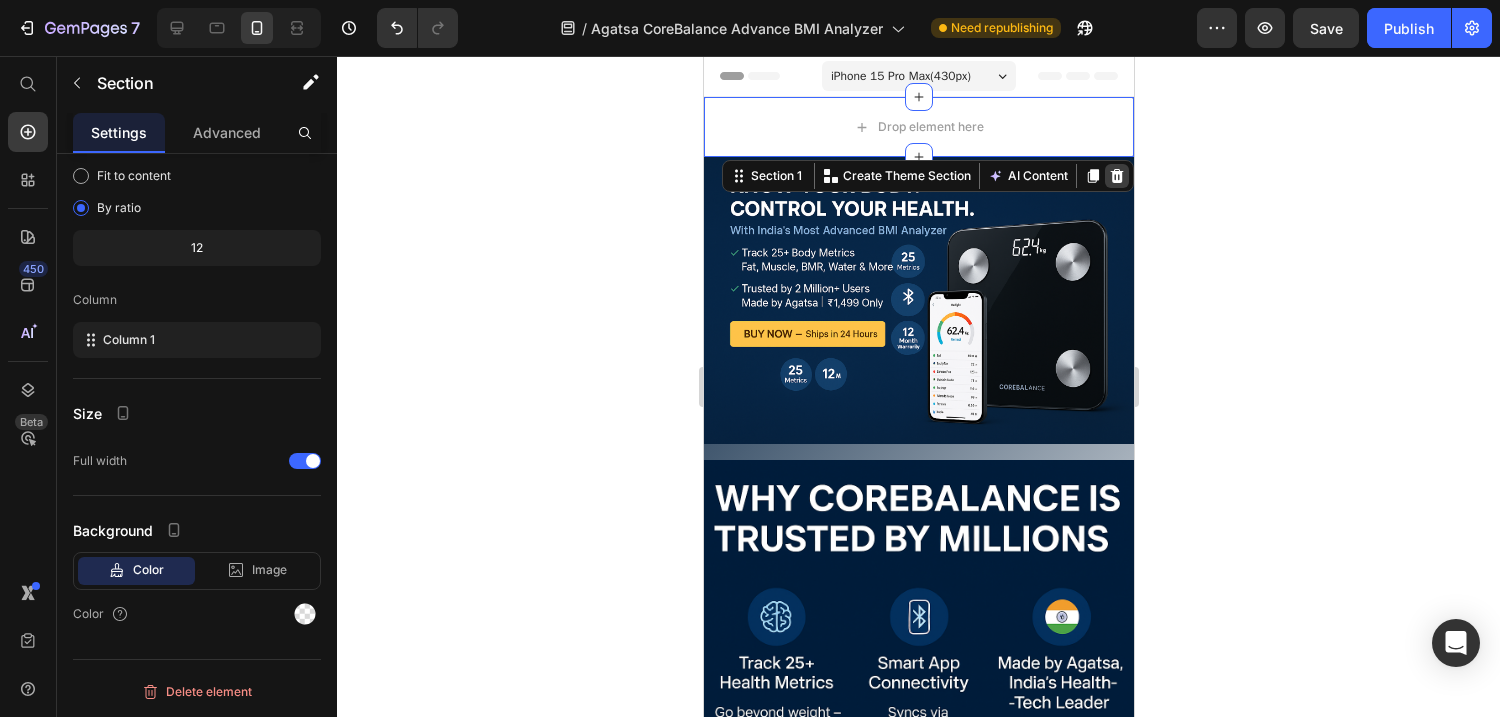 click 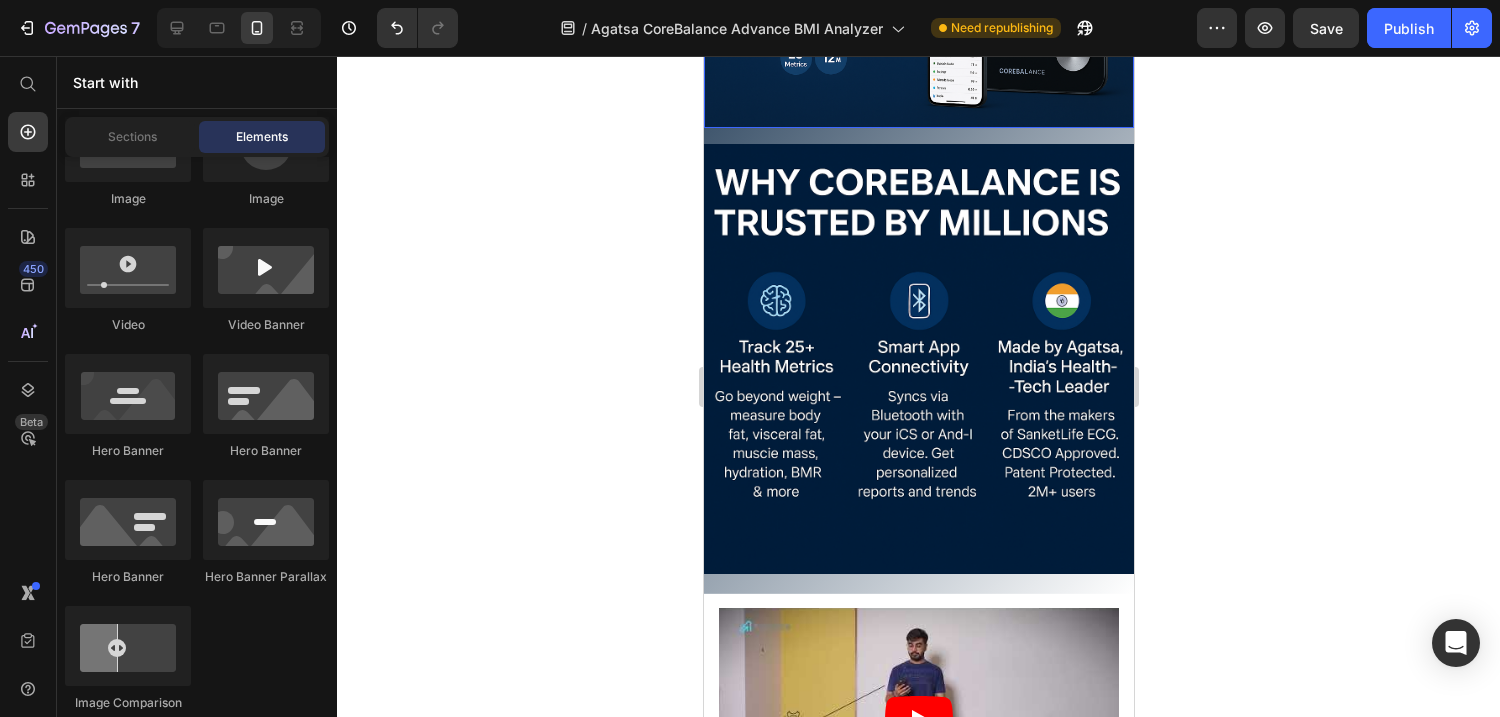 scroll, scrollTop: 224, scrollLeft: 0, axis: vertical 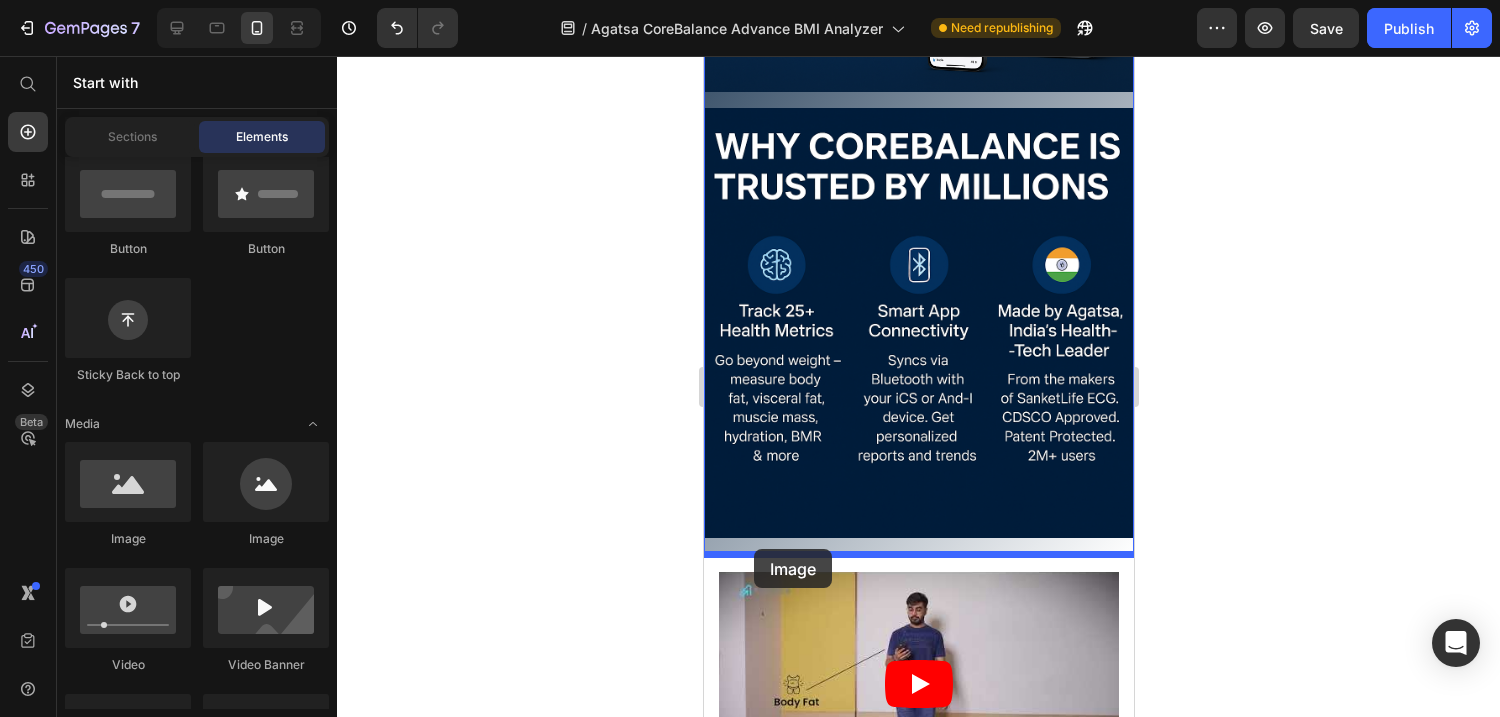 drag, startPoint x: 830, startPoint y: 551, endPoint x: 753, endPoint y: 549, distance: 77.02597 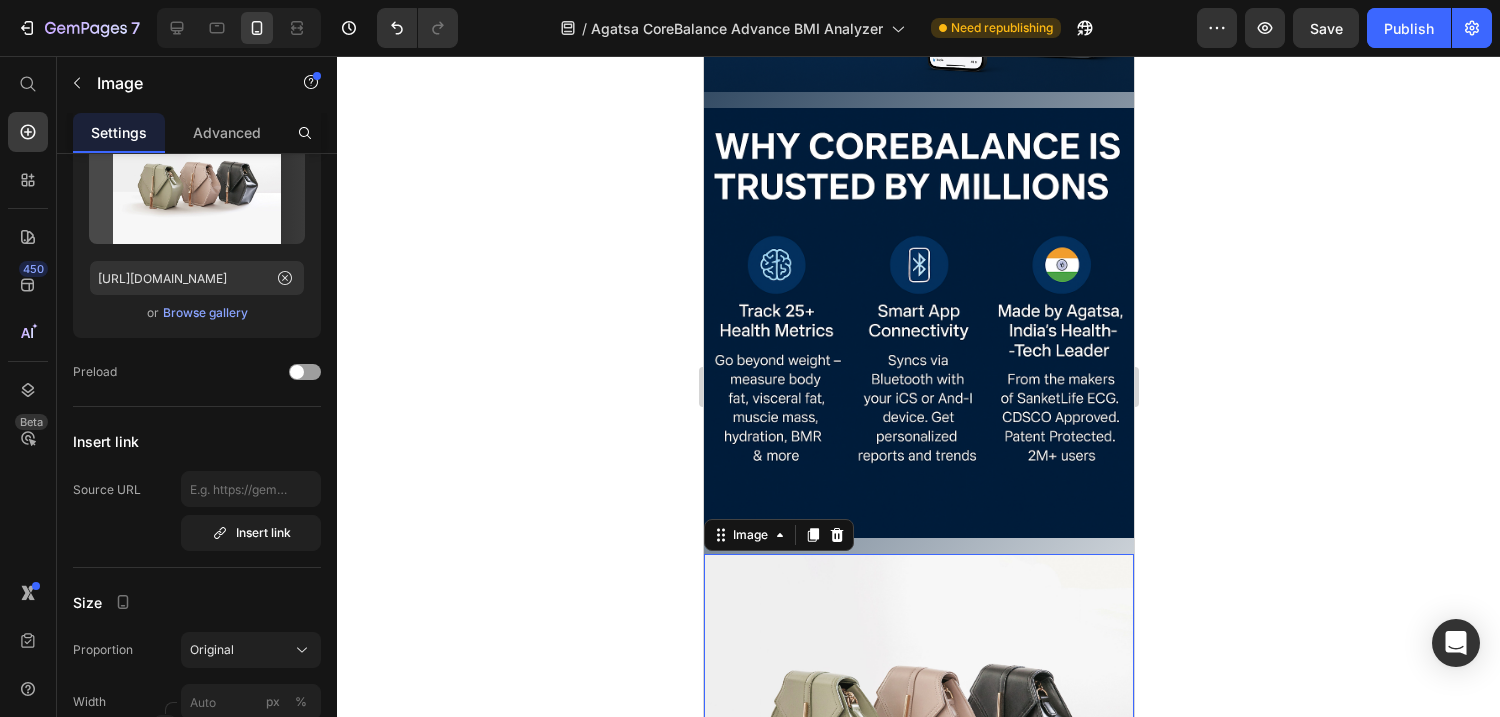 scroll, scrollTop: 0, scrollLeft: 0, axis: both 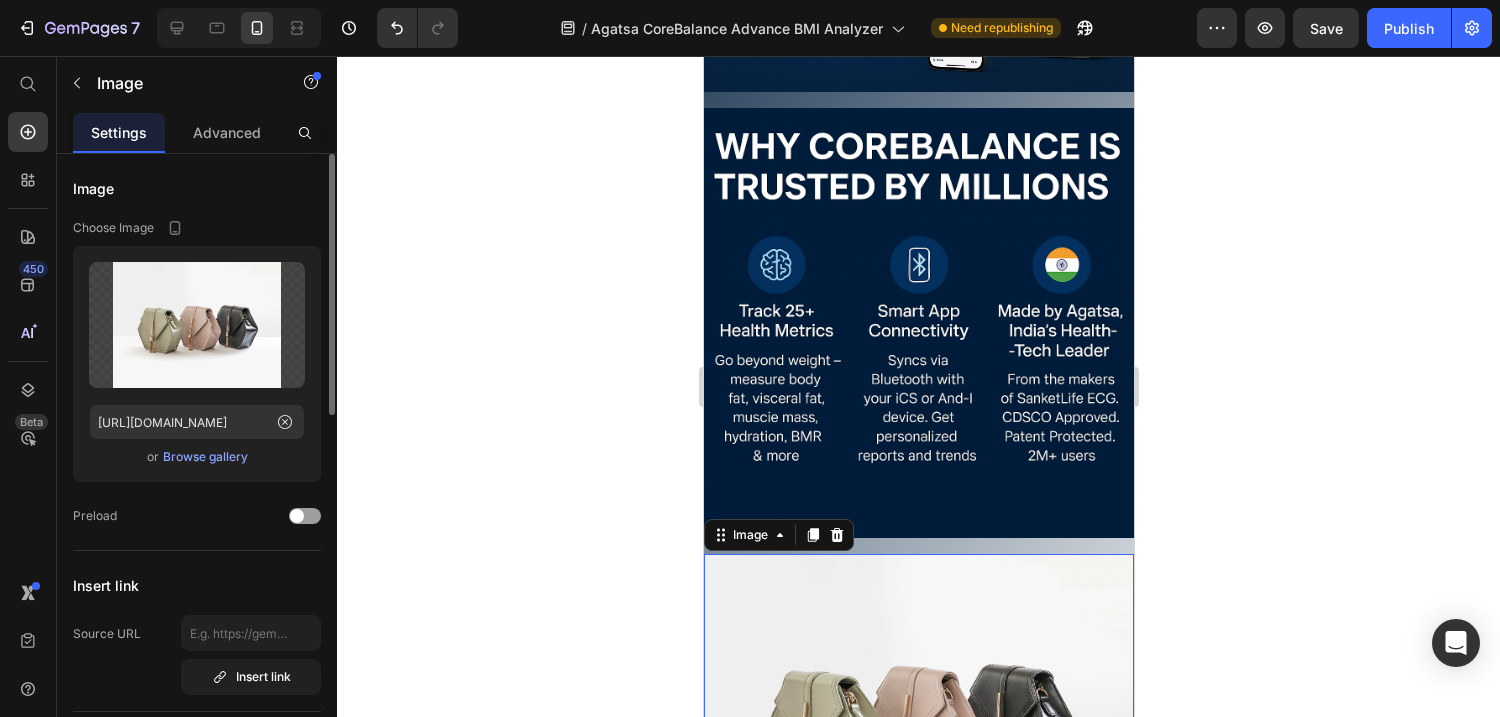 click on "Browse gallery" at bounding box center [205, 457] 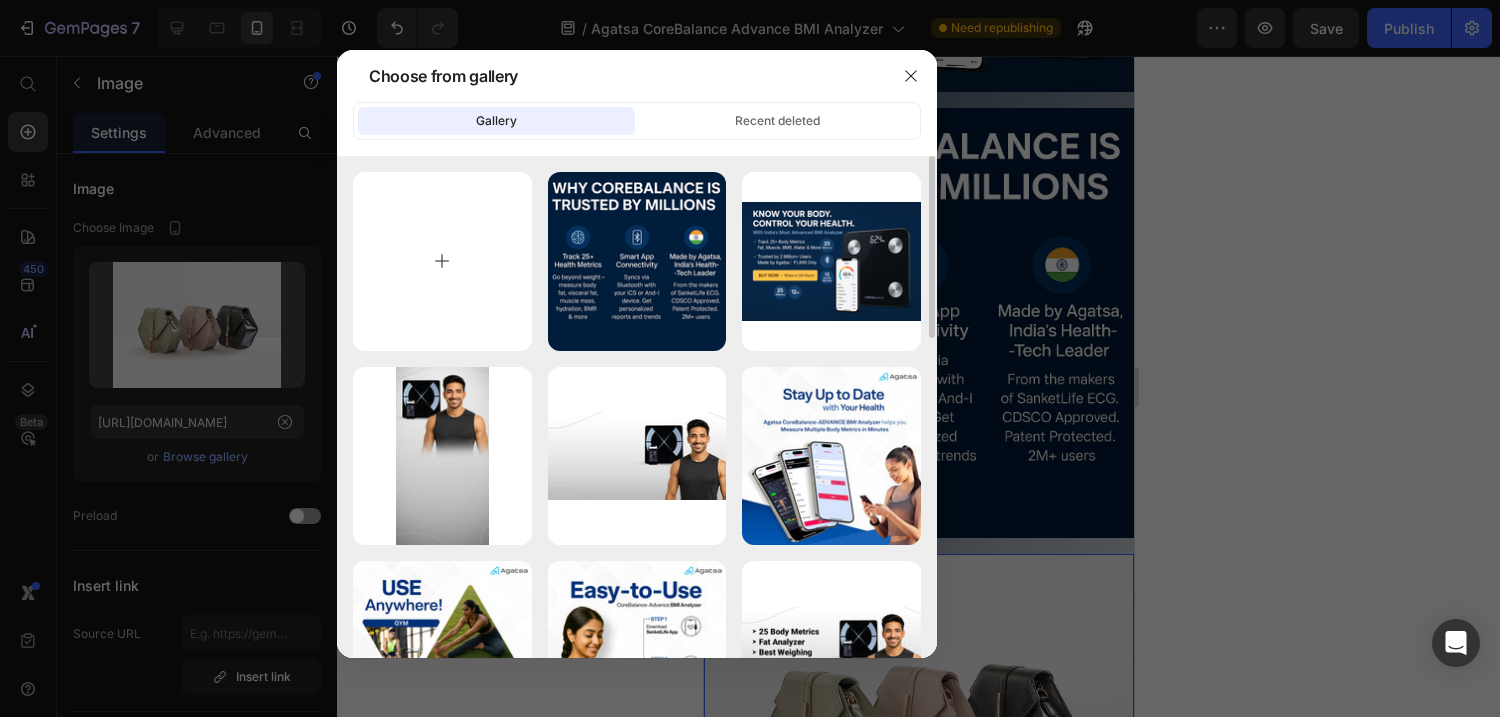 click at bounding box center (442, 261) 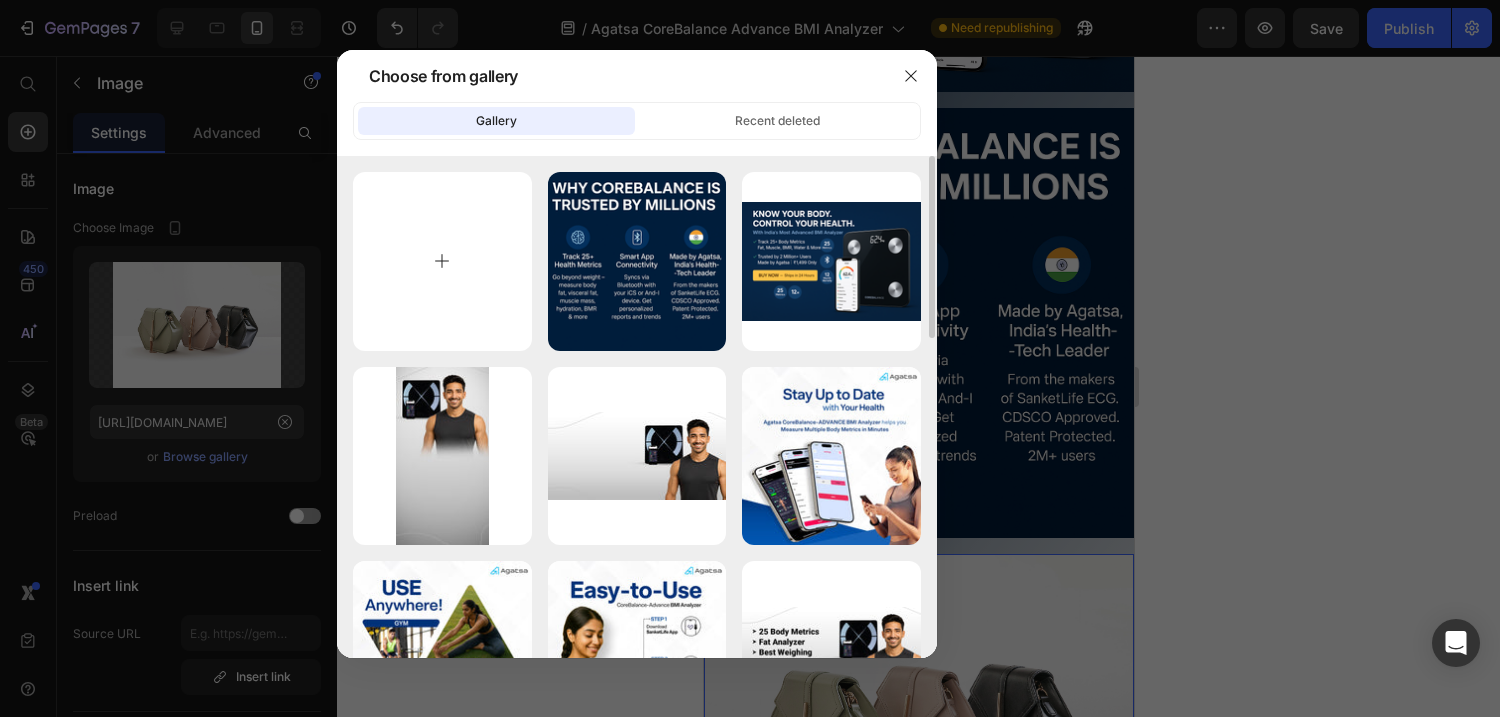 type on "C:\fakepath\IMG_0632.jpg" 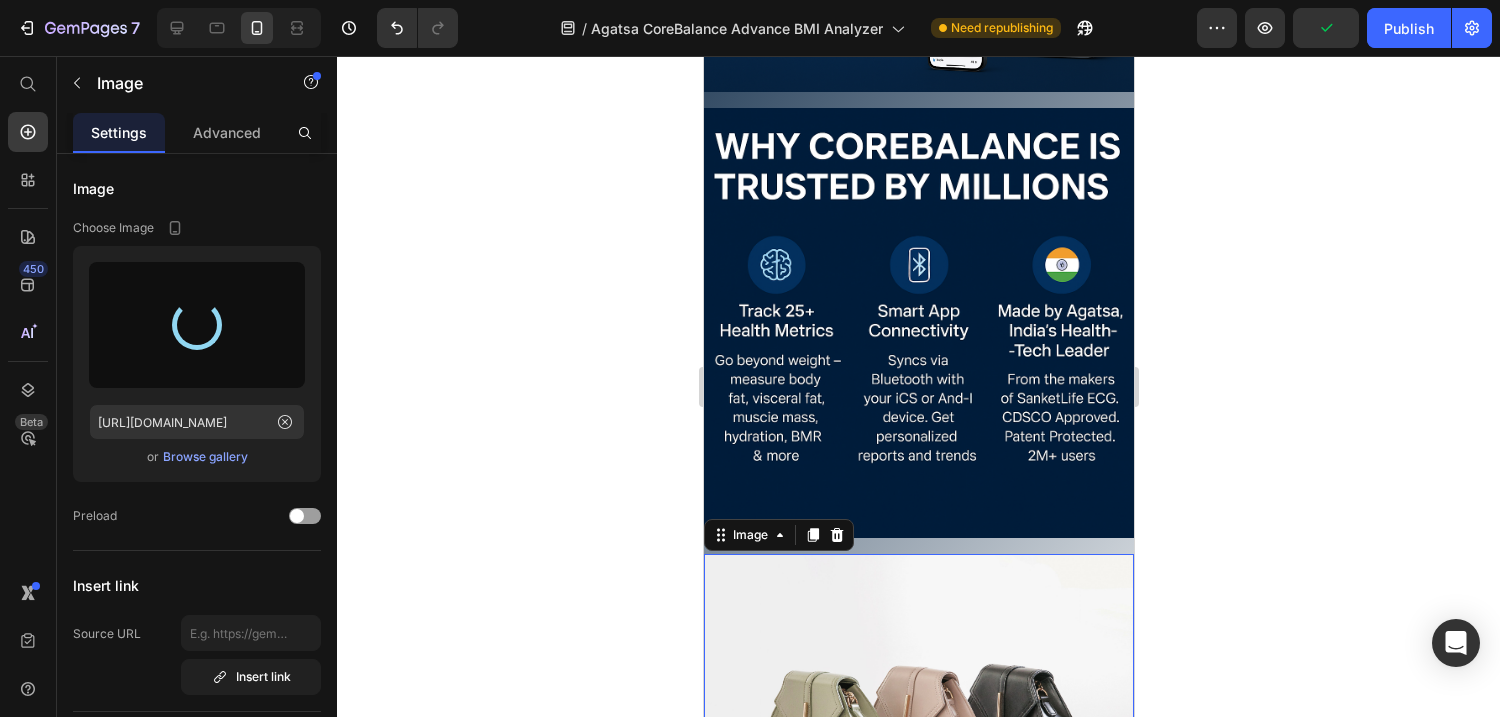 type on "[URL][DOMAIN_NAME]" 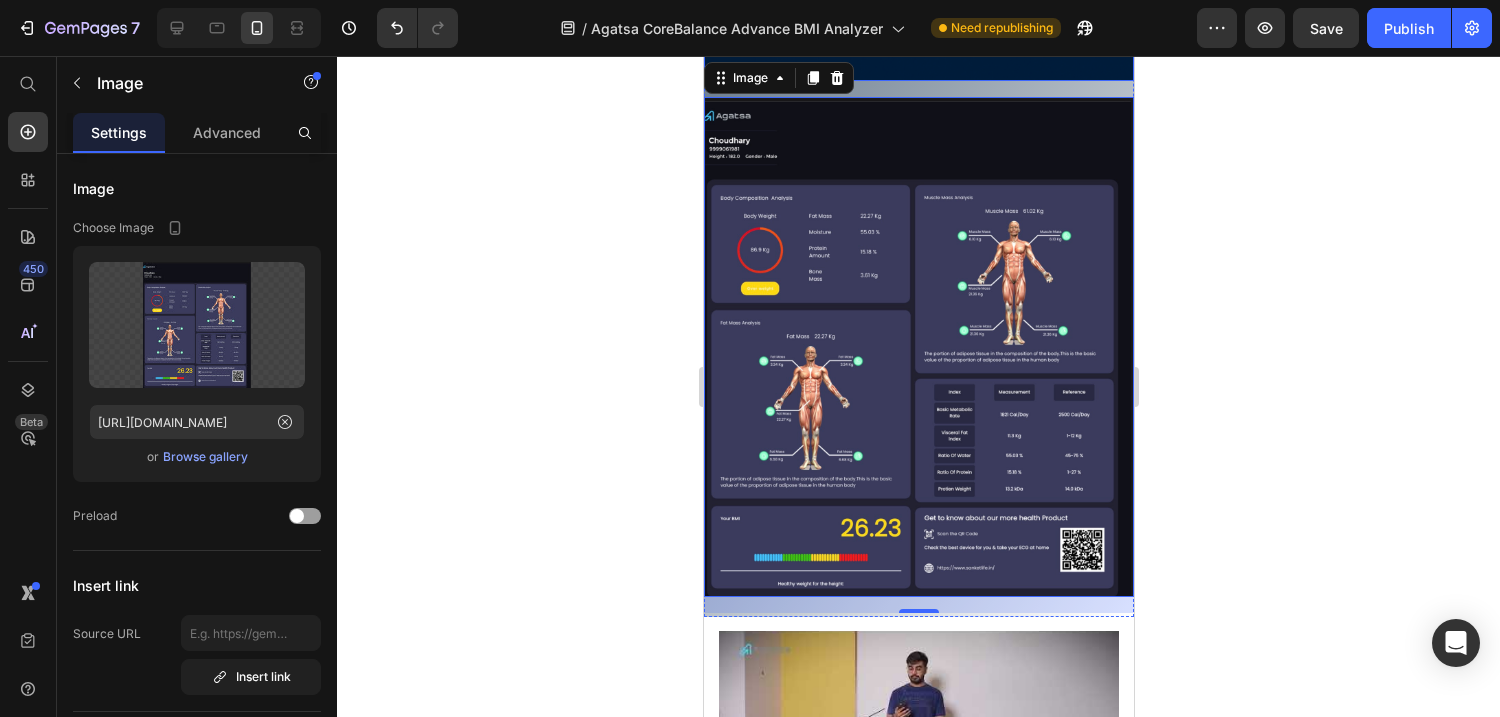 scroll, scrollTop: 751, scrollLeft: 0, axis: vertical 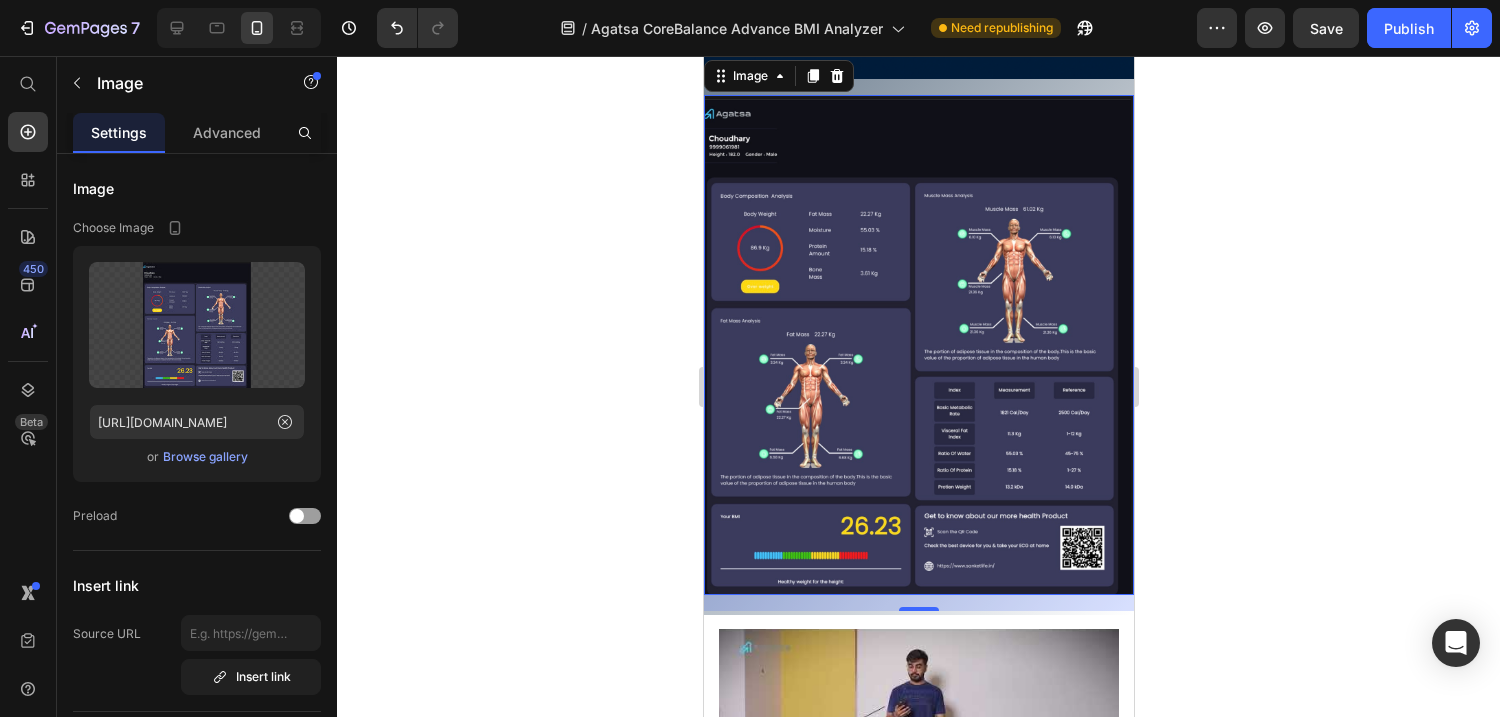 click 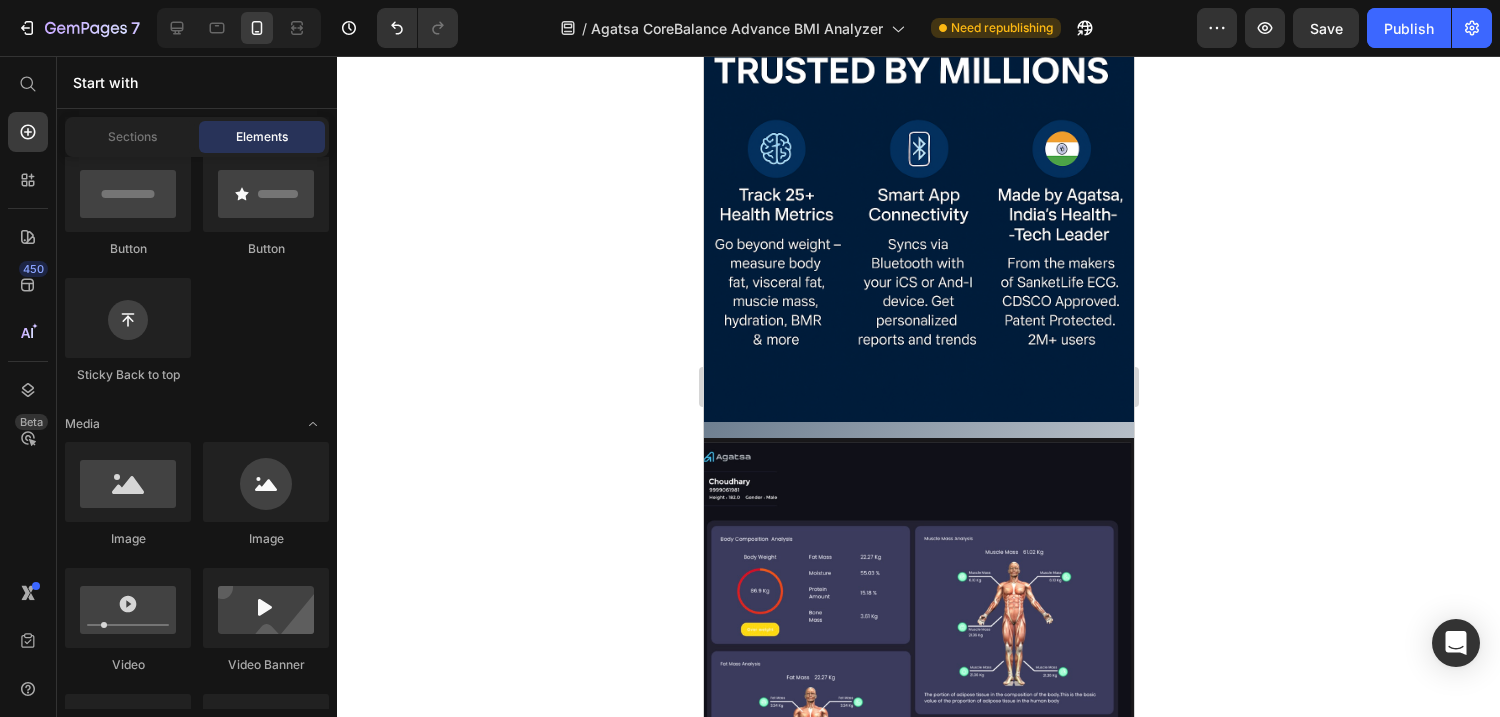 scroll, scrollTop: 405, scrollLeft: 0, axis: vertical 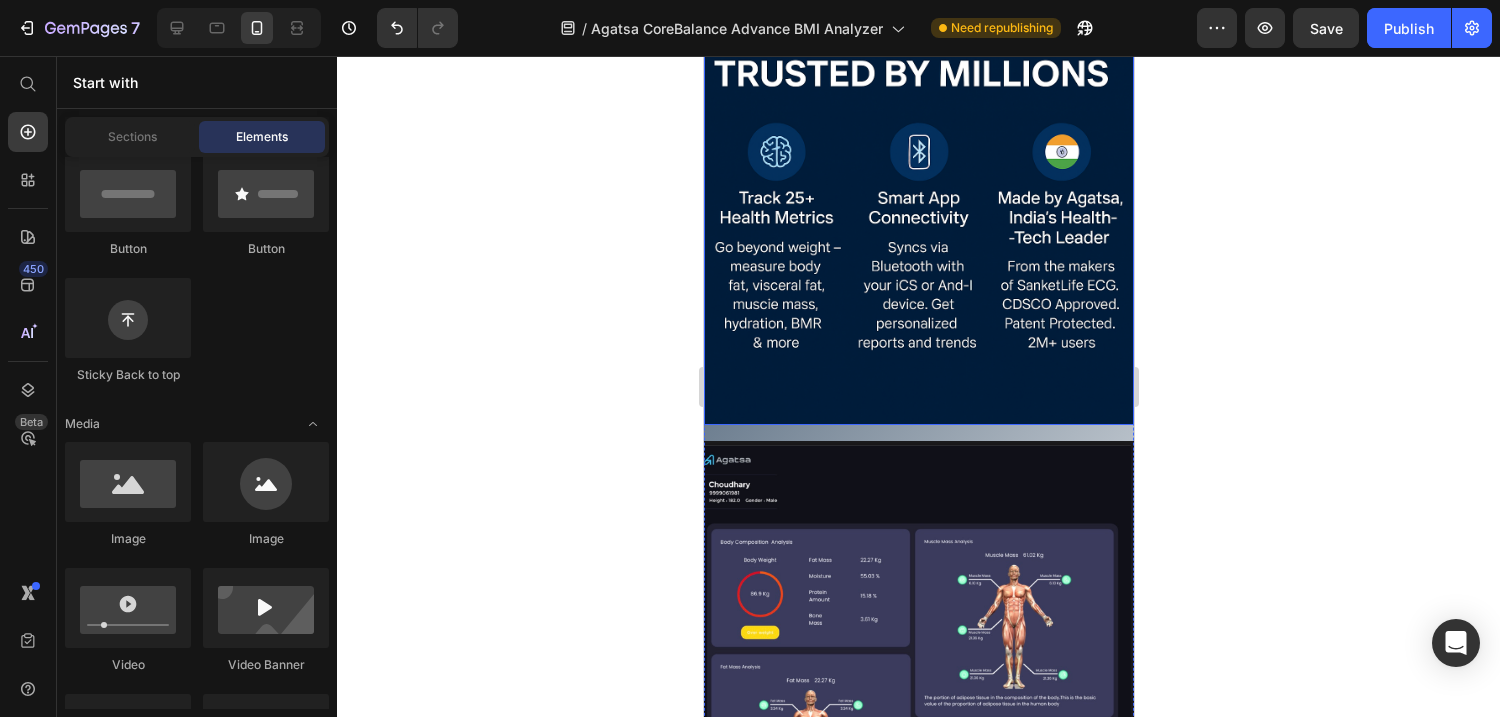 click at bounding box center (918, 210) 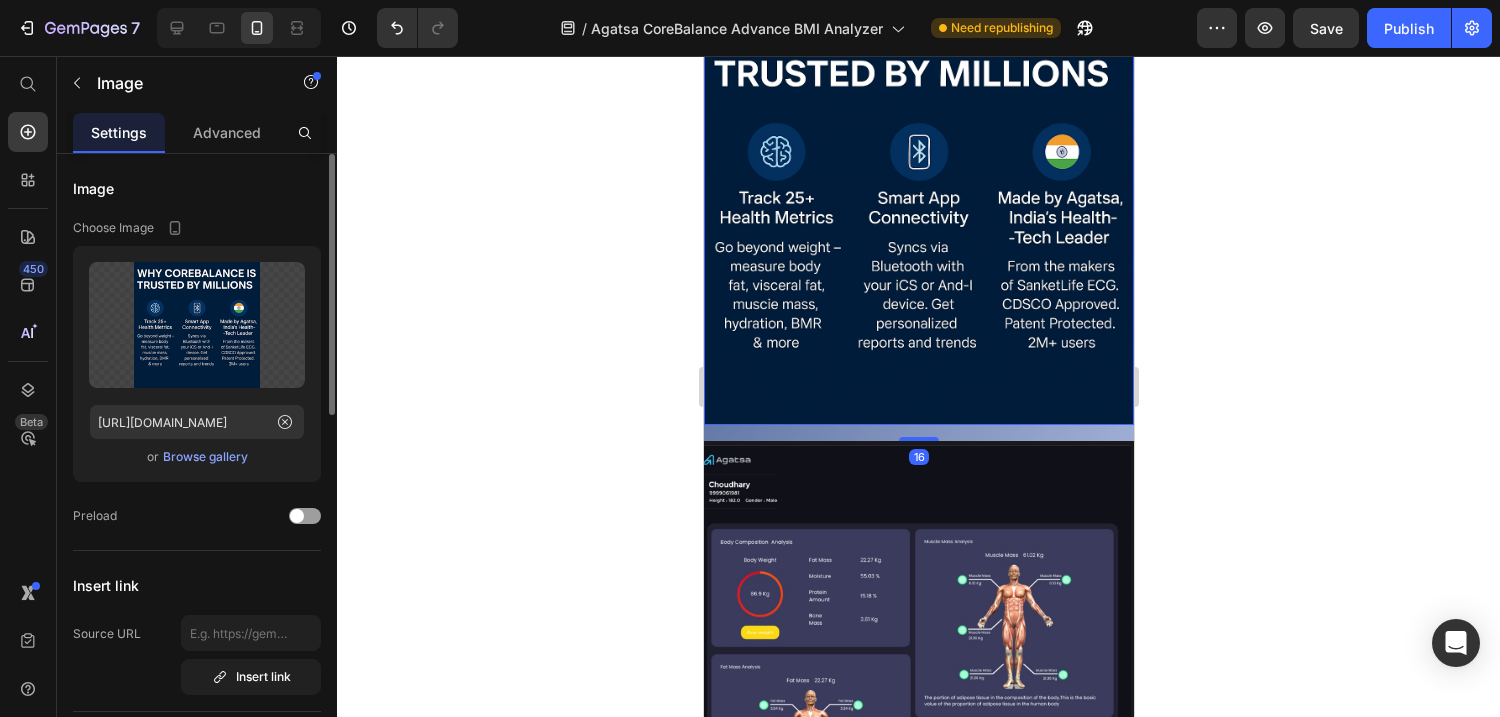 click on "Browse gallery" at bounding box center [205, 457] 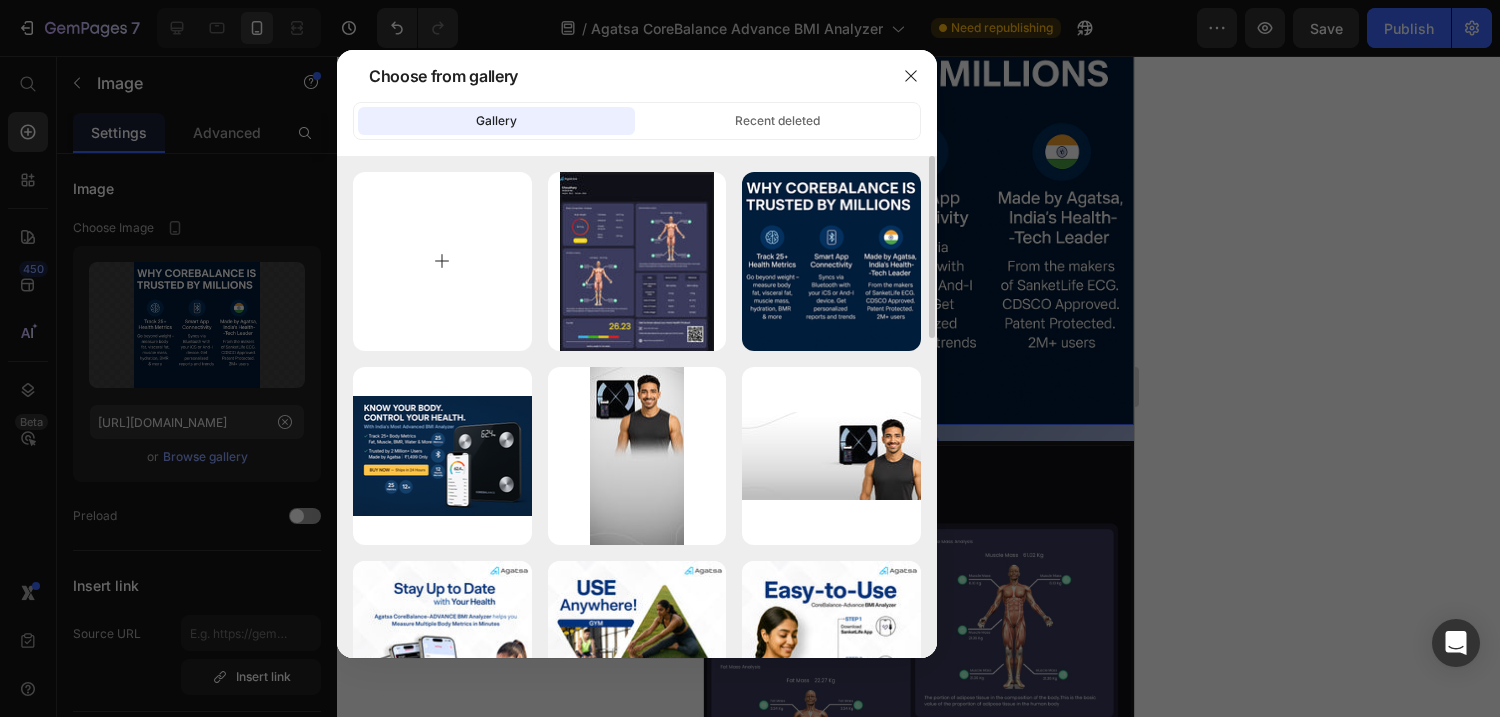 click at bounding box center [442, 261] 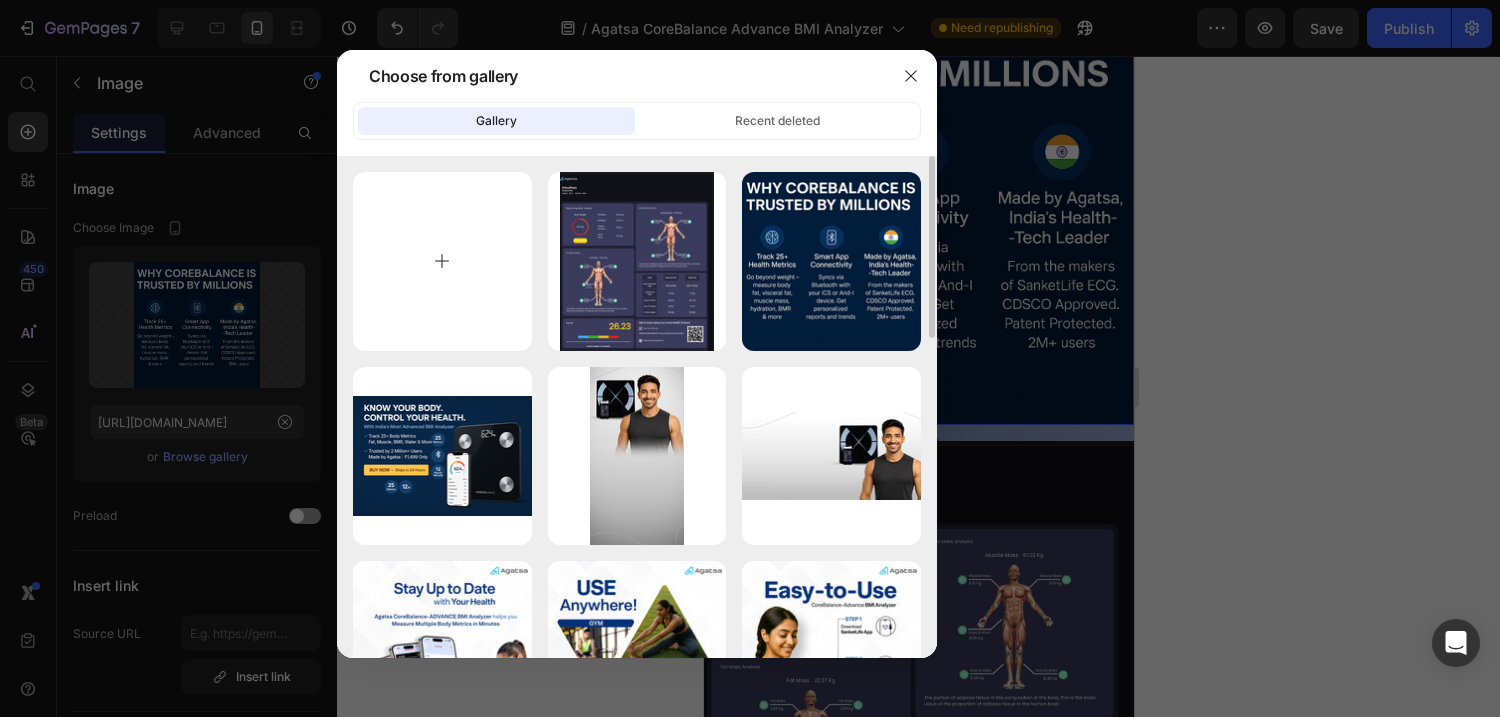 type on "C:\fakepath\ChatGPT Image [DATE], 09_50_15 AM.png" 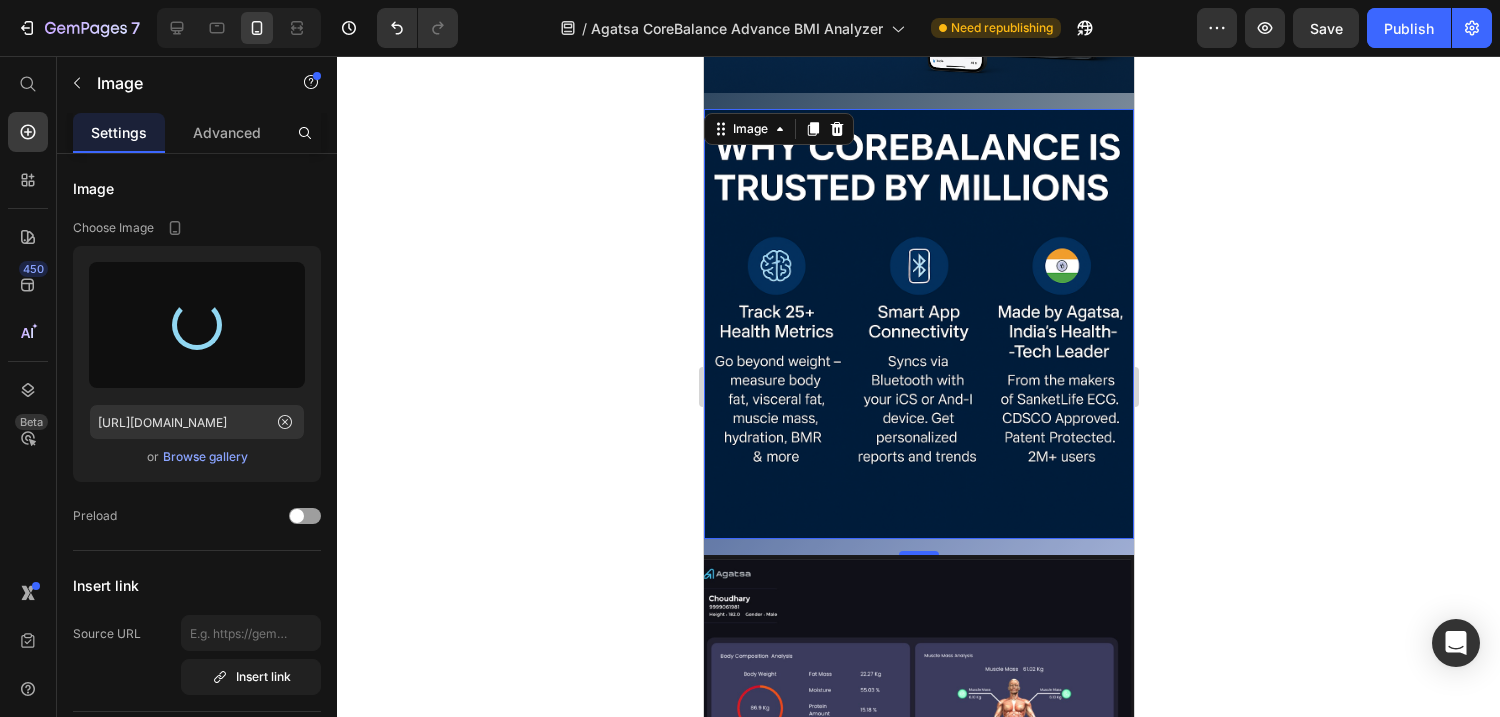 type on "[URL][DOMAIN_NAME]" 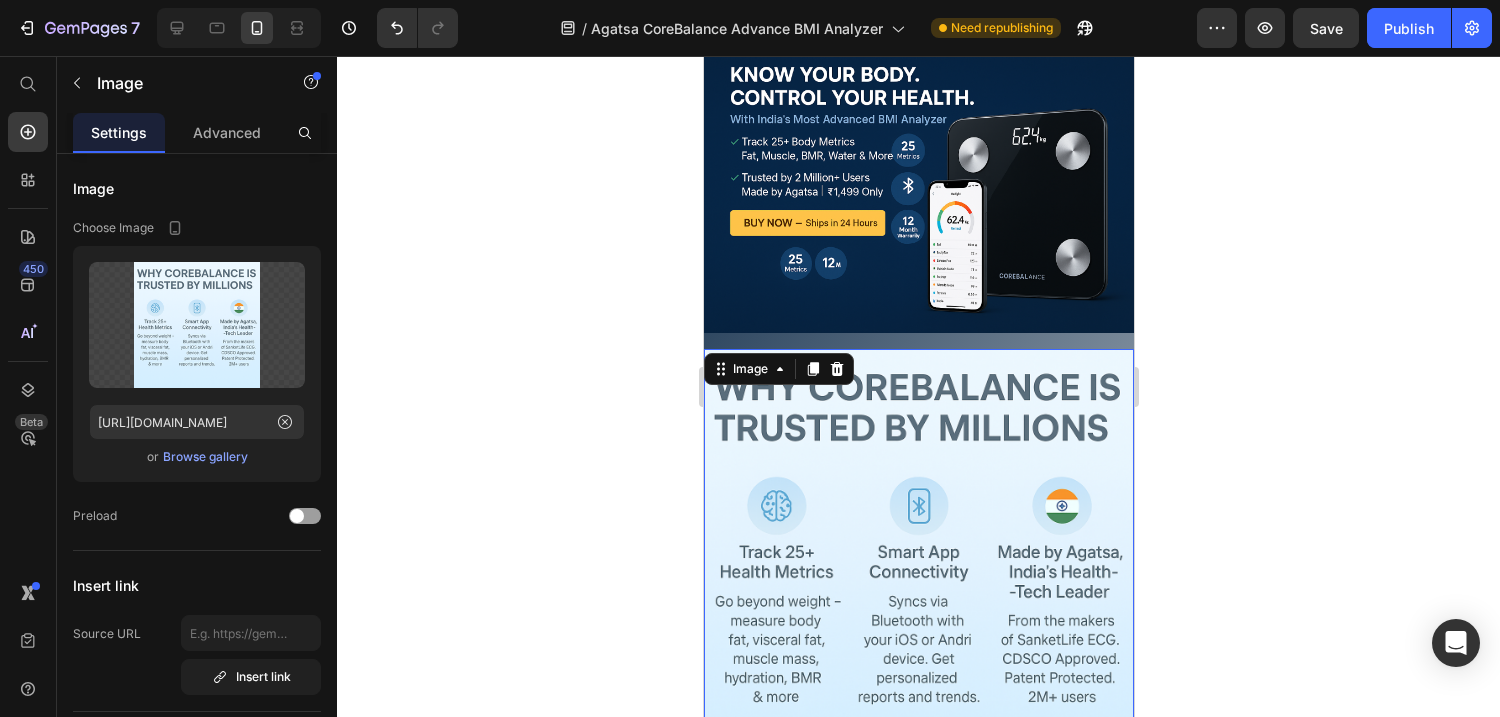scroll, scrollTop: 9, scrollLeft: 0, axis: vertical 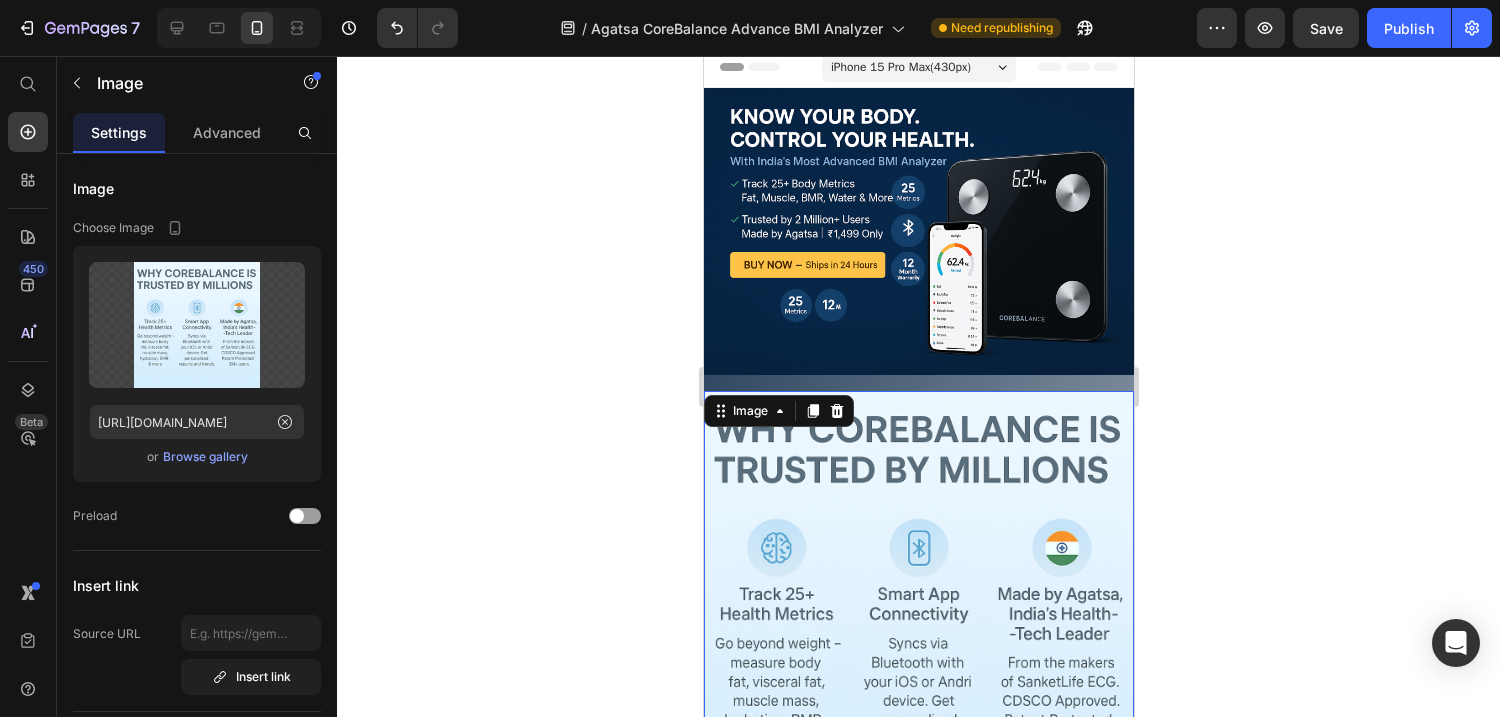 click 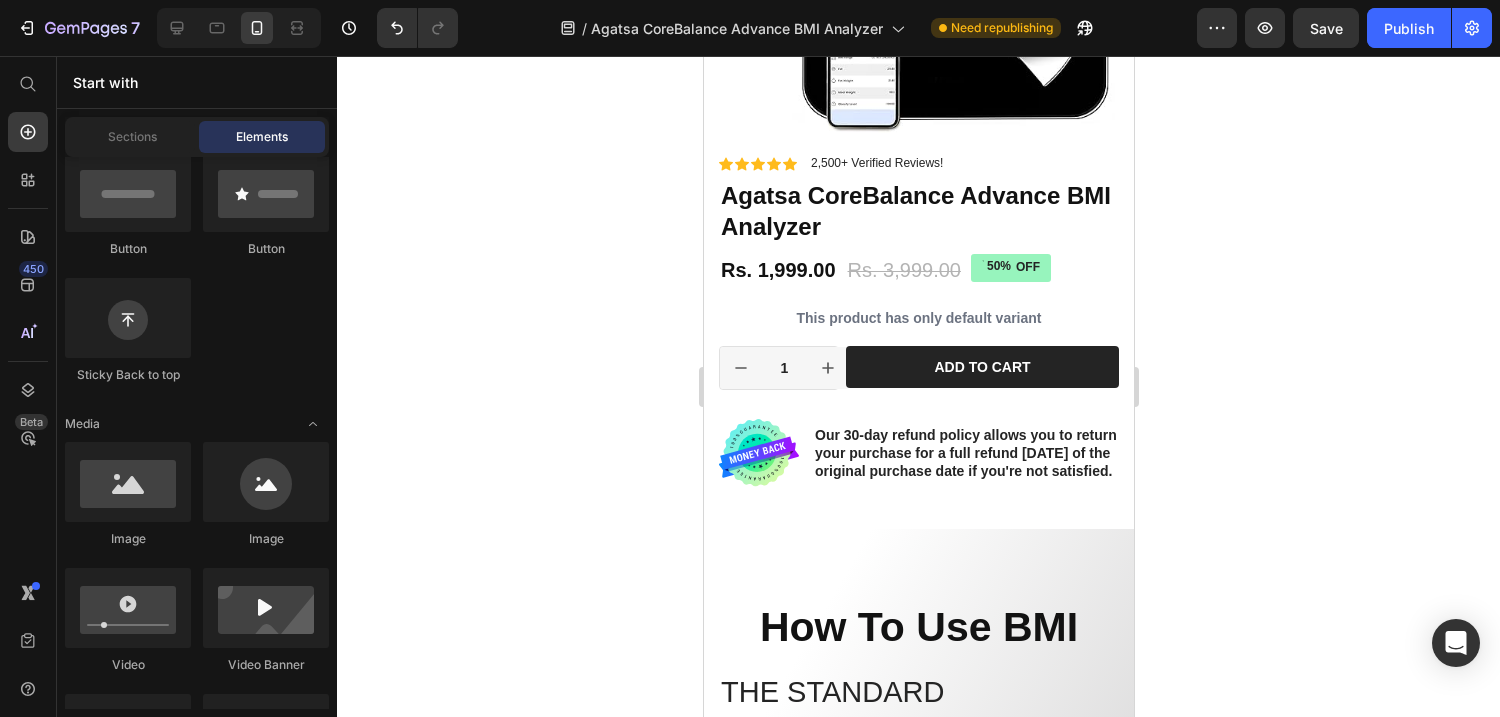 scroll, scrollTop: 1838, scrollLeft: 0, axis: vertical 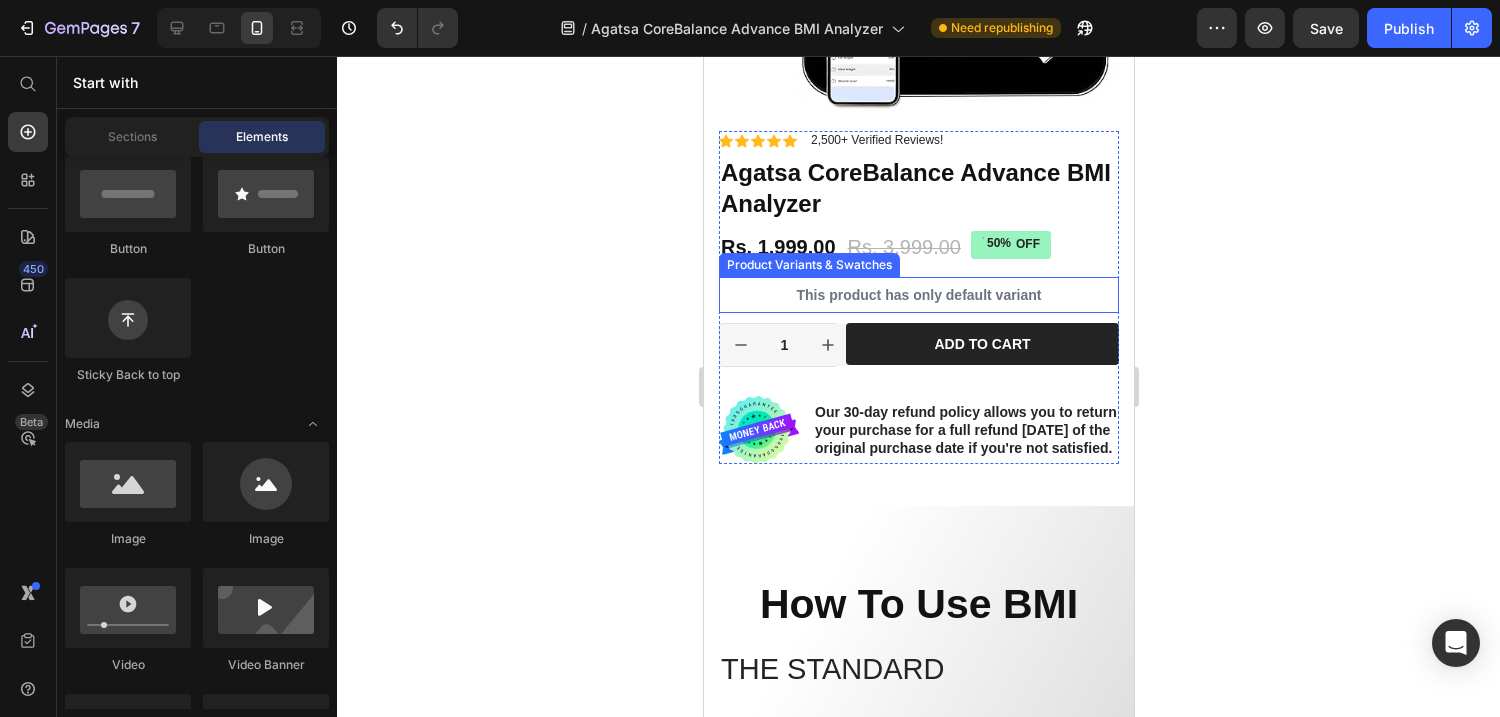 click on "This product has only default variant" at bounding box center [918, 295] 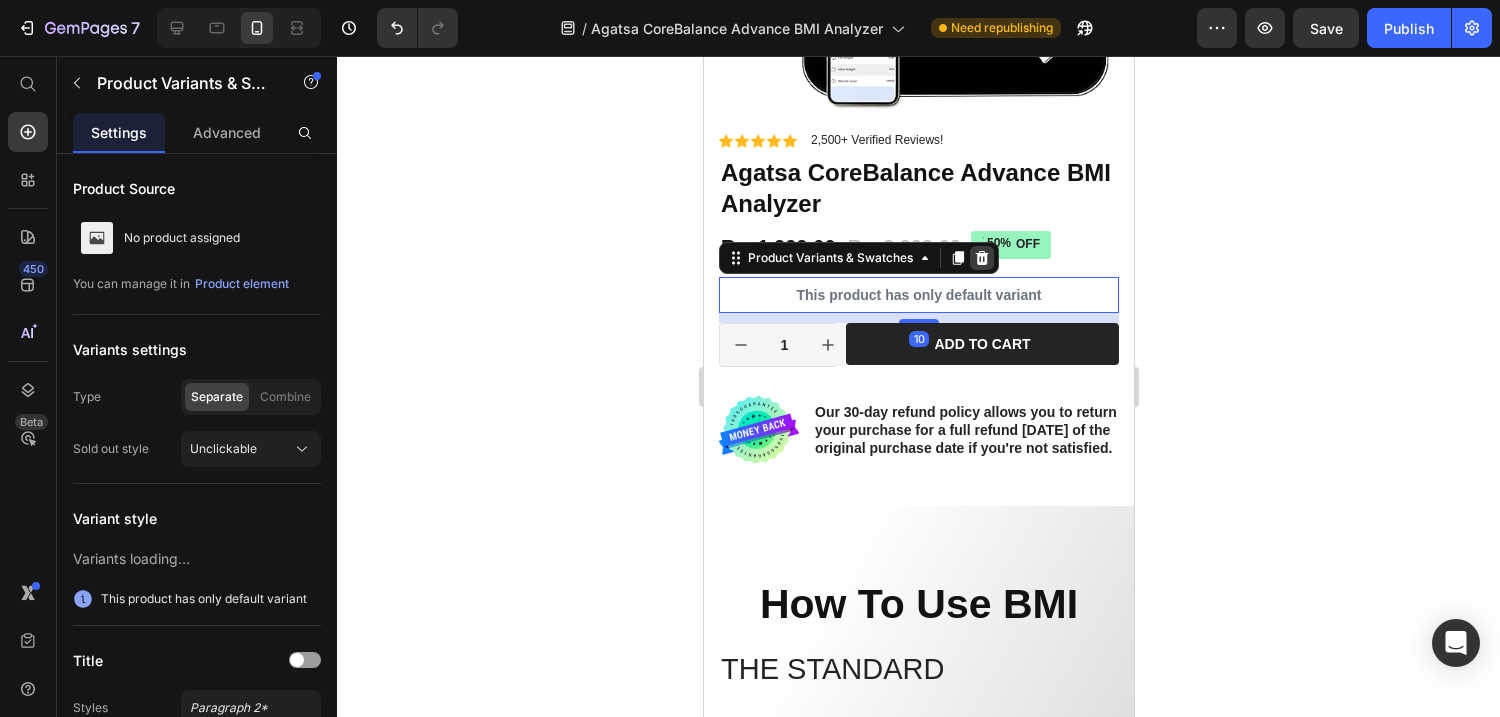 click 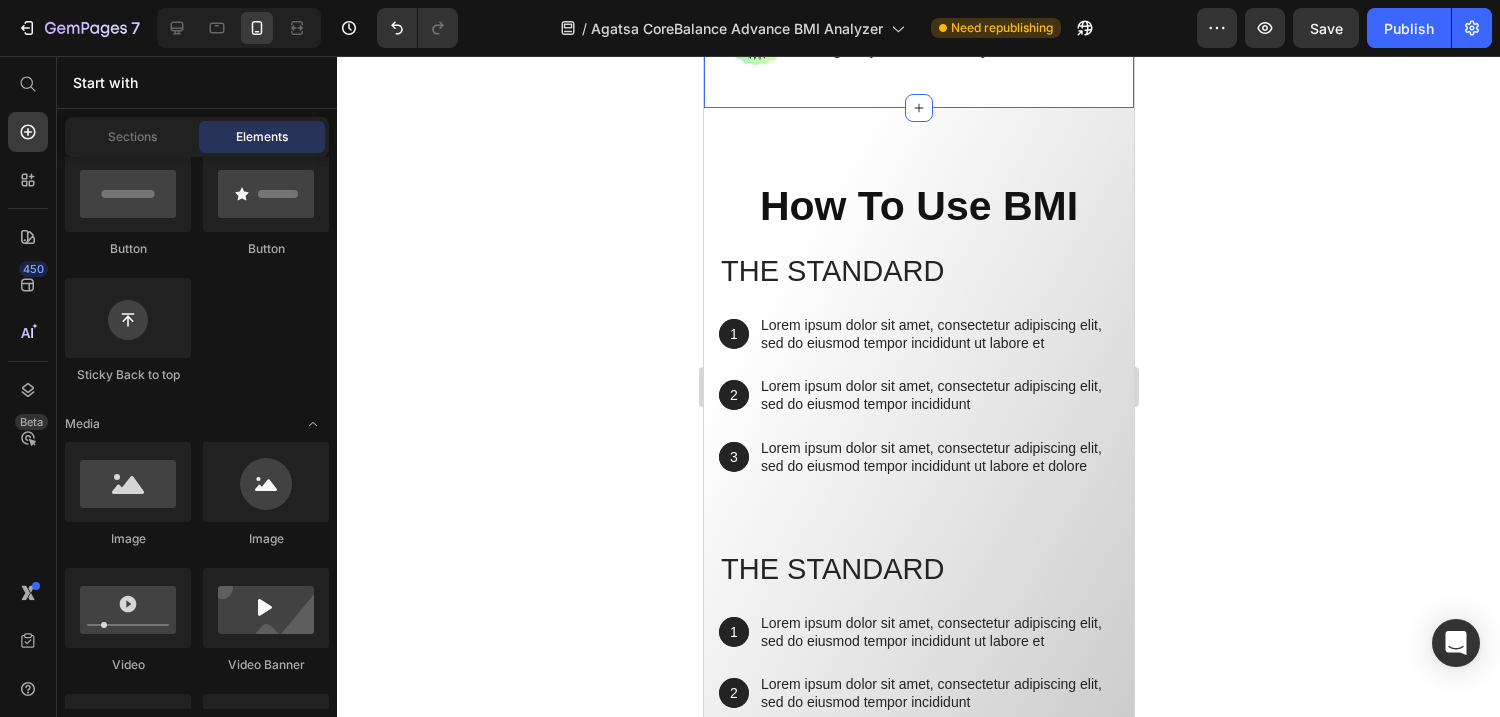 scroll, scrollTop: 2204, scrollLeft: 0, axis: vertical 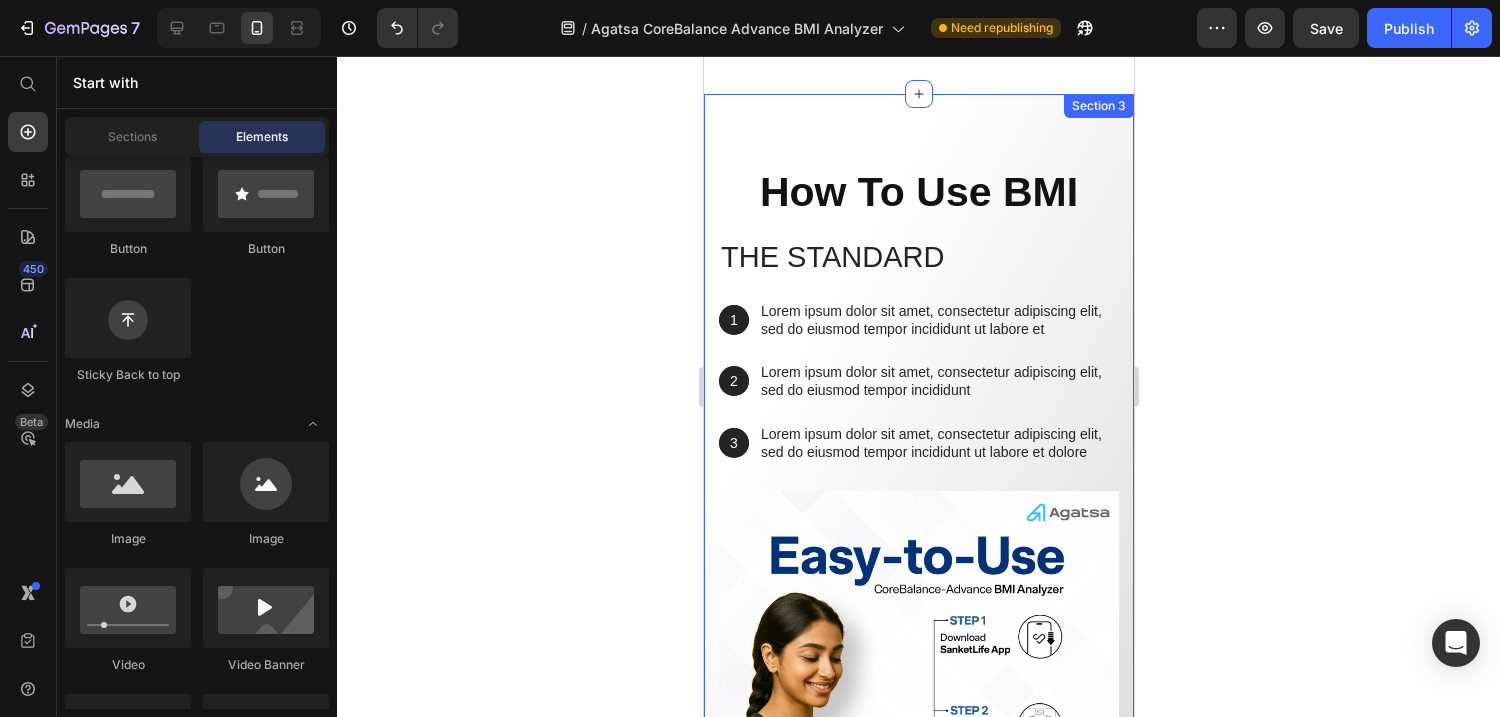click on "How To Use BMI Heading The standard Heading 1 Text Block Hero Banner Lorem ipsum dolor sit amet, consectetur adipiscing elit, sed do eiusmod tempor incididunt ut labore et  Text Block Row 2 Text Block Hero Banner Lorem ipsum dolor sit amet, consectetur adipiscing elit, sed do eiusmod tempor incididunt Text Block Row 3 Text Block Hero Banner Lorem ipsum dolor sit amet, consectetur adipiscing elit, sed do eiusmod tempor incididunt ut labore et dolore  Text Block Row Row Image Row Image The standard Heading 1 Text Block Hero Banner Lorem ipsum dolor sit amet, consectetur adipiscing elit, sed do eiusmod tempor incididunt ut labore et  Text Block Row 2 Text Block Hero Banner Lorem ipsum dolor sit amet, consectetur adipiscing elit, sed do eiusmod tempor incididunt Text Block Row 3 Text Block Hero Banner Lorem ipsum dolor sit amet, consectetur adipiscing elit, sed do eiusmod tempor incididunt ut labore et dolore  Text Block Row Row Row The standard Heading 1 Text Block Hero Banner Text Block Row 2 Text Block Row" at bounding box center [918, 1025] 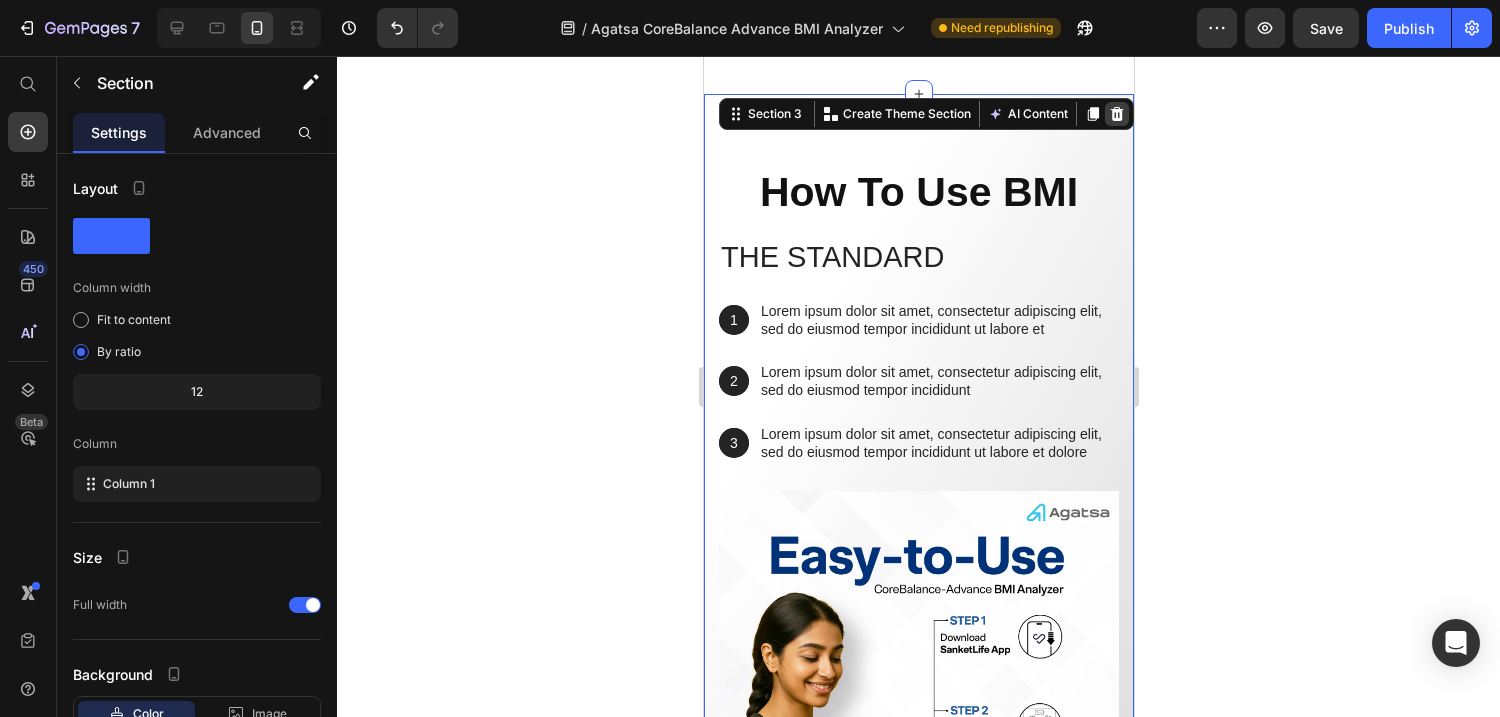 click 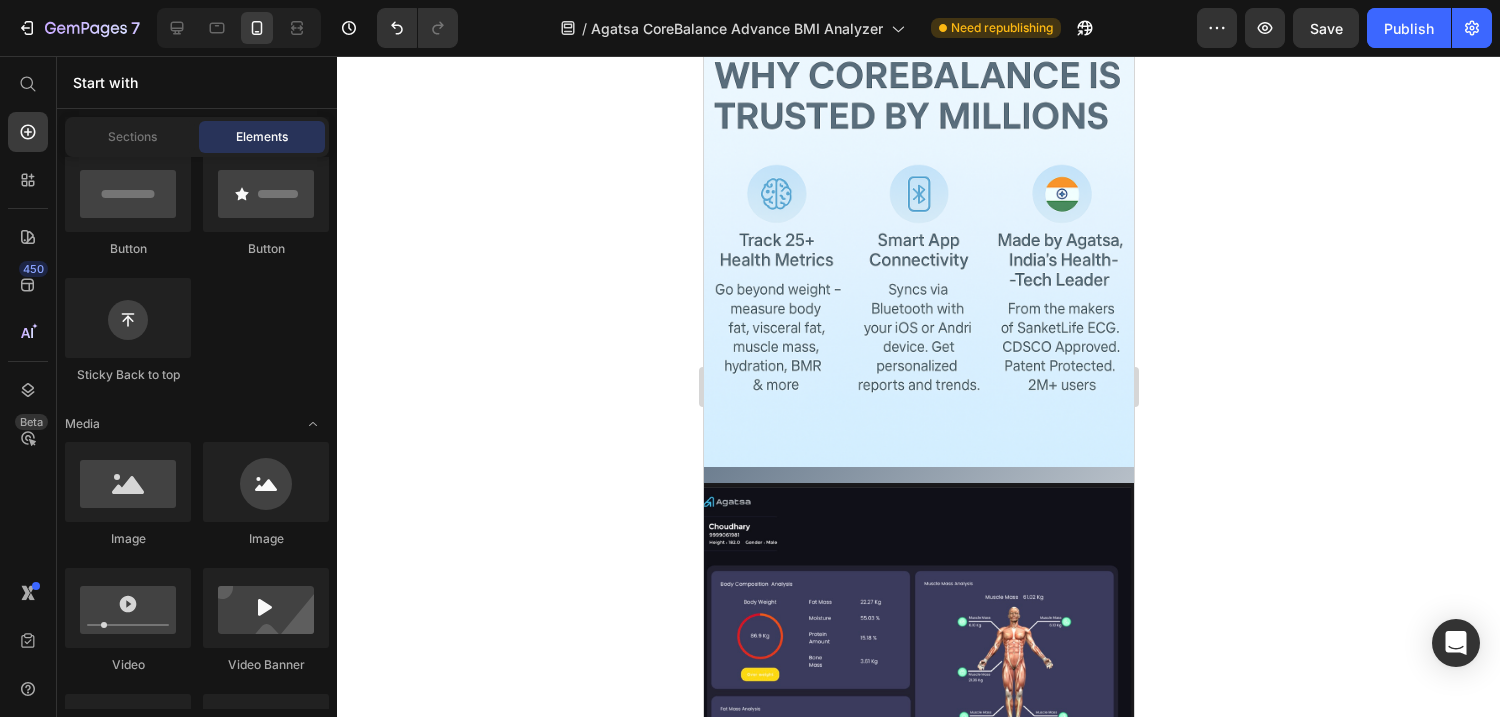 scroll, scrollTop: 361, scrollLeft: 0, axis: vertical 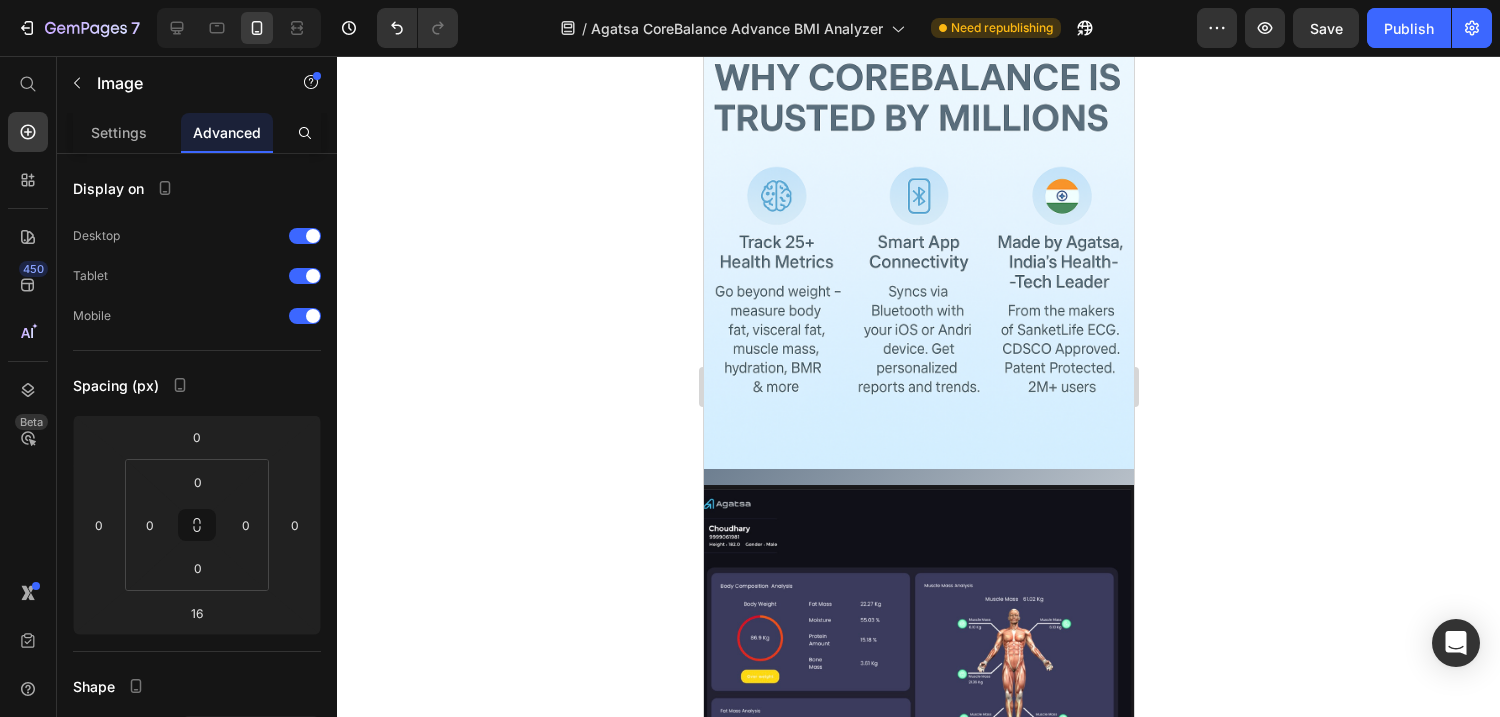 click at bounding box center (918, 254) 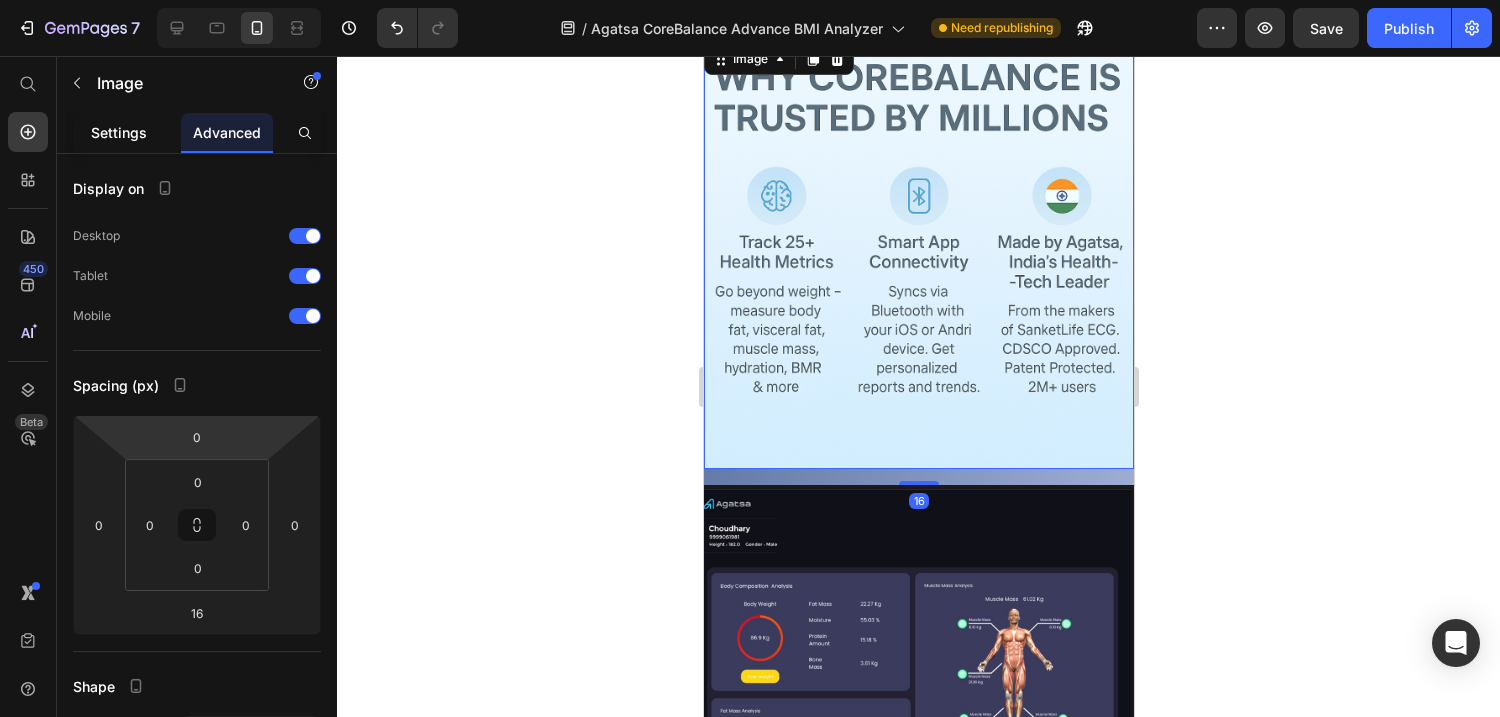click on "Settings" at bounding box center (119, 132) 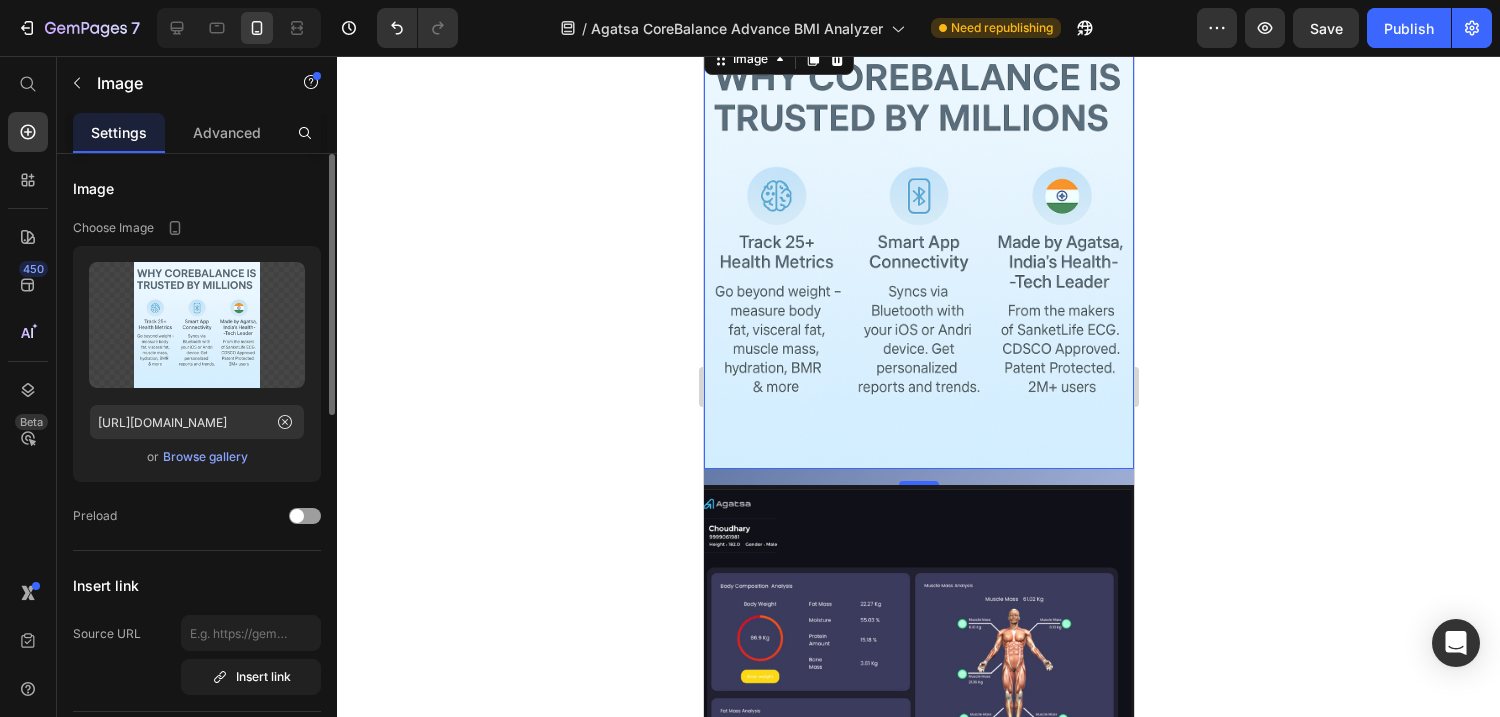 click on "Browse gallery" at bounding box center [205, 457] 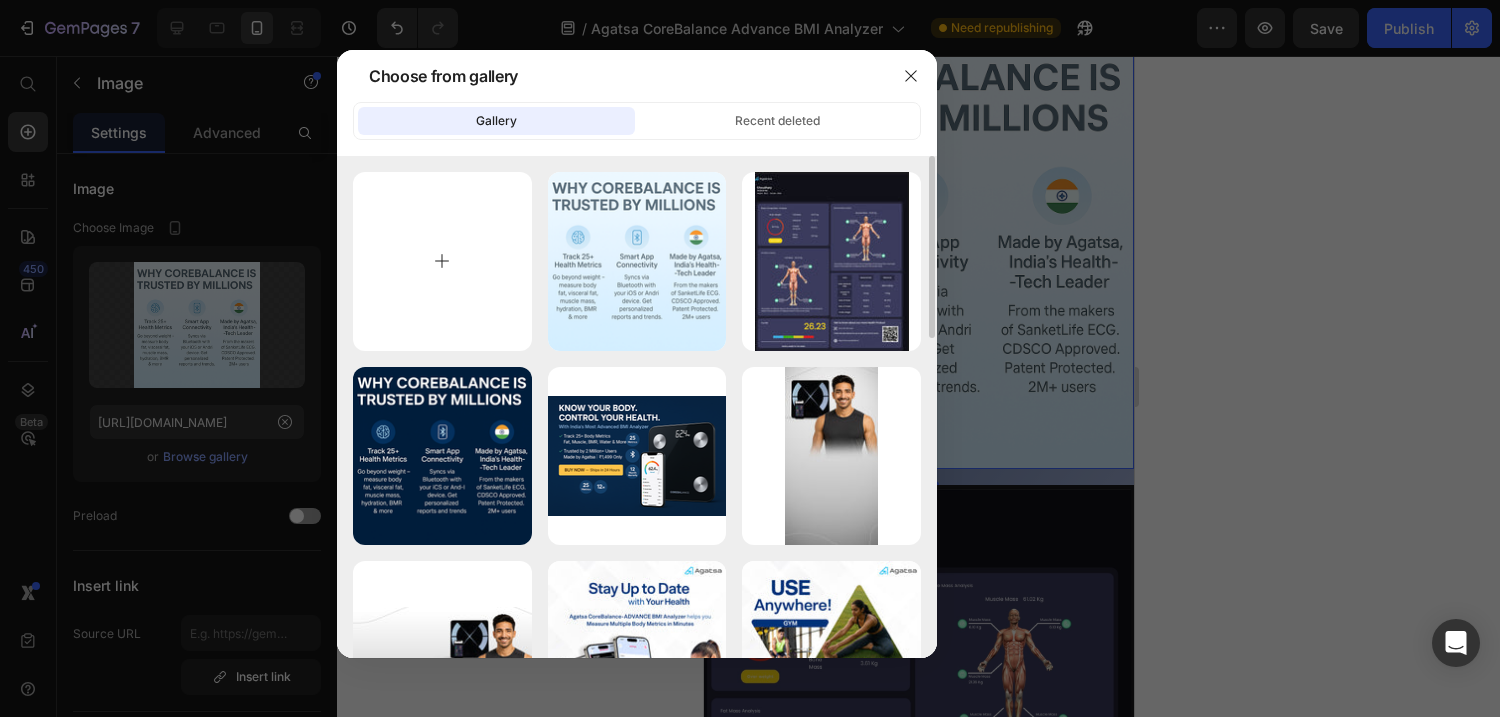 click at bounding box center (442, 261) 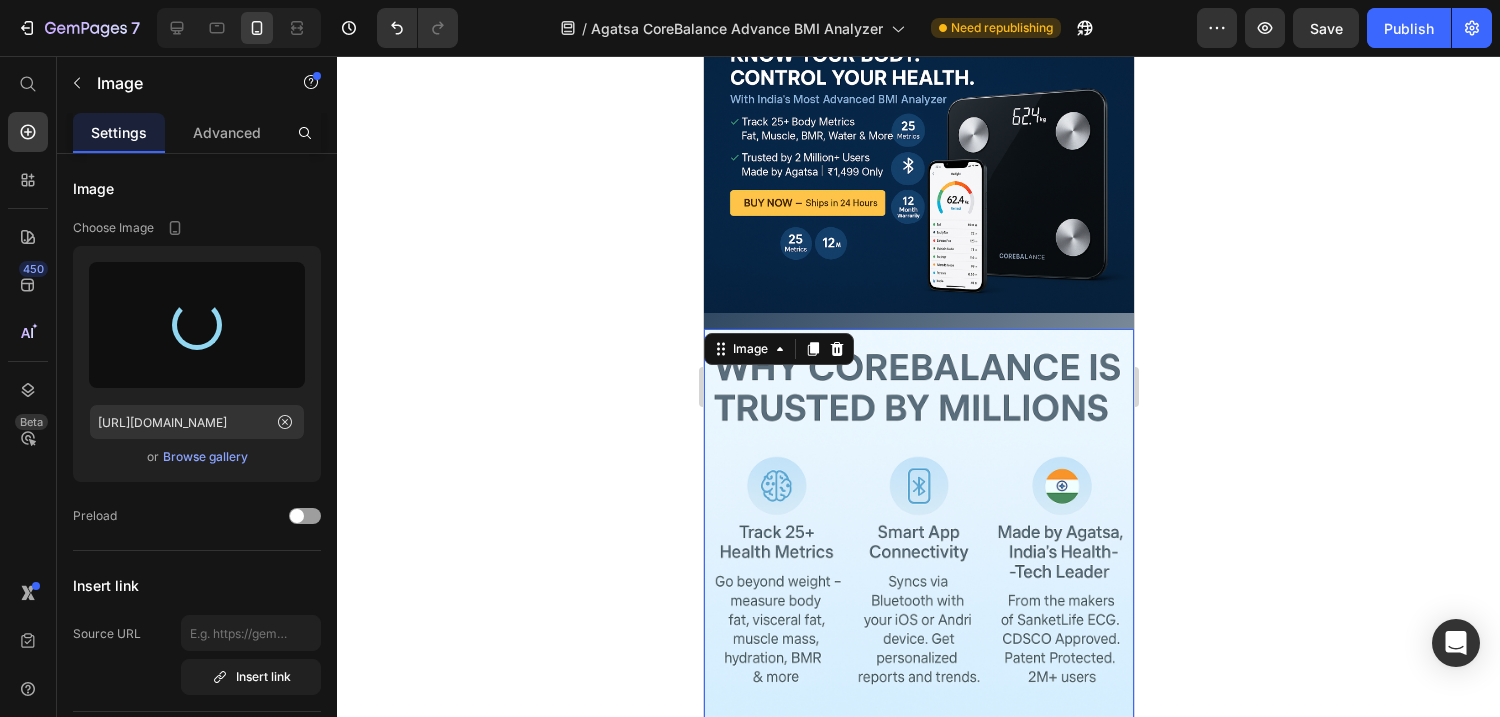 scroll, scrollTop: 72, scrollLeft: 0, axis: vertical 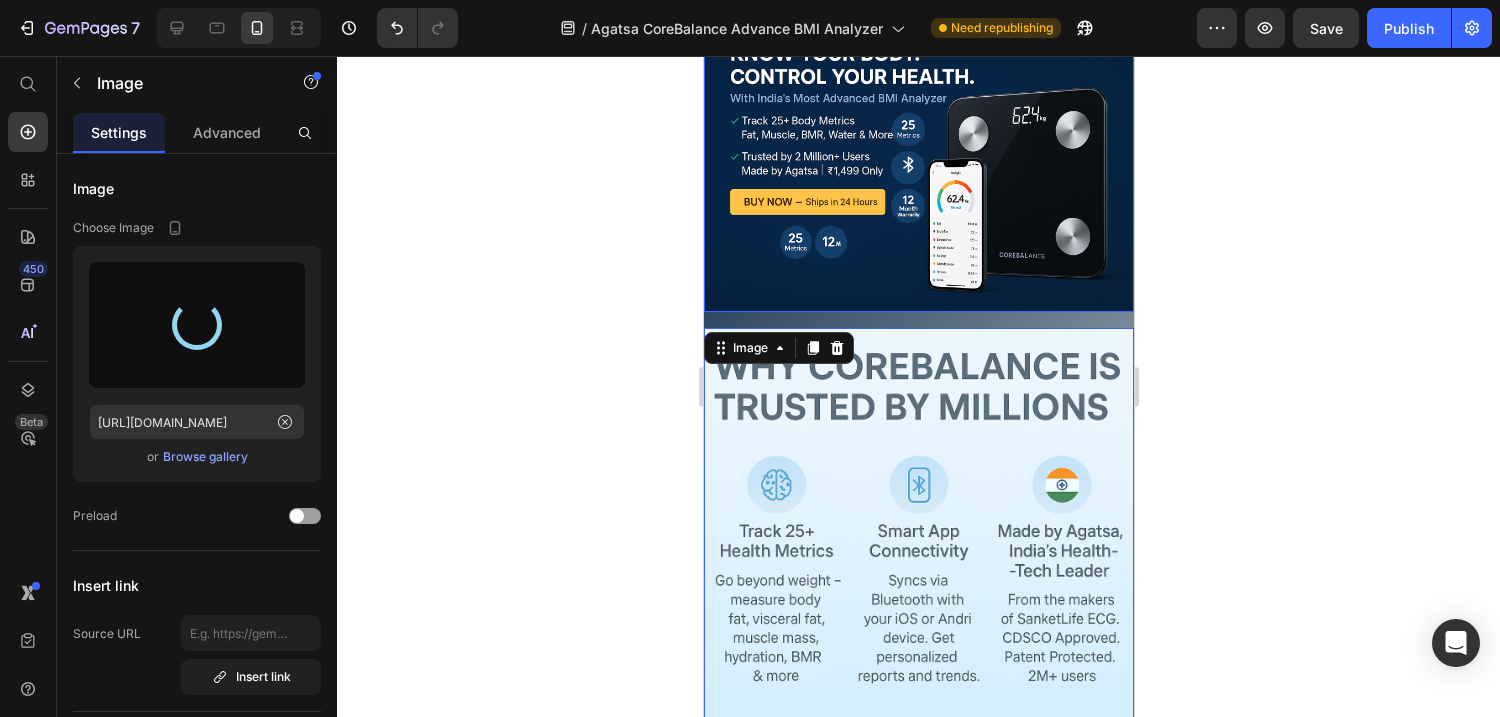 type on "[URL][DOMAIN_NAME]" 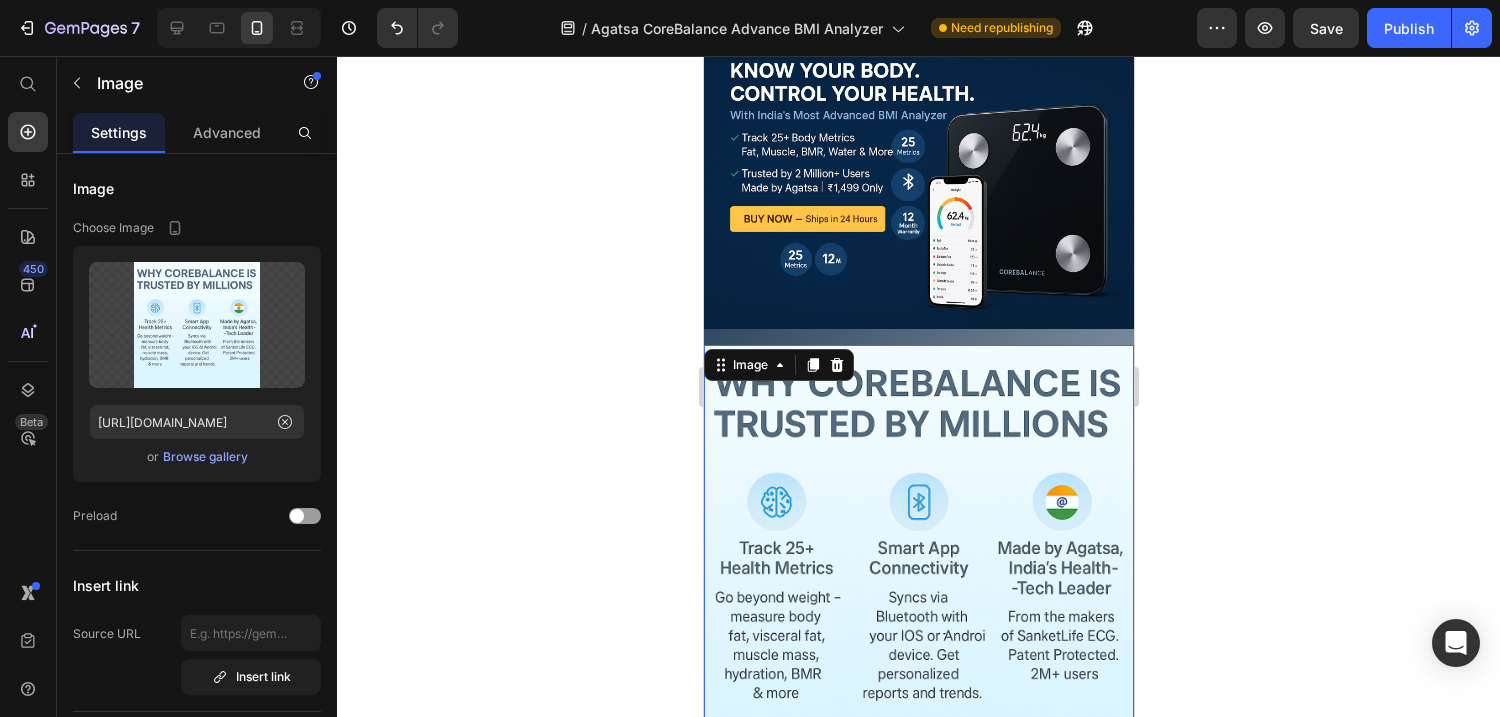 scroll, scrollTop: 0, scrollLeft: 0, axis: both 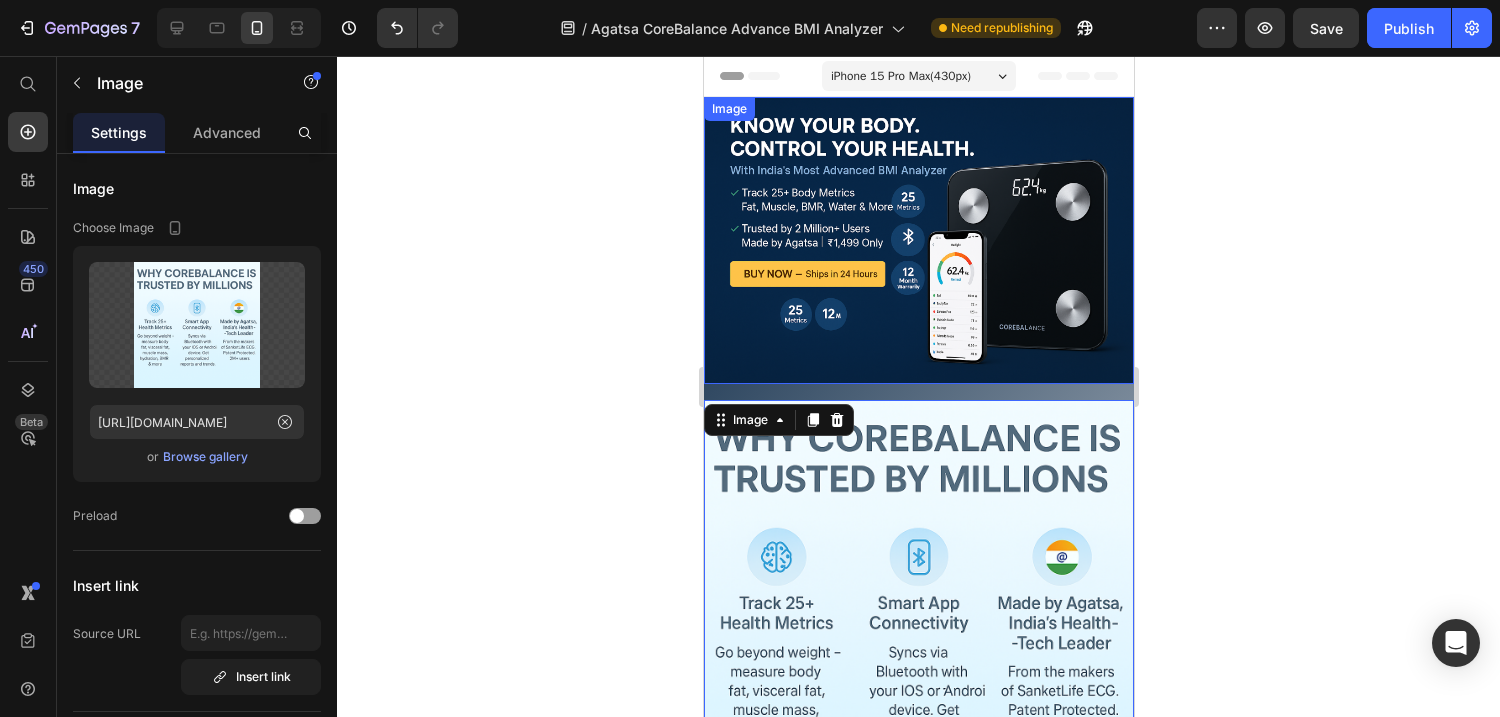 click at bounding box center (918, 240) 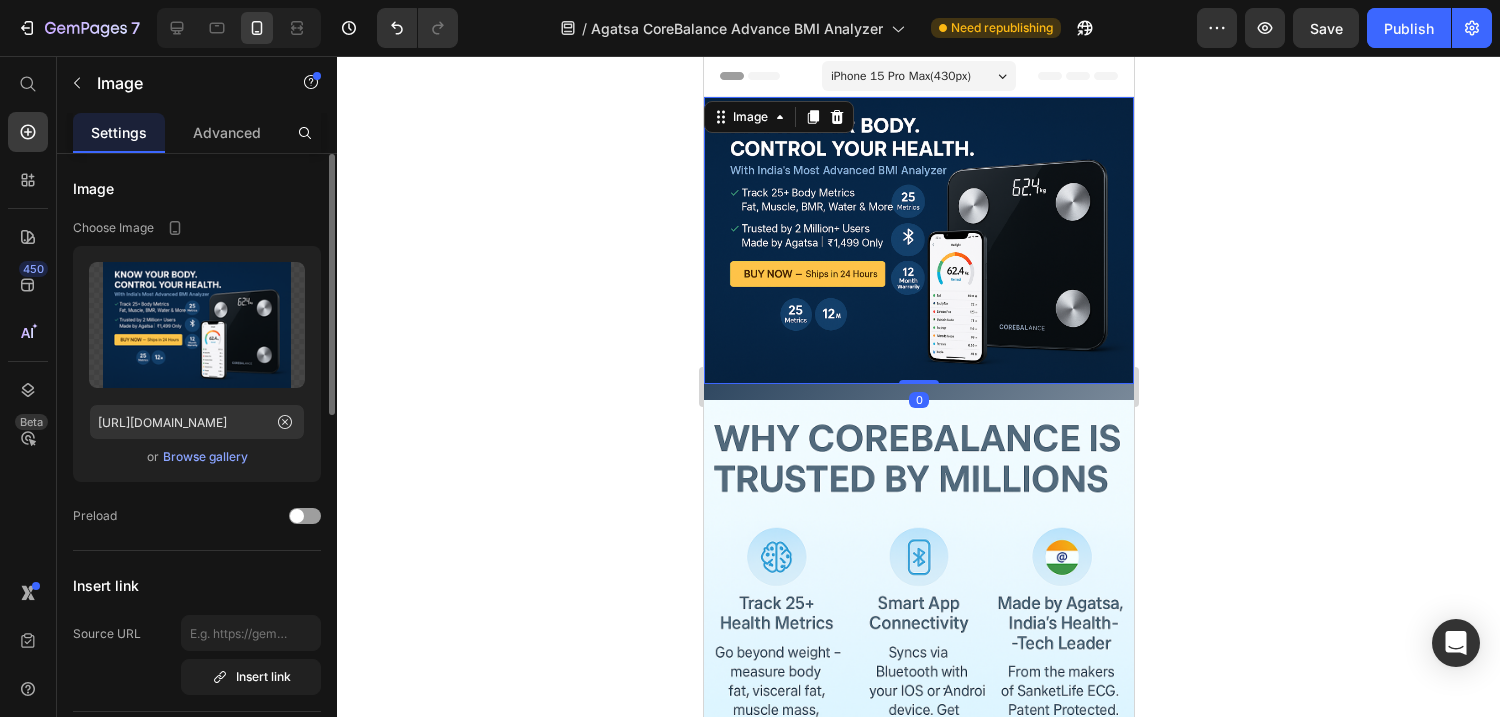 click on "Browse gallery" at bounding box center [205, 457] 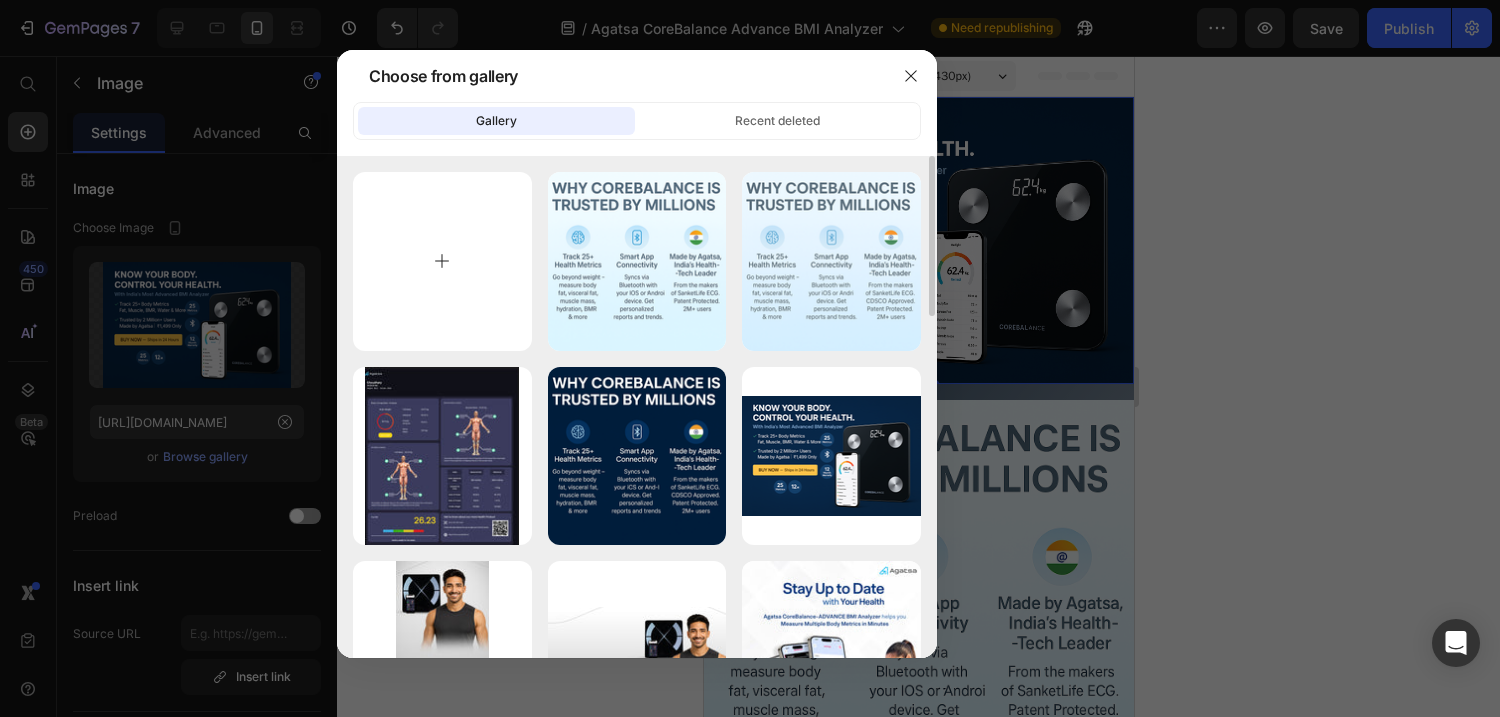 click at bounding box center [442, 261] 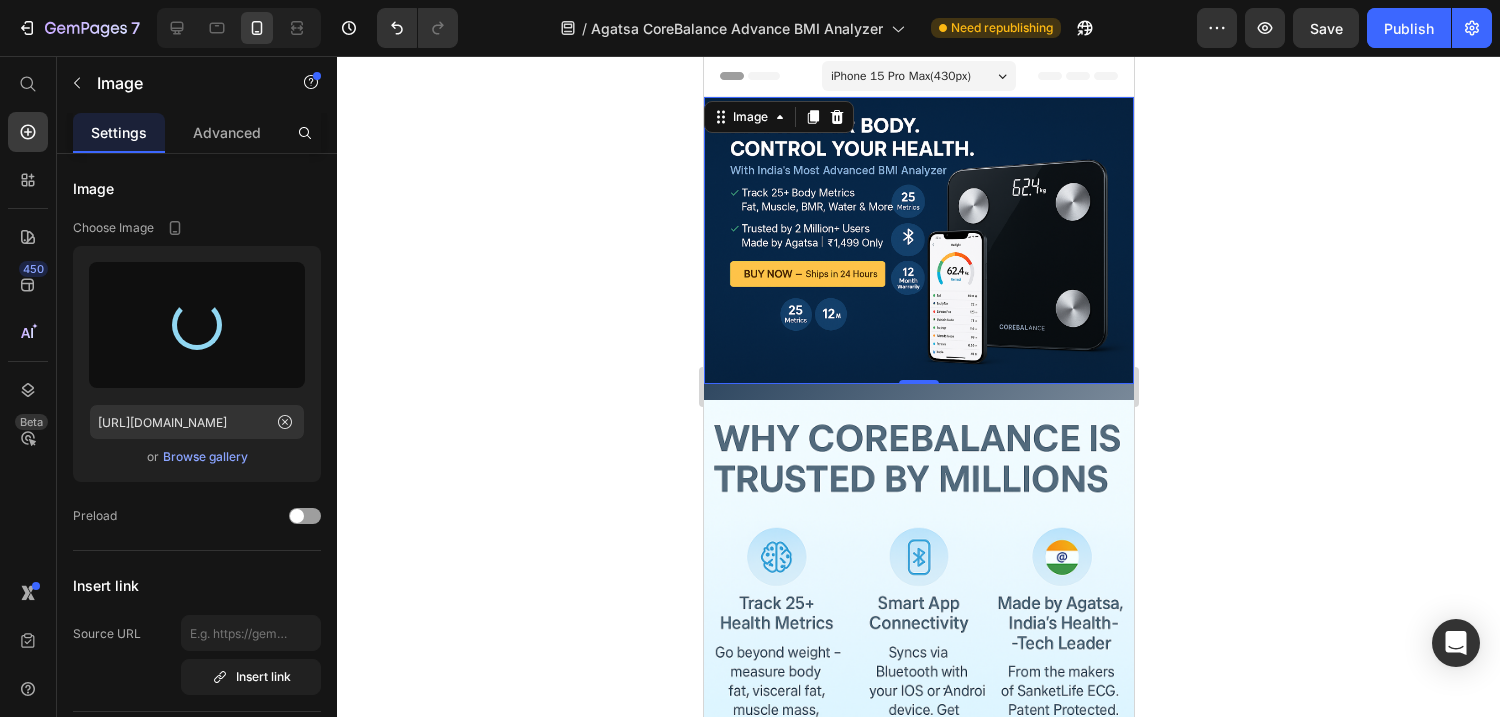 type on "[URL][DOMAIN_NAME]" 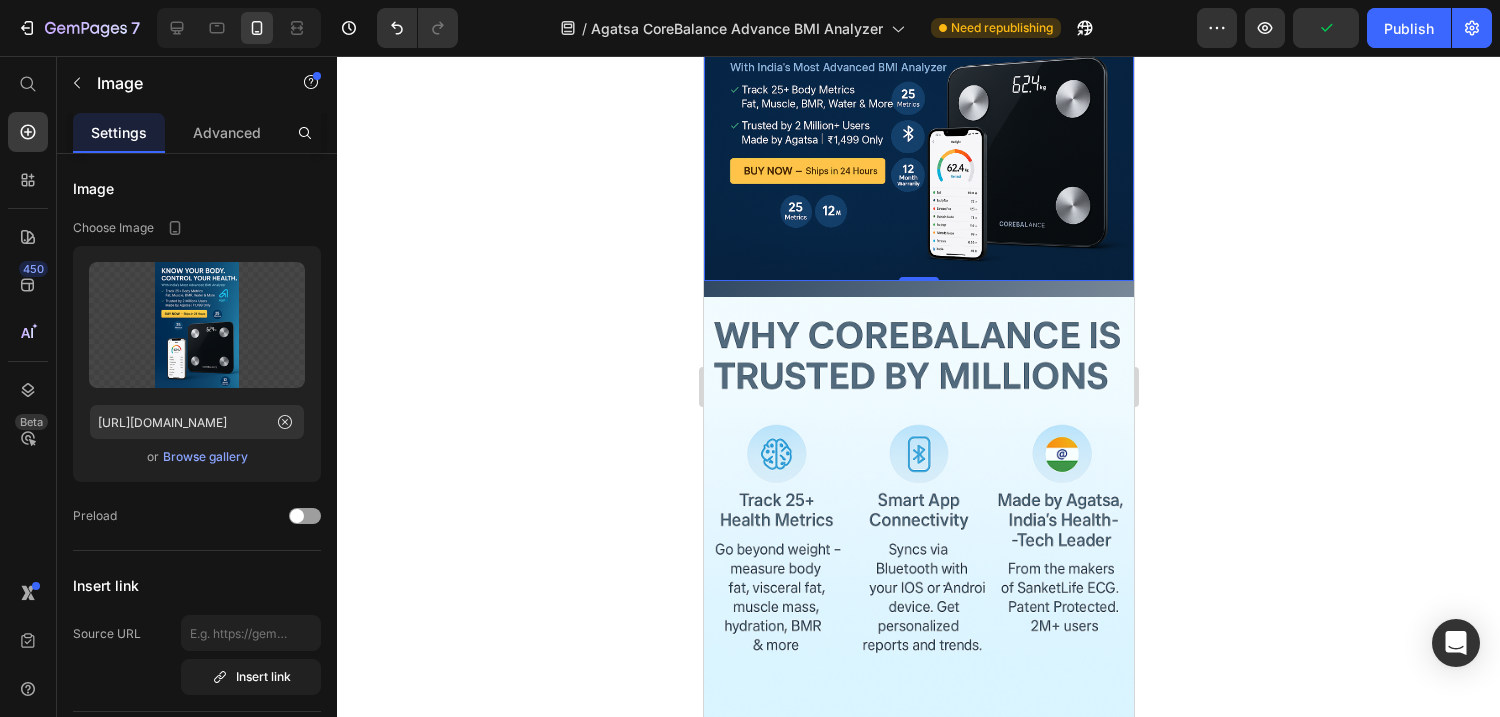 scroll, scrollTop: 0, scrollLeft: 0, axis: both 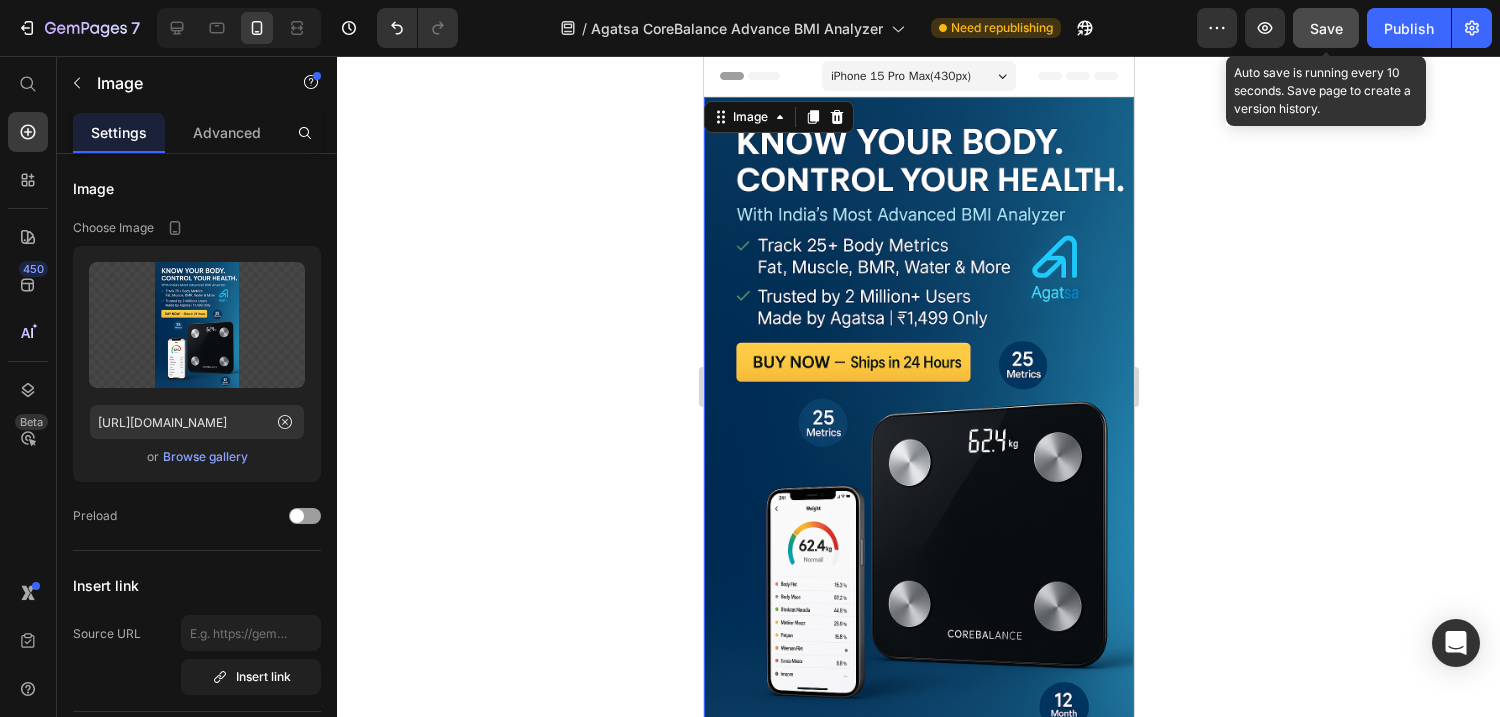 click on "Save" 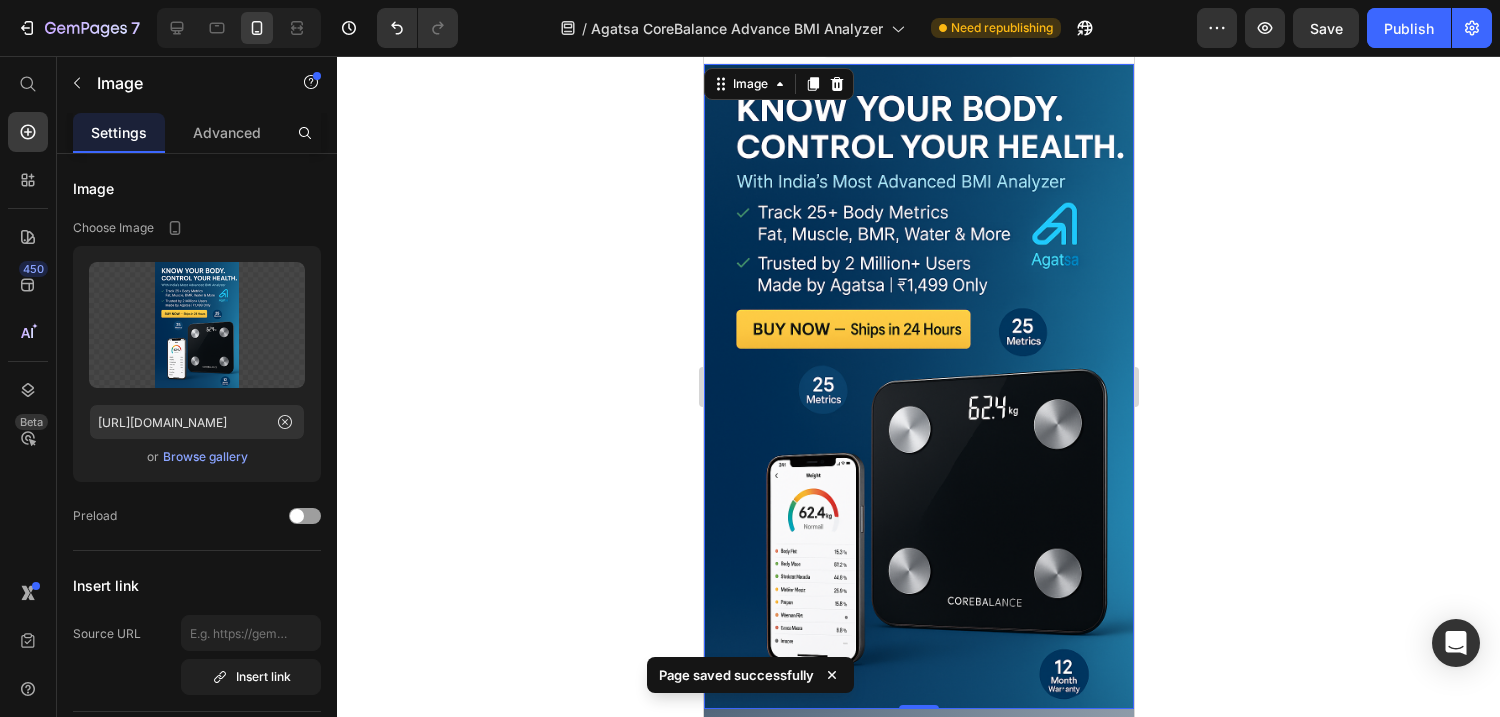 scroll, scrollTop: 15, scrollLeft: 0, axis: vertical 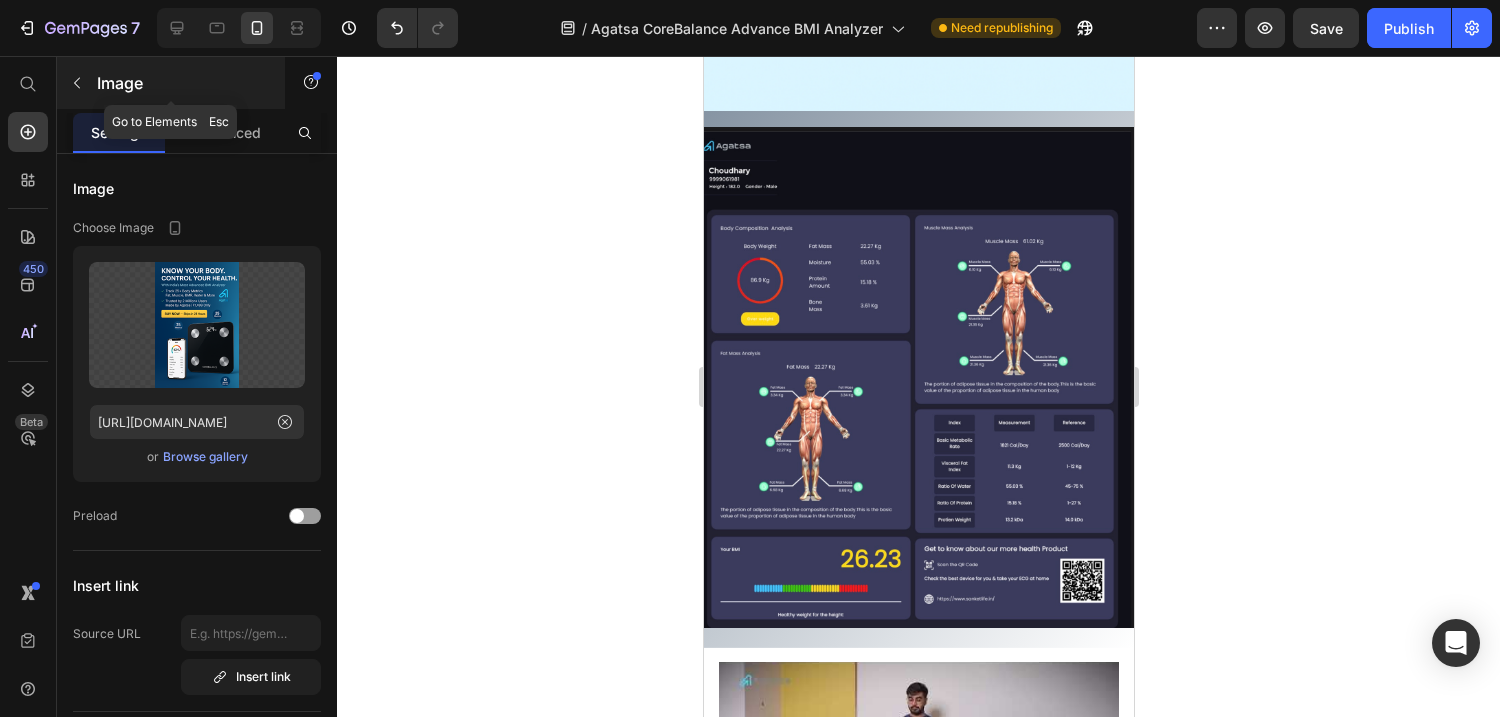 click 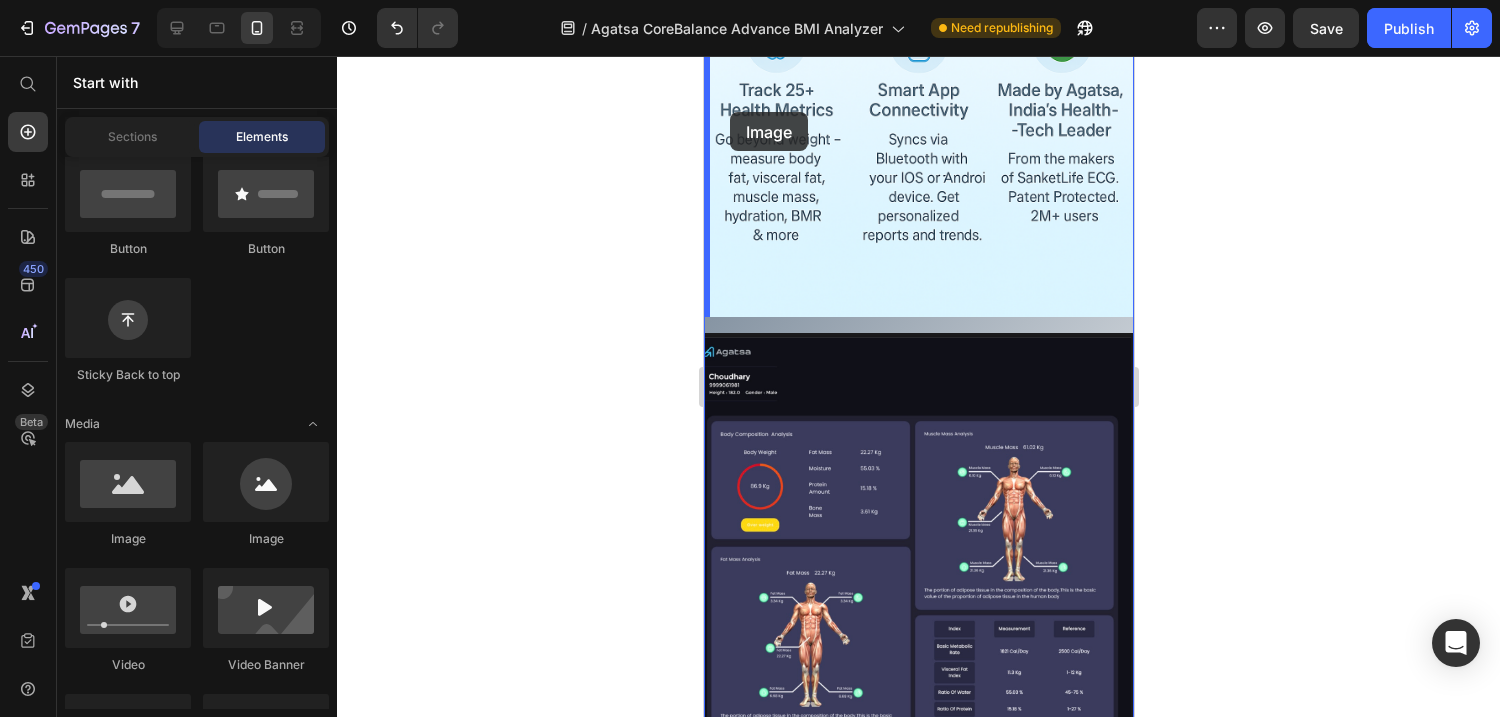 scroll, scrollTop: 759, scrollLeft: 0, axis: vertical 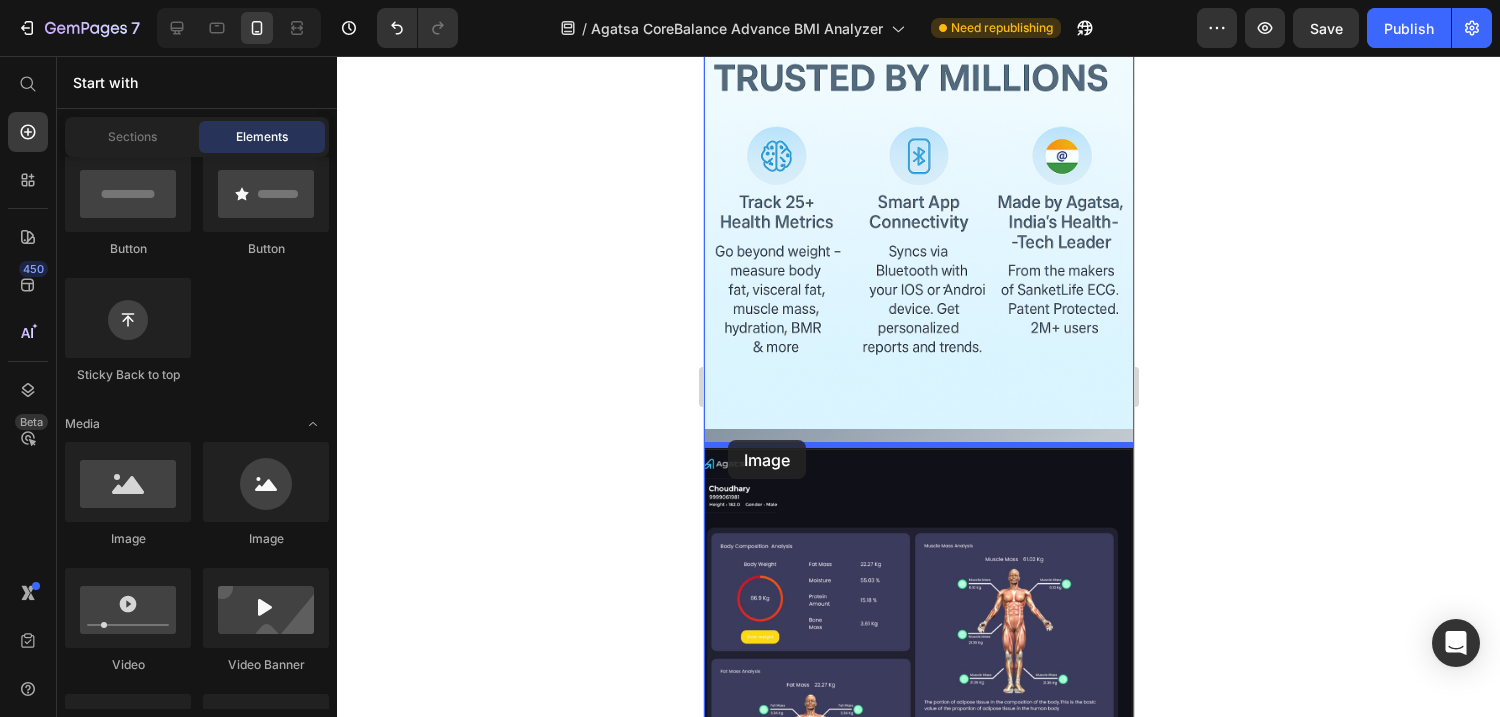 drag, startPoint x: 831, startPoint y: 572, endPoint x: 727, endPoint y: 440, distance: 168.0476 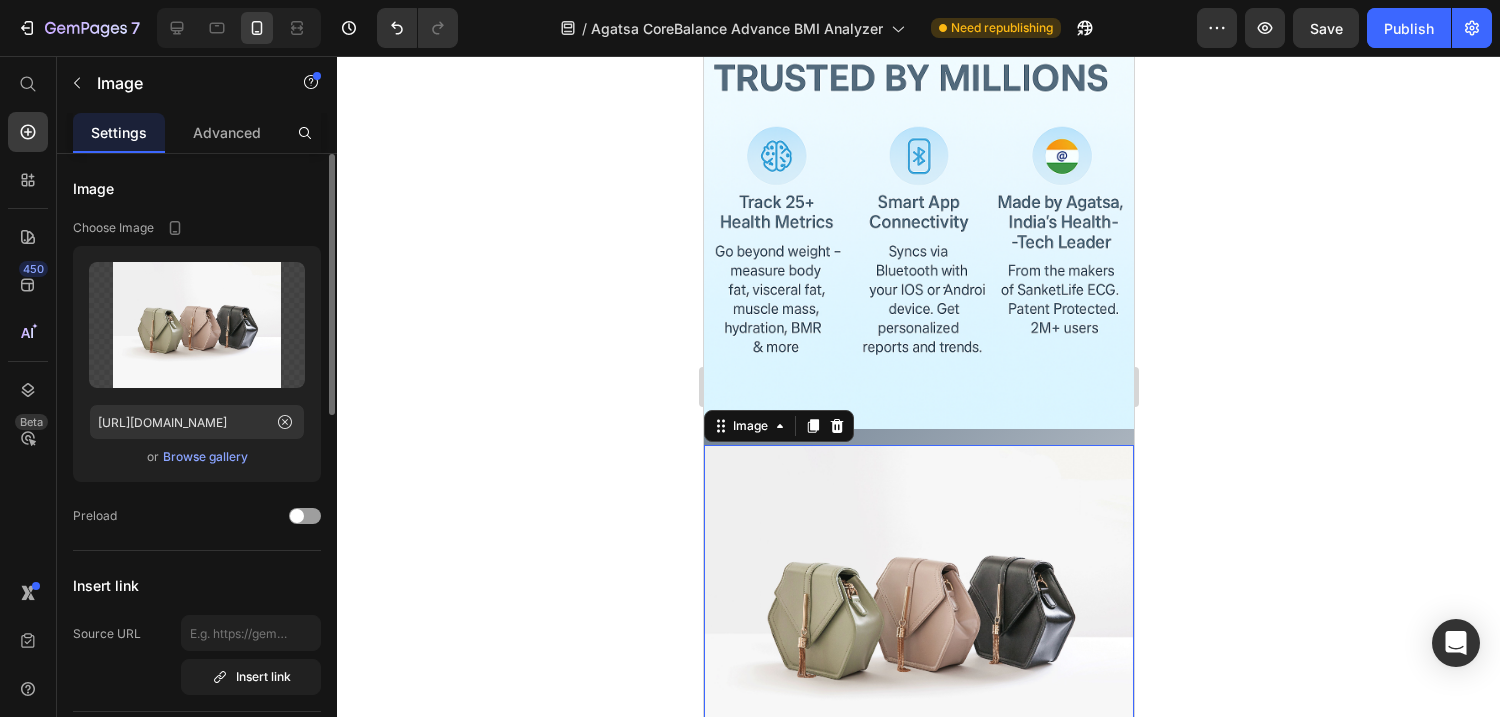 click on "Browse gallery" at bounding box center (205, 457) 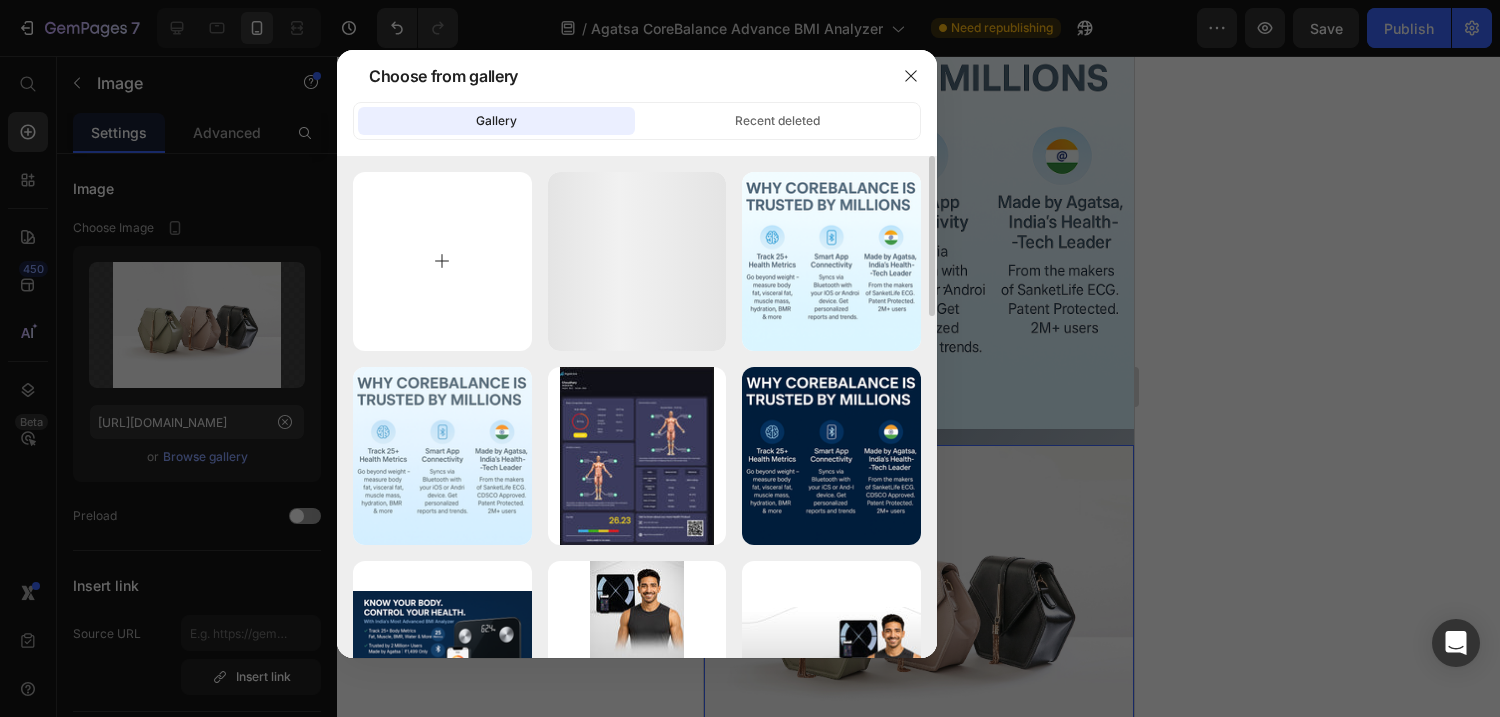 click at bounding box center (442, 261) 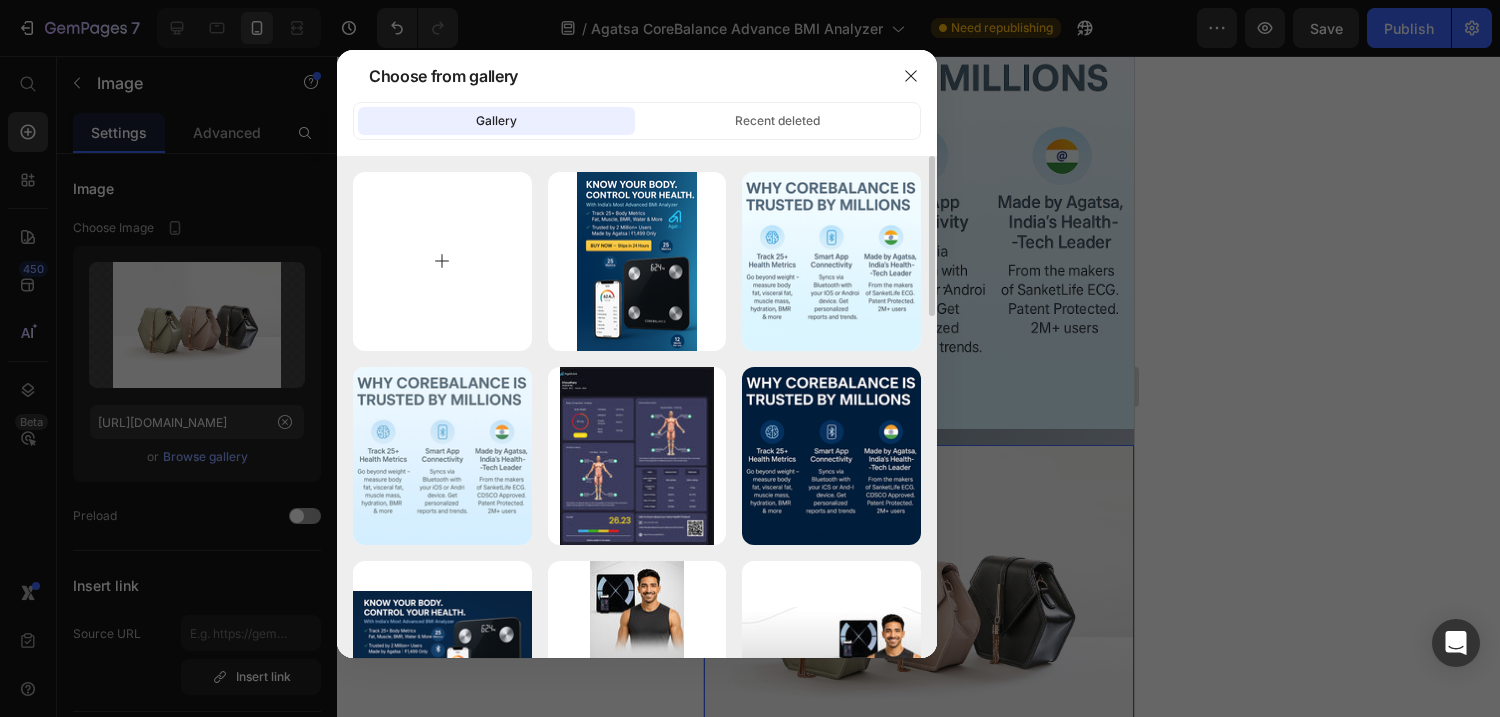type on "C:\fakepath\ChatGPT Image [DATE], 10_08_59 AM.png" 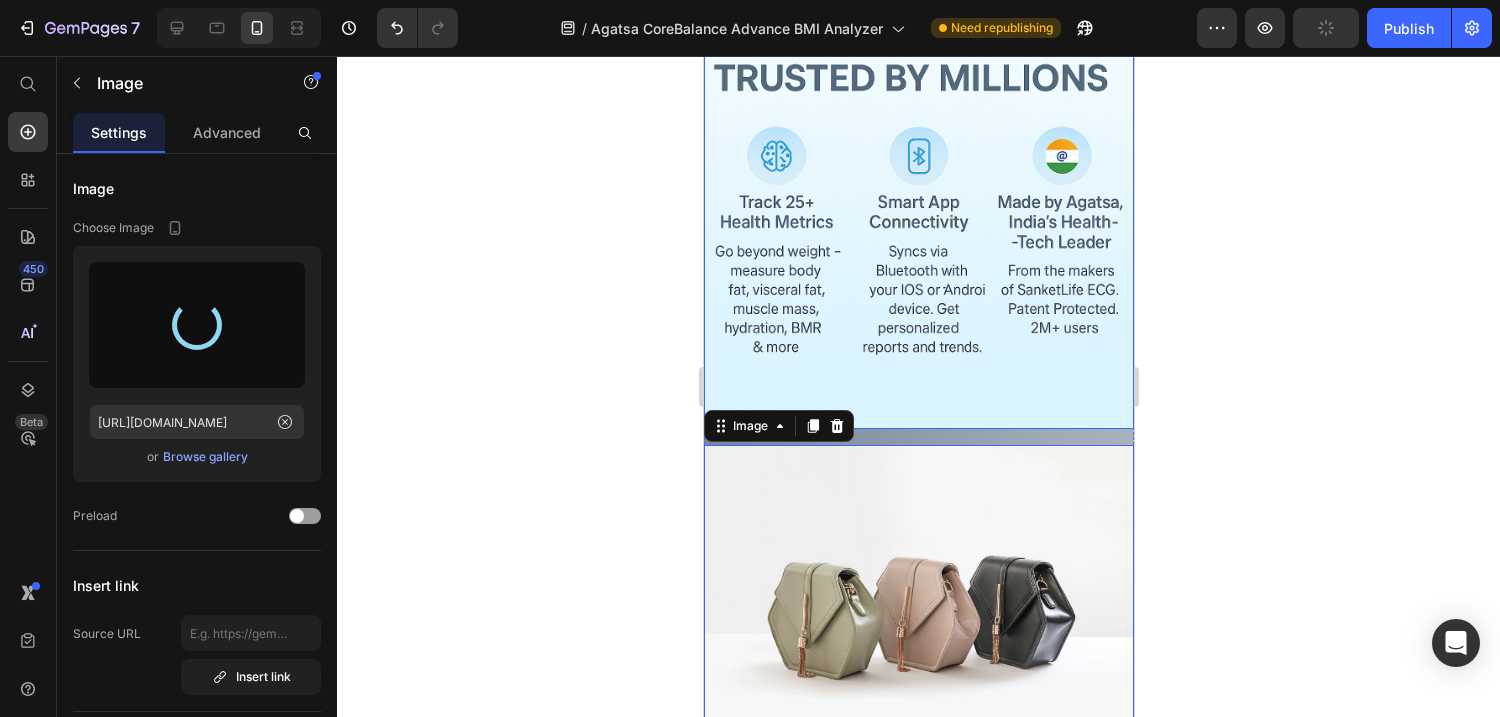 type on "[URL][DOMAIN_NAME]" 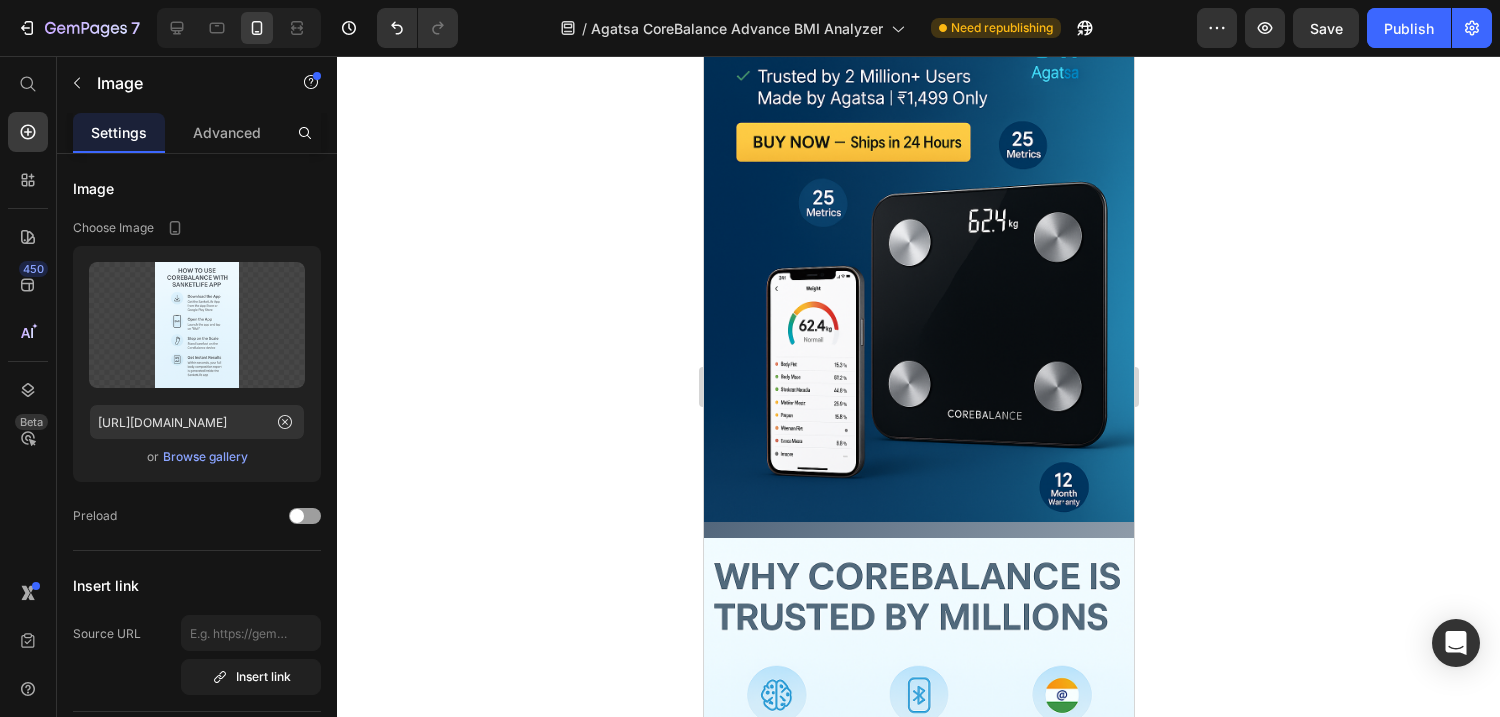 scroll, scrollTop: 0, scrollLeft: 0, axis: both 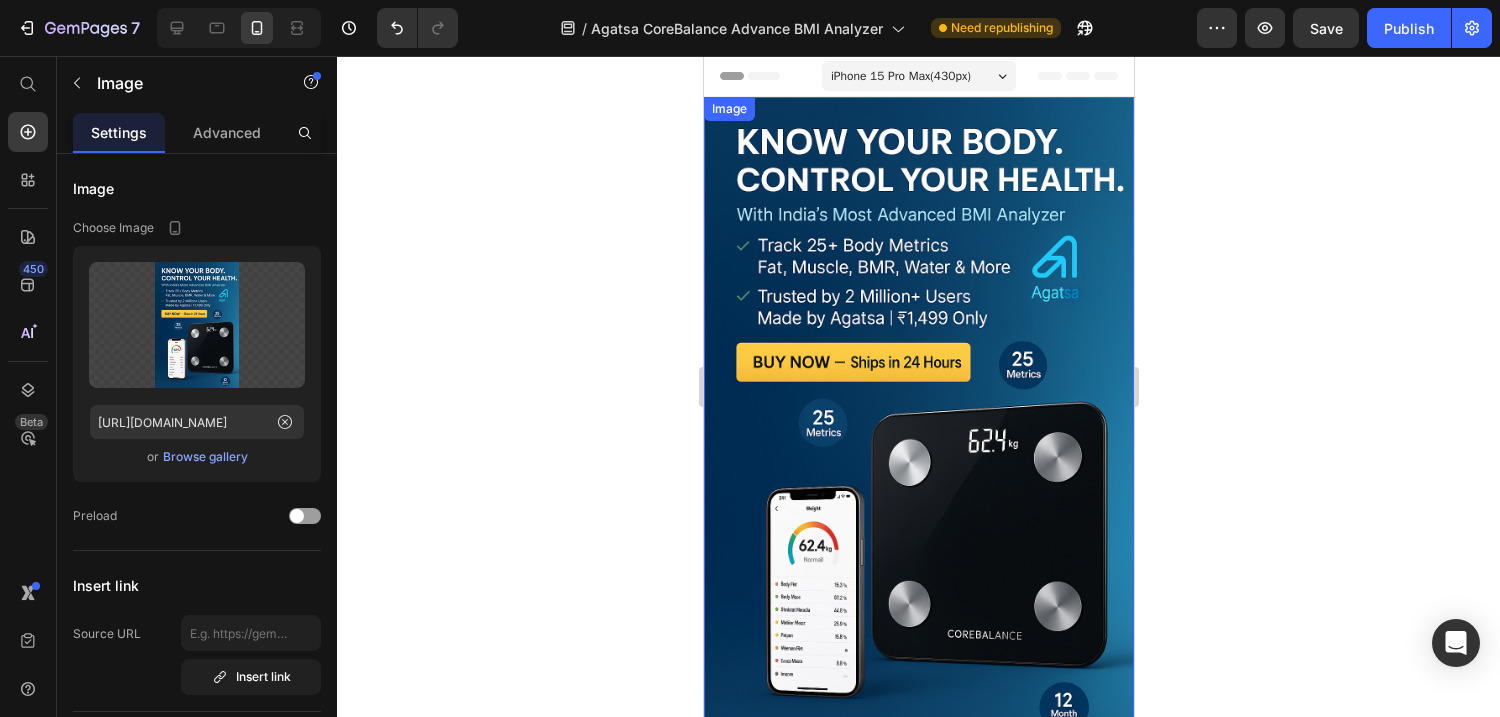 click at bounding box center [918, 419] 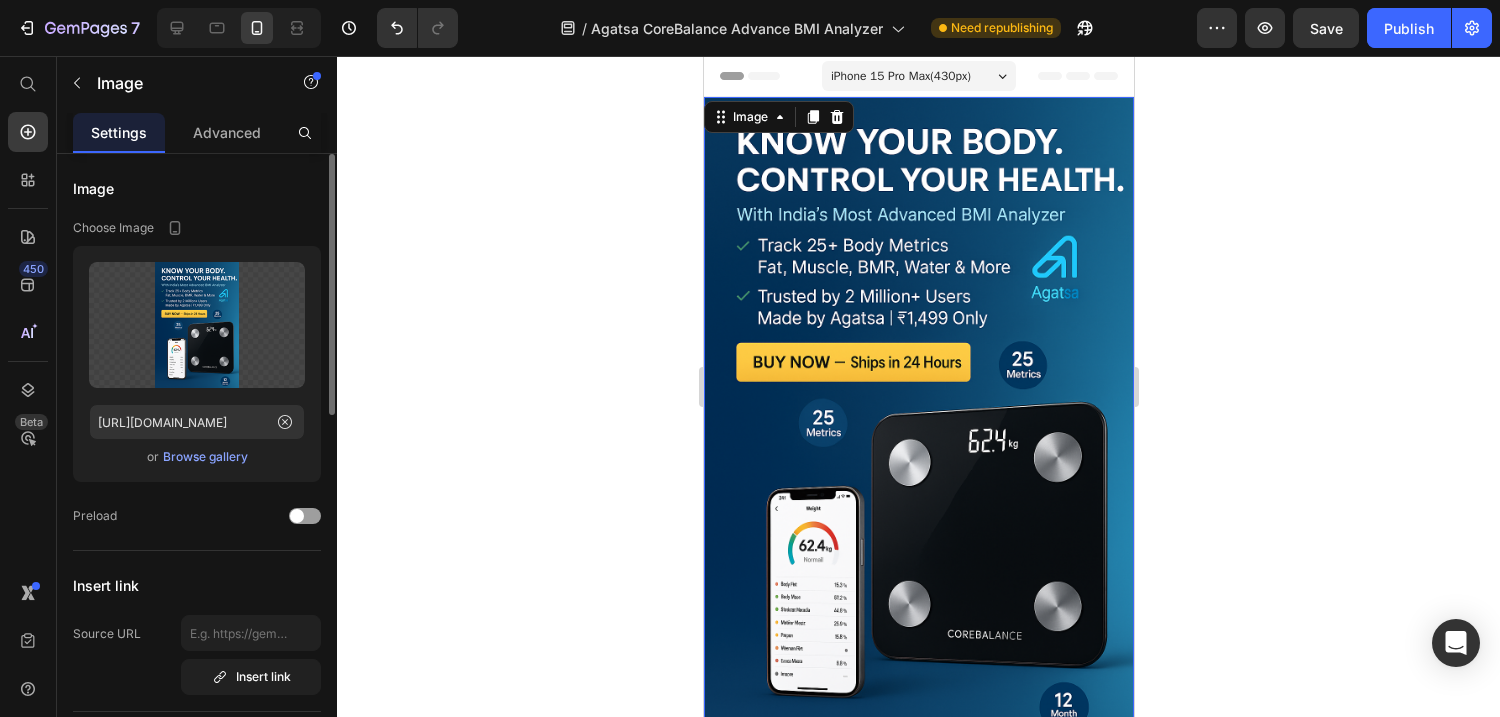 click on "Browse gallery" at bounding box center (205, 457) 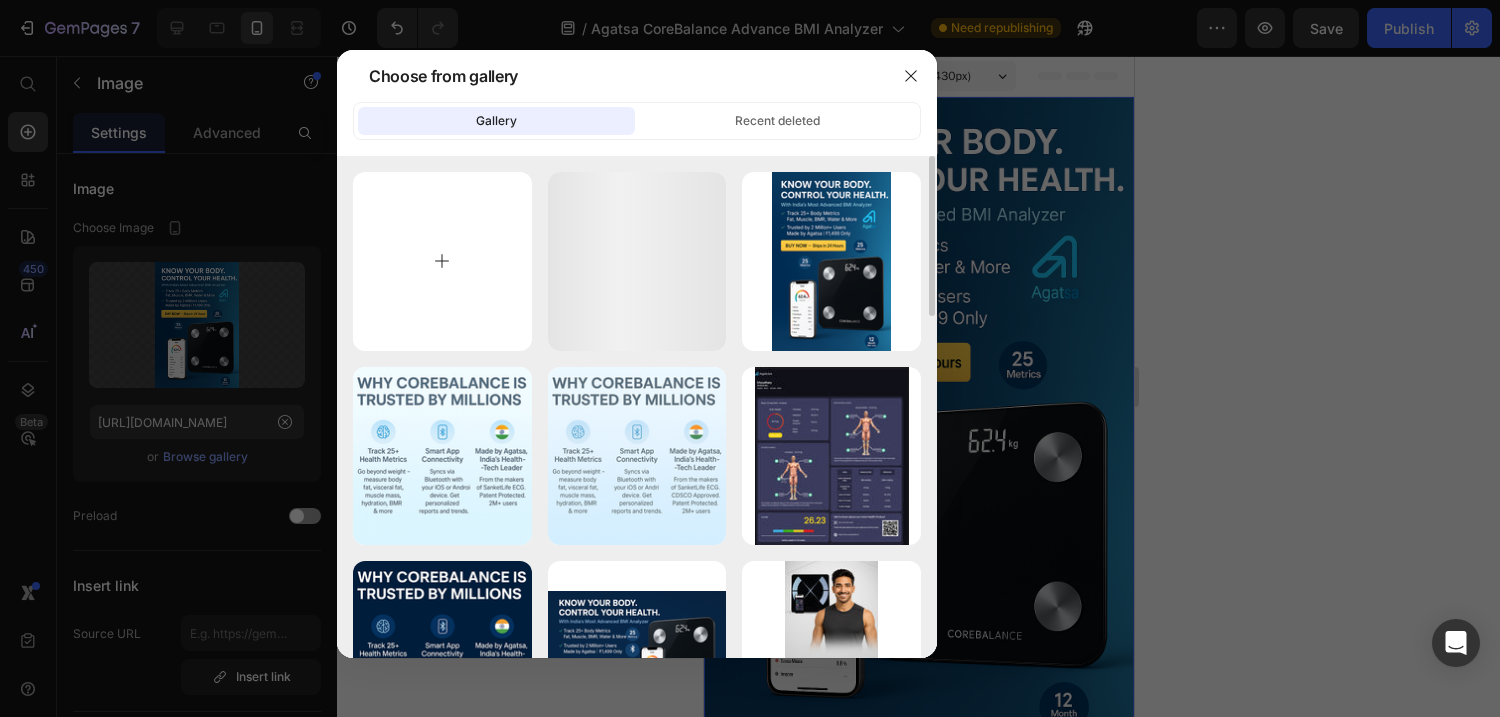 click at bounding box center [442, 261] 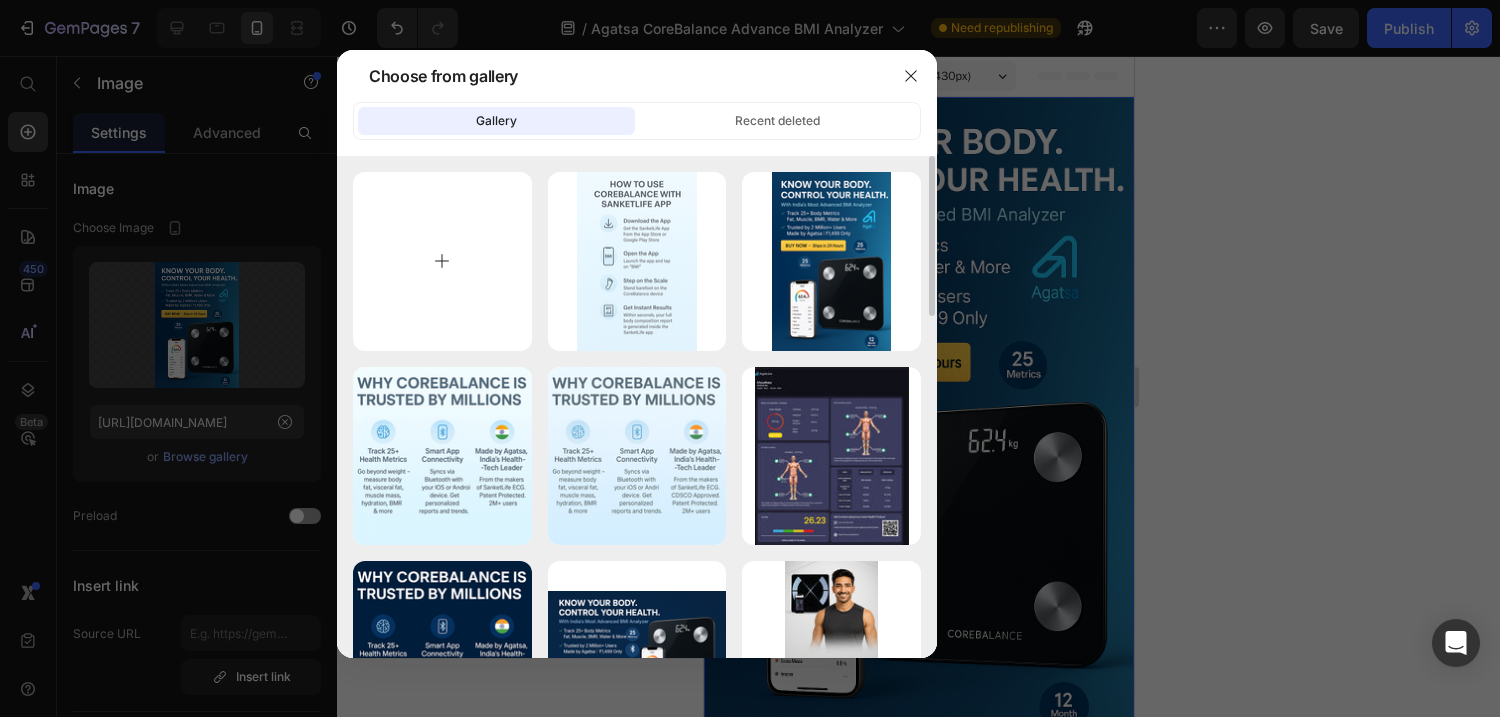 type on "C:\fakepath\ChatGPT Image [DATE], 10_10_01 AM.png" 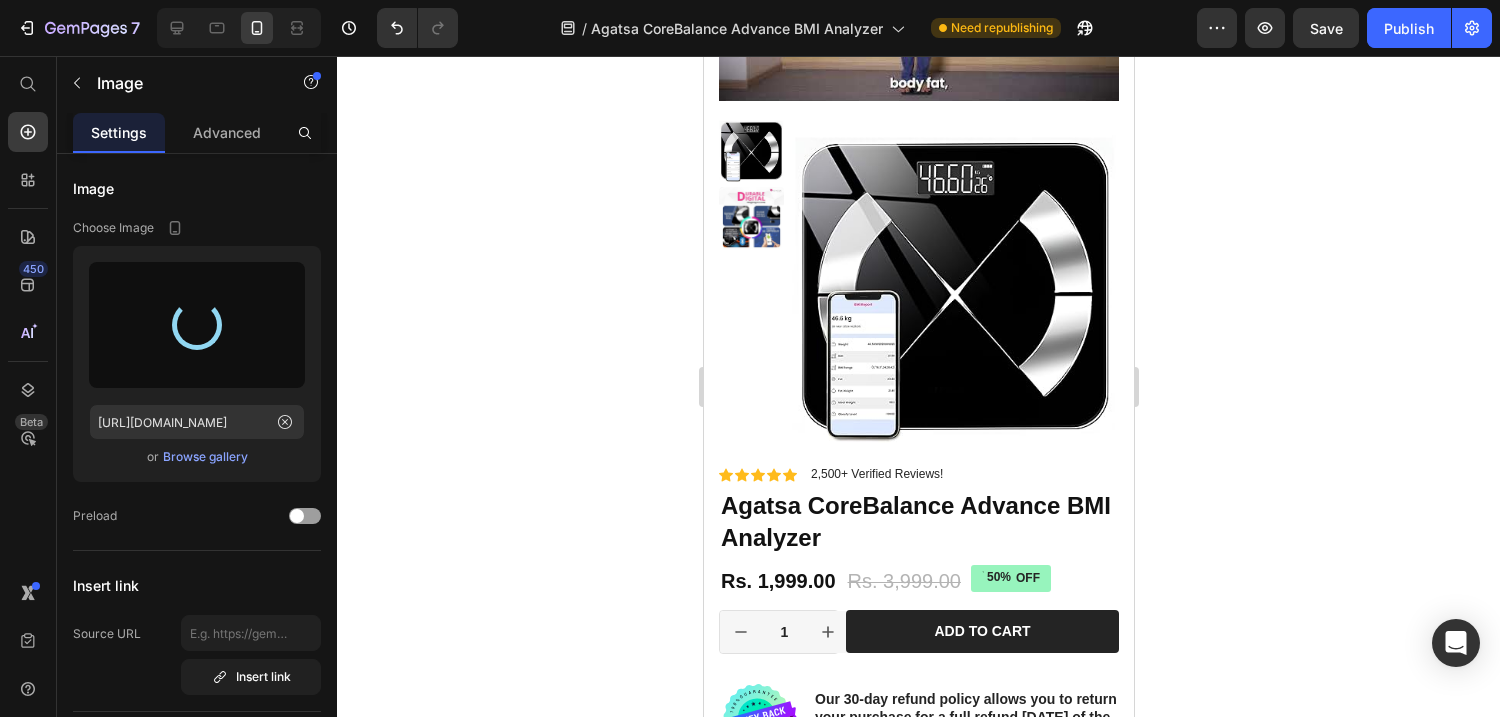type on "[URL][DOMAIN_NAME]" 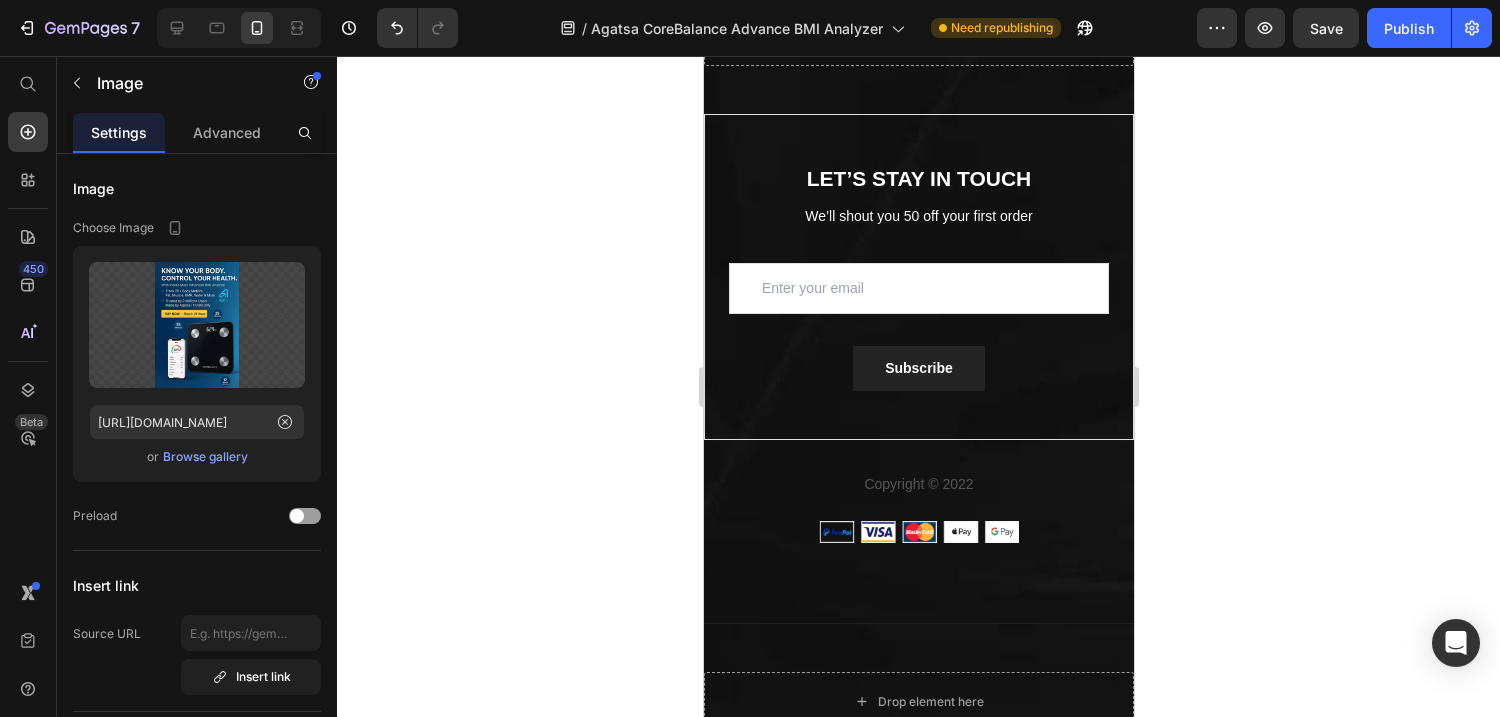 scroll, scrollTop: 4013, scrollLeft: 0, axis: vertical 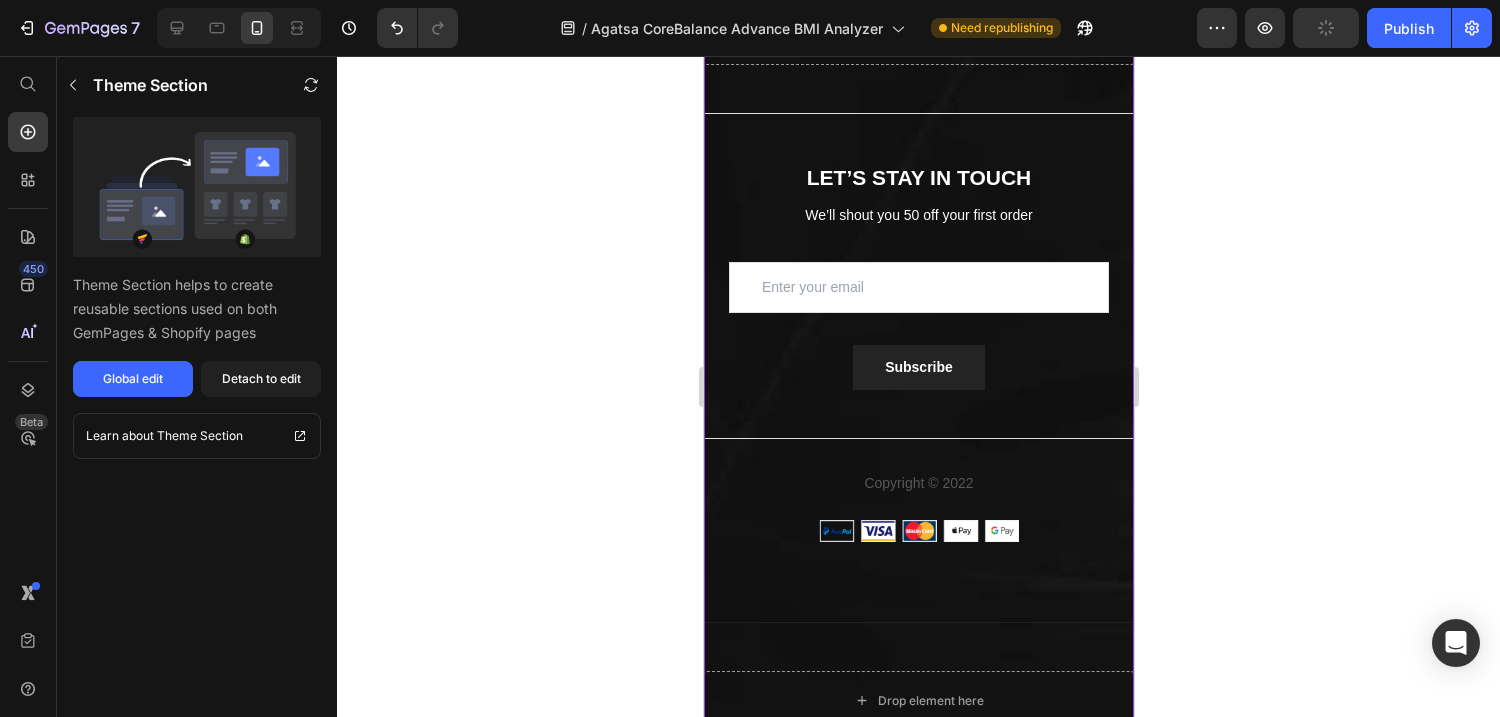 click on "We’ll shout you 50 off your first order" at bounding box center (918, 215) 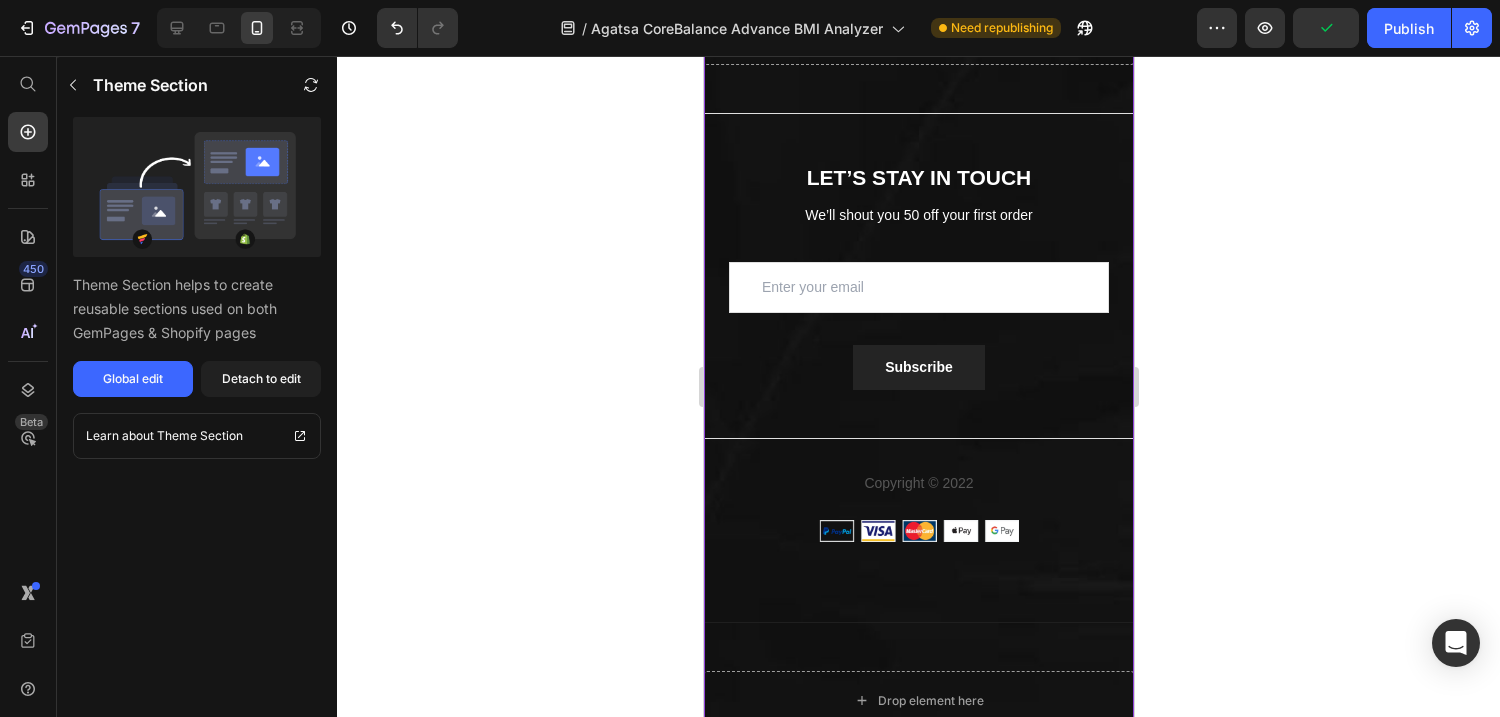 click on "We’ll shout you 50 off your first order" at bounding box center (918, 215) 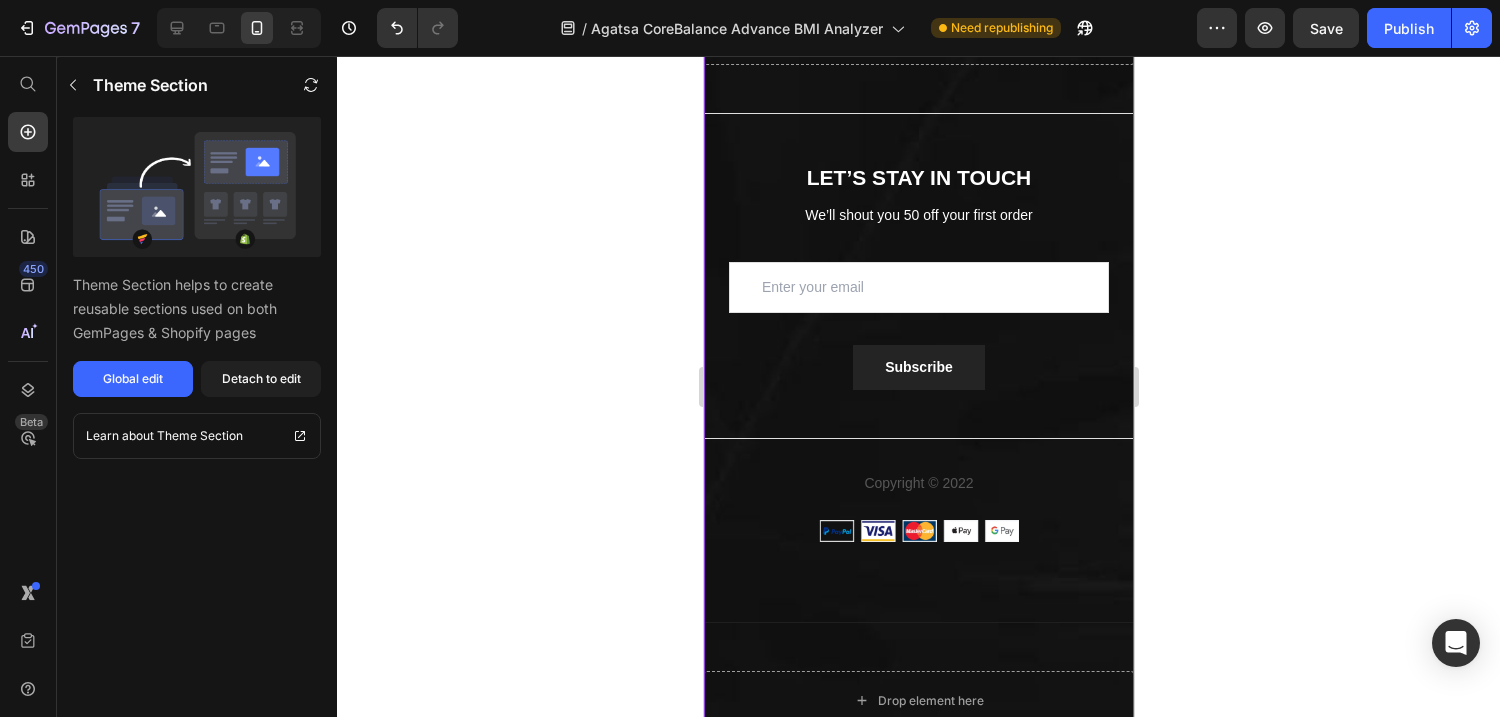 click on "LET’S STAY IN TOUCH" at bounding box center (918, 177) 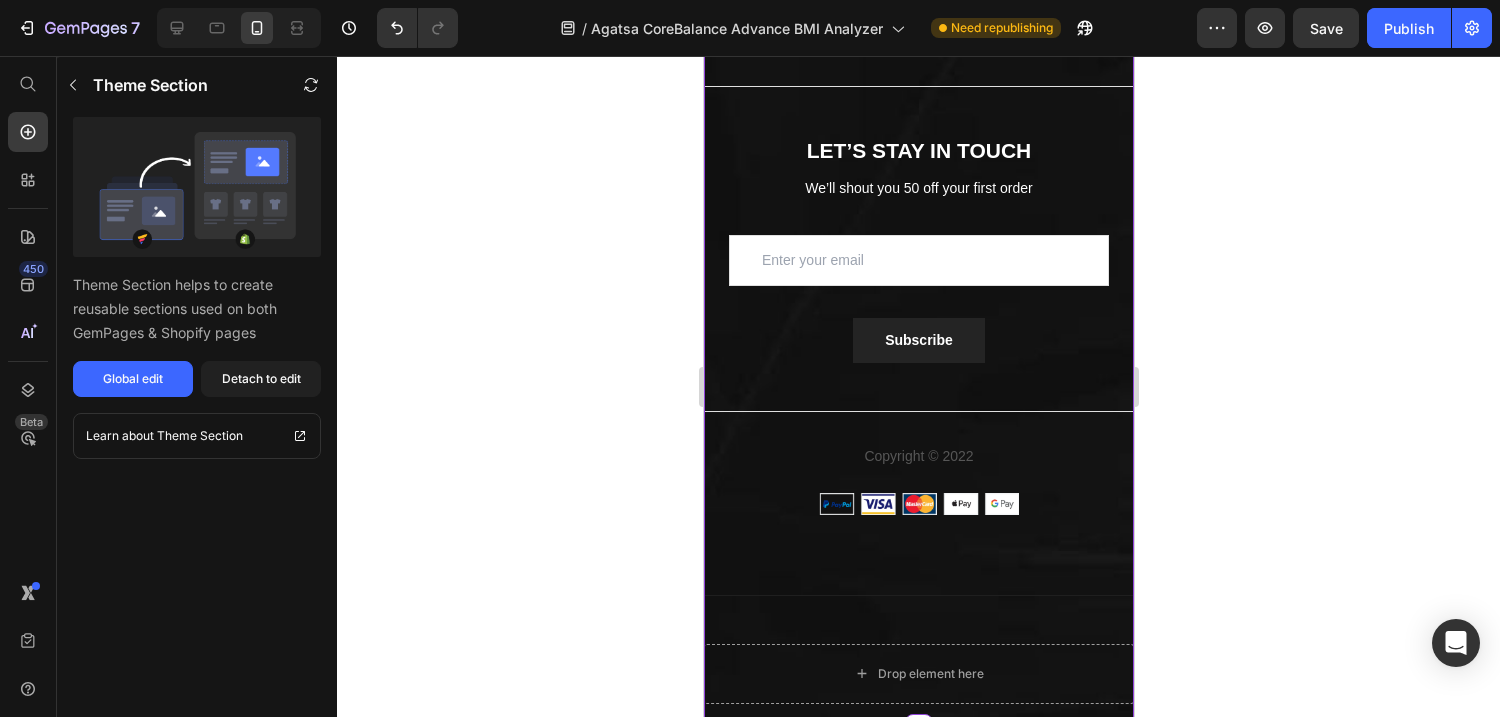 scroll, scrollTop: 4003, scrollLeft: 0, axis: vertical 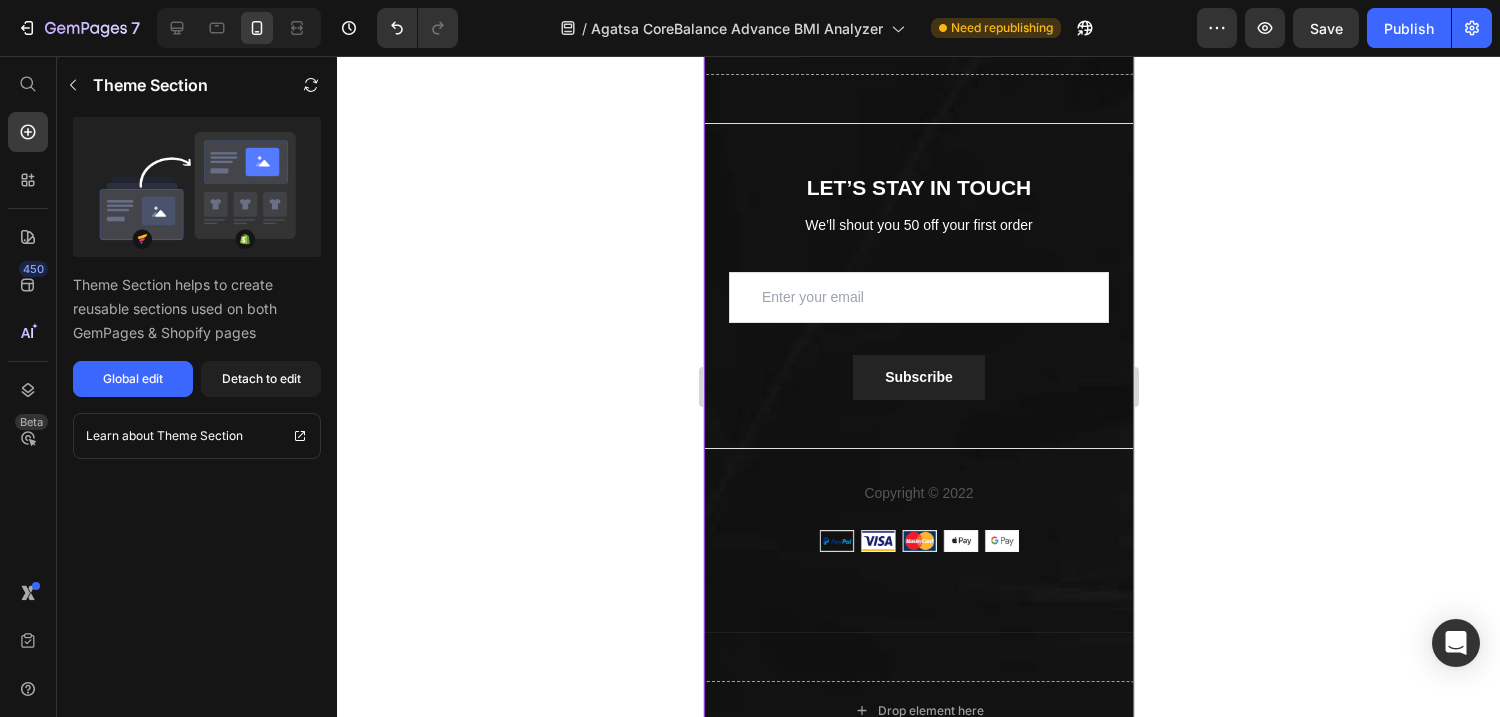 click on "We’ll shout you 50 off your first order" at bounding box center (918, 225) 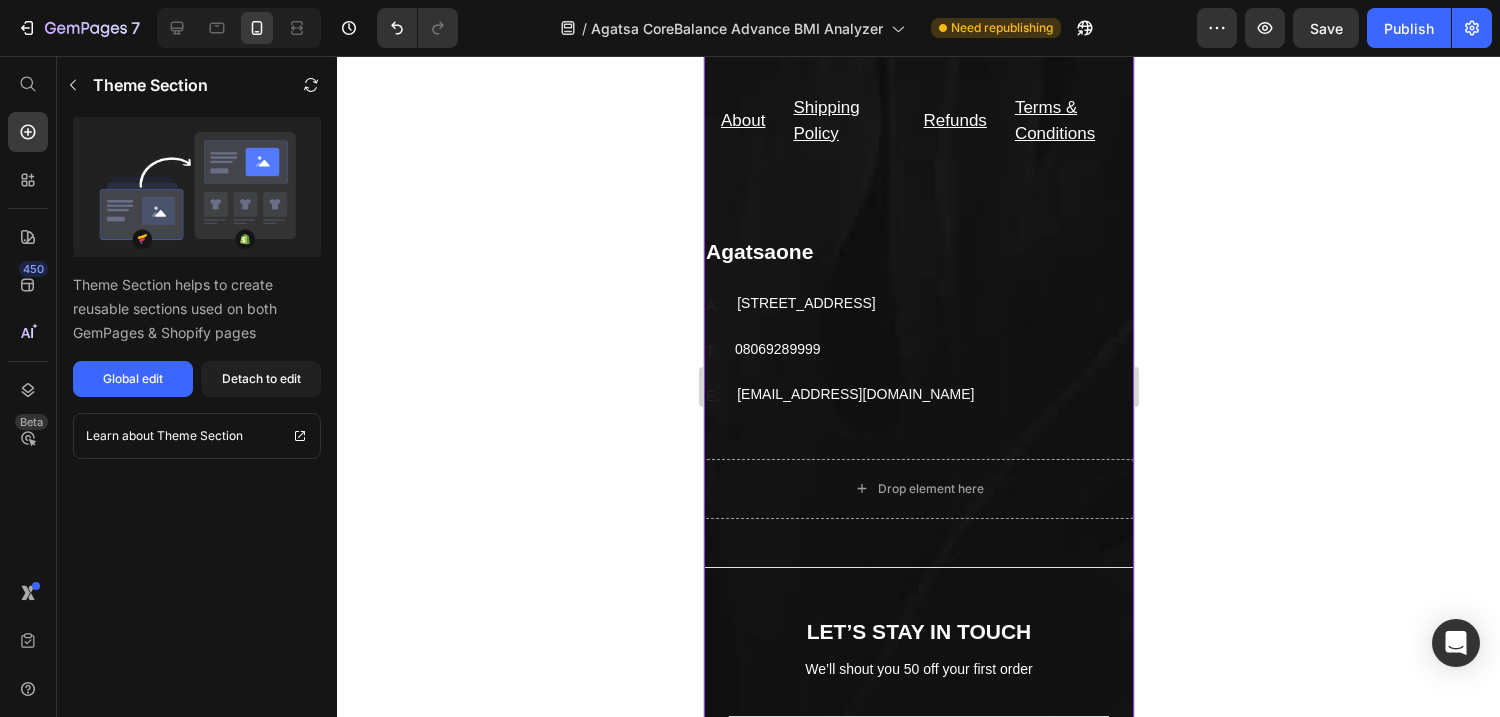 scroll, scrollTop: 3627, scrollLeft: 0, axis: vertical 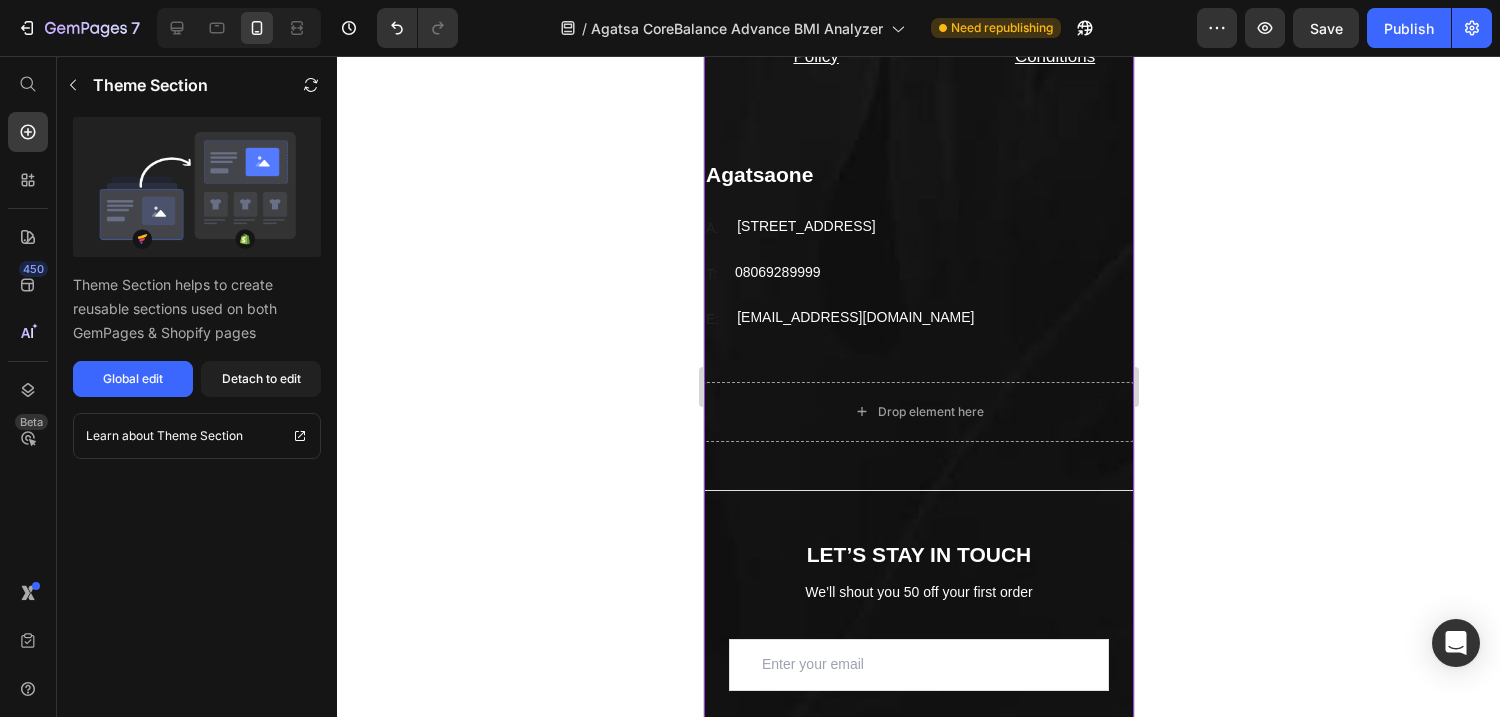 click on "LET’S STAY IN TOUCH Heading We’ll shout you 50 off your first order Text block Email Field Row Subscribe Submit Button Contact Form Row" at bounding box center (918, 653) 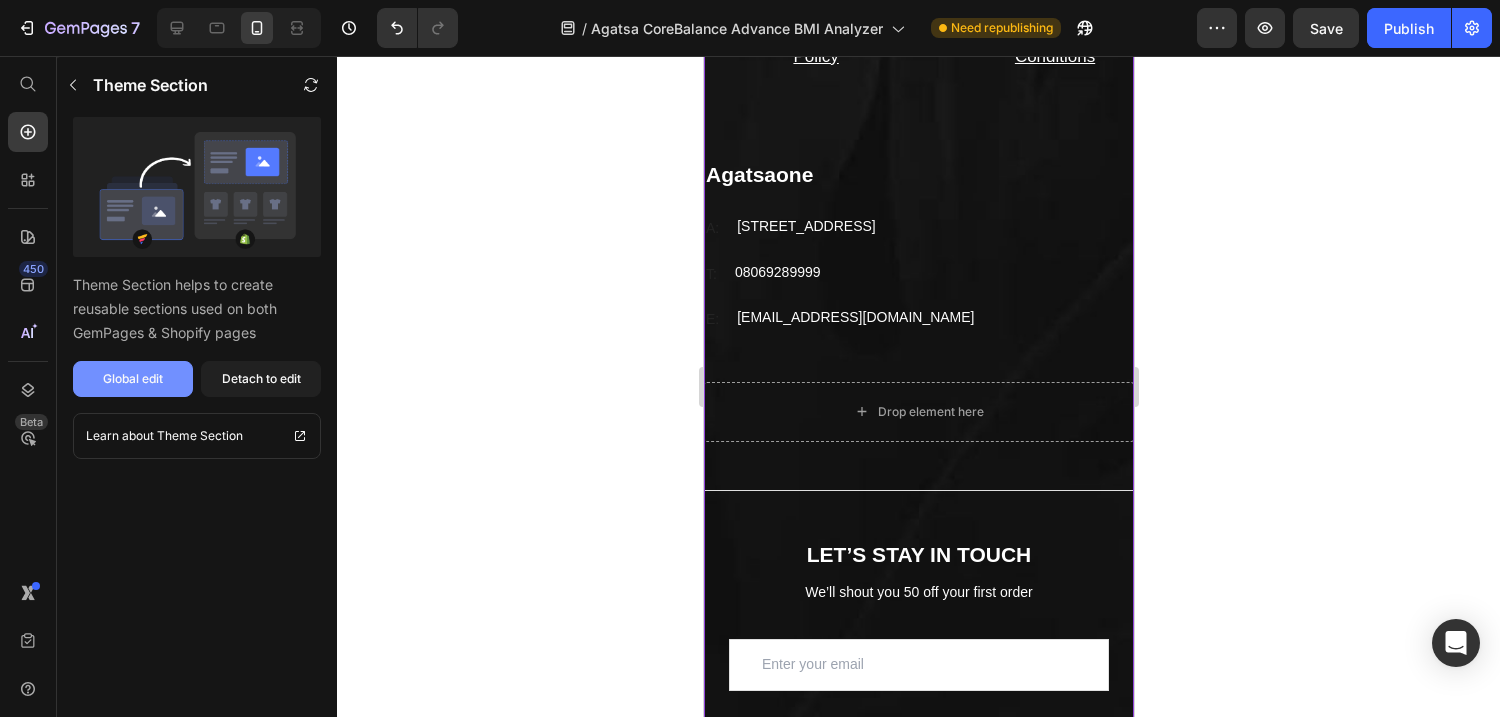 click on "Global edit" at bounding box center (133, 379) 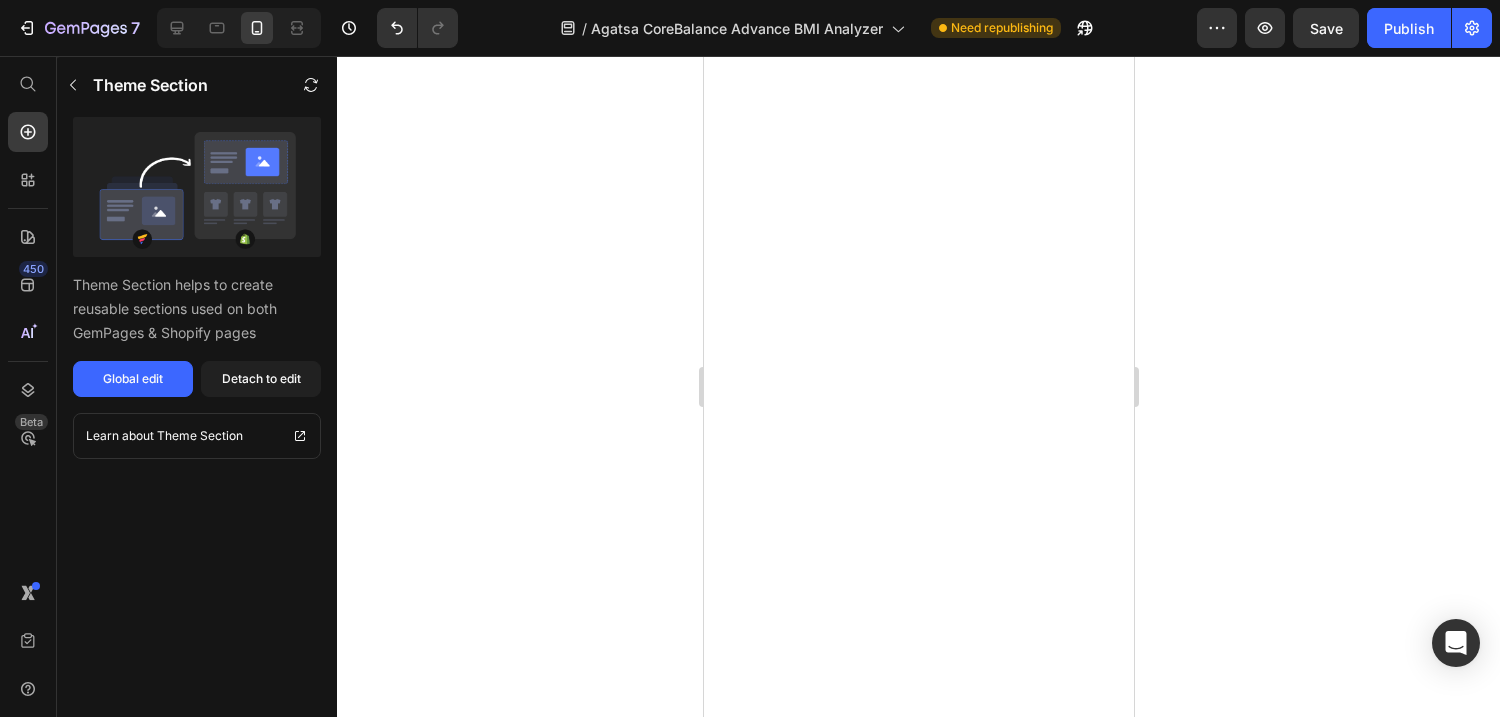 scroll, scrollTop: 698, scrollLeft: 0, axis: vertical 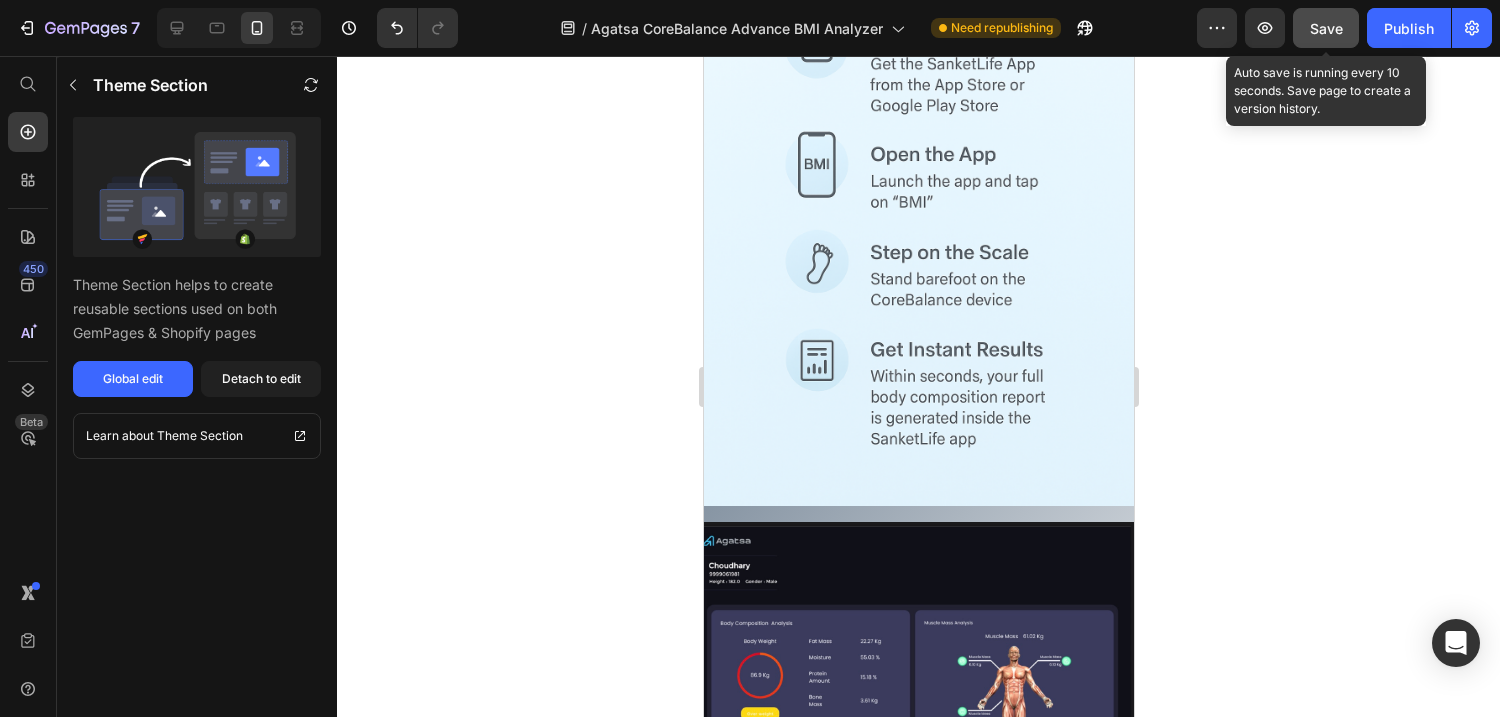 click on "Save" at bounding box center [1326, 28] 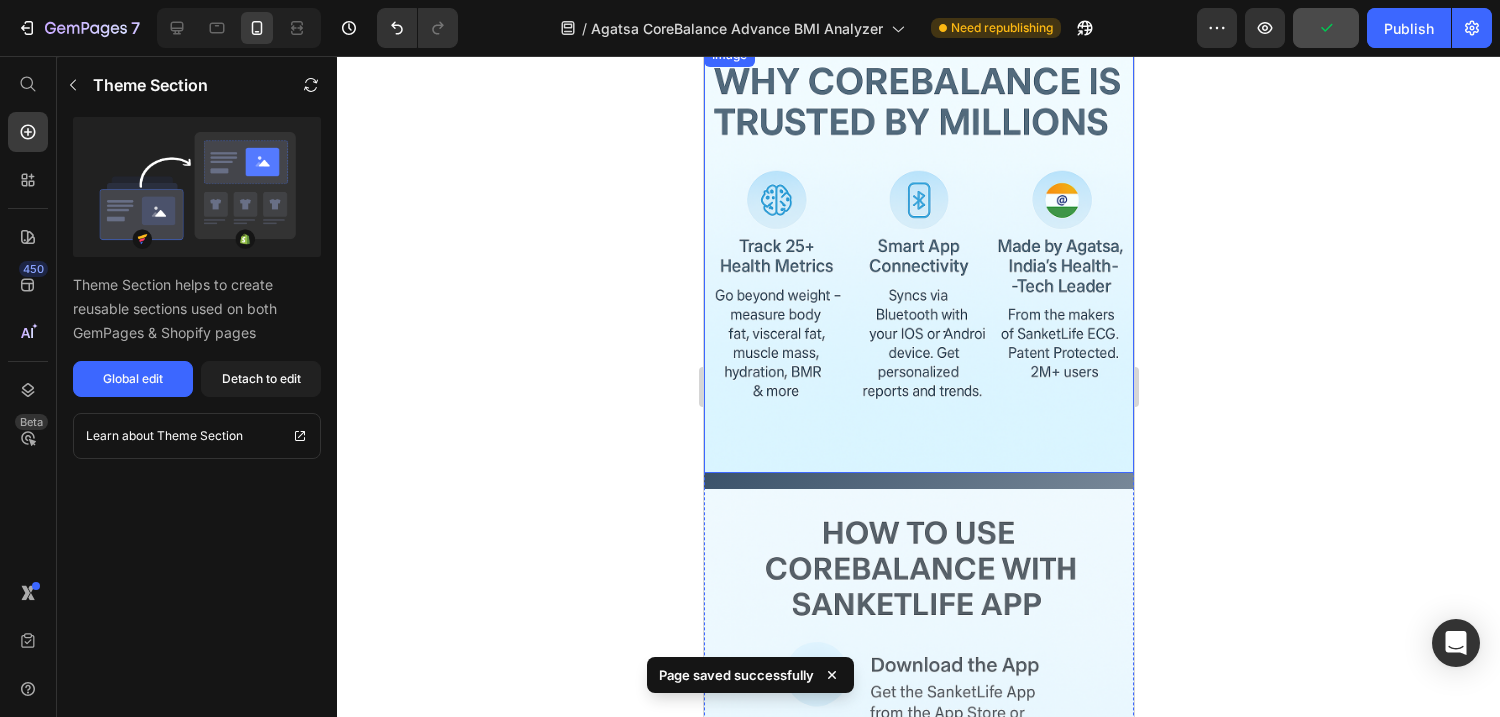 scroll, scrollTop: 0, scrollLeft: 0, axis: both 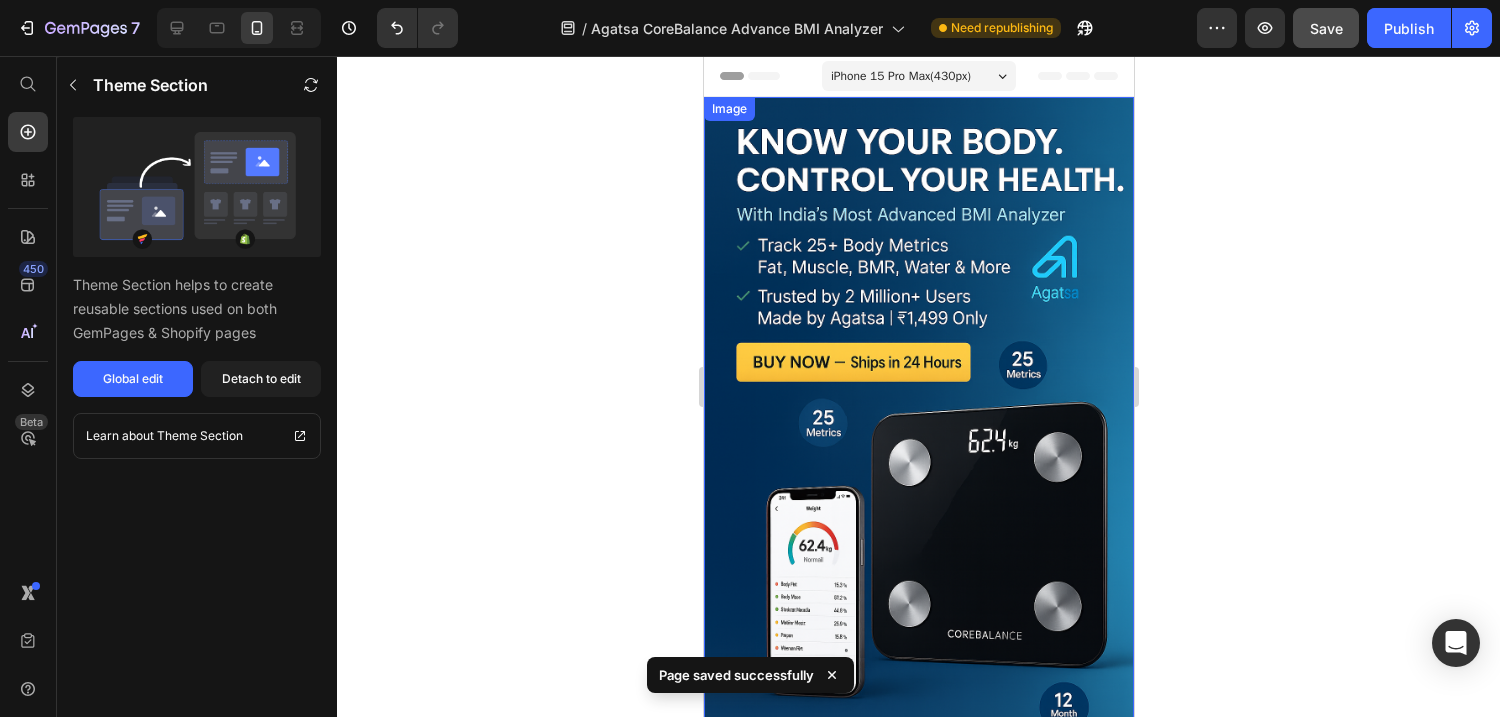 click at bounding box center (918, 419) 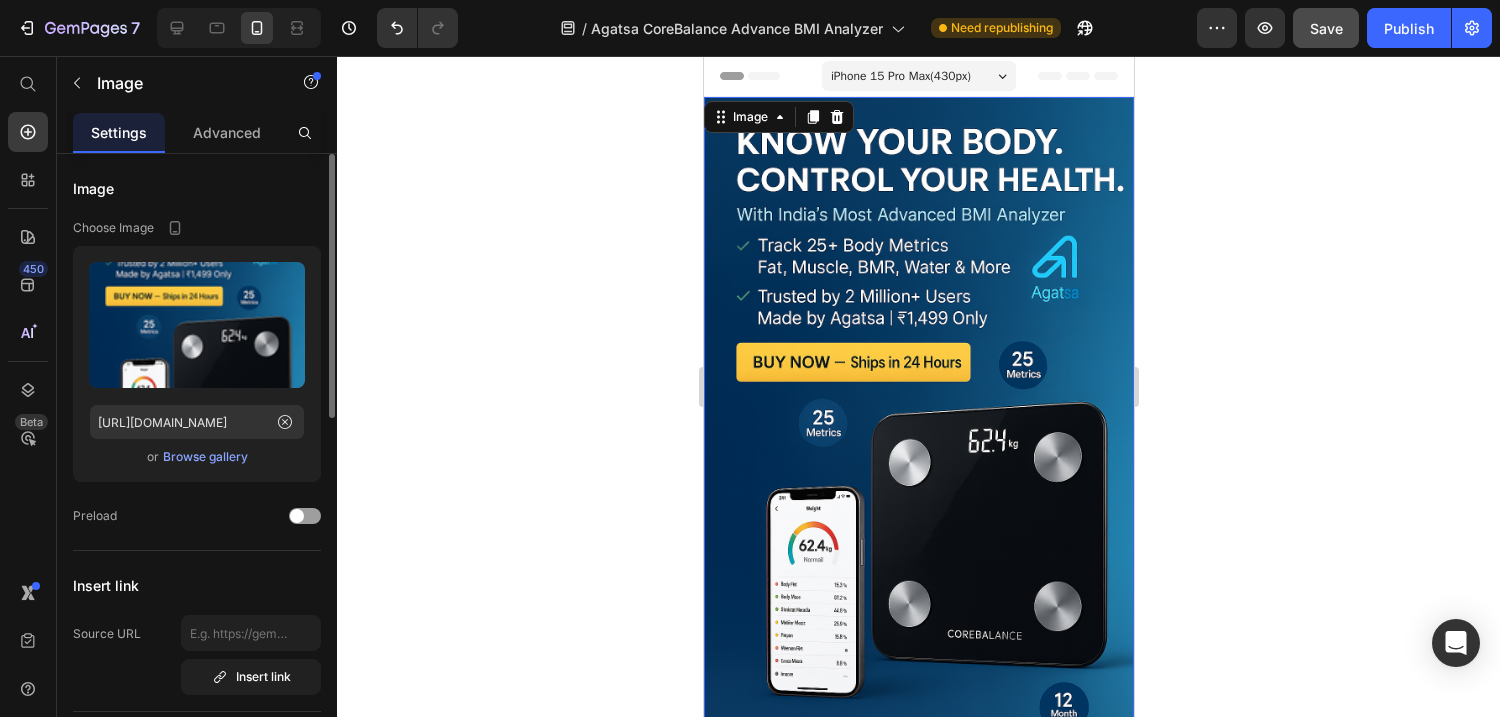 click on "Browse gallery" at bounding box center (205, 457) 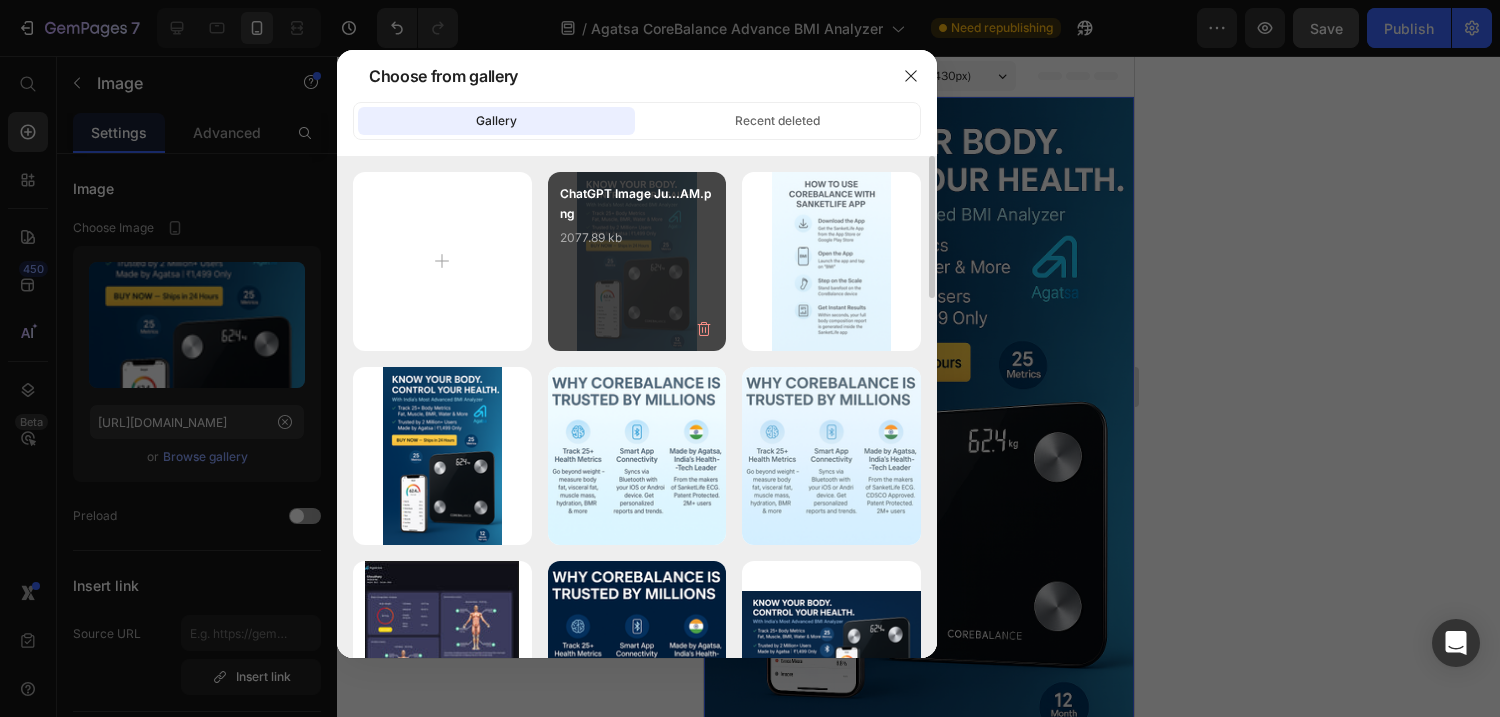 click on "ChatGPT Image Ju...AM.png 2077.89 kb" at bounding box center (637, 224) 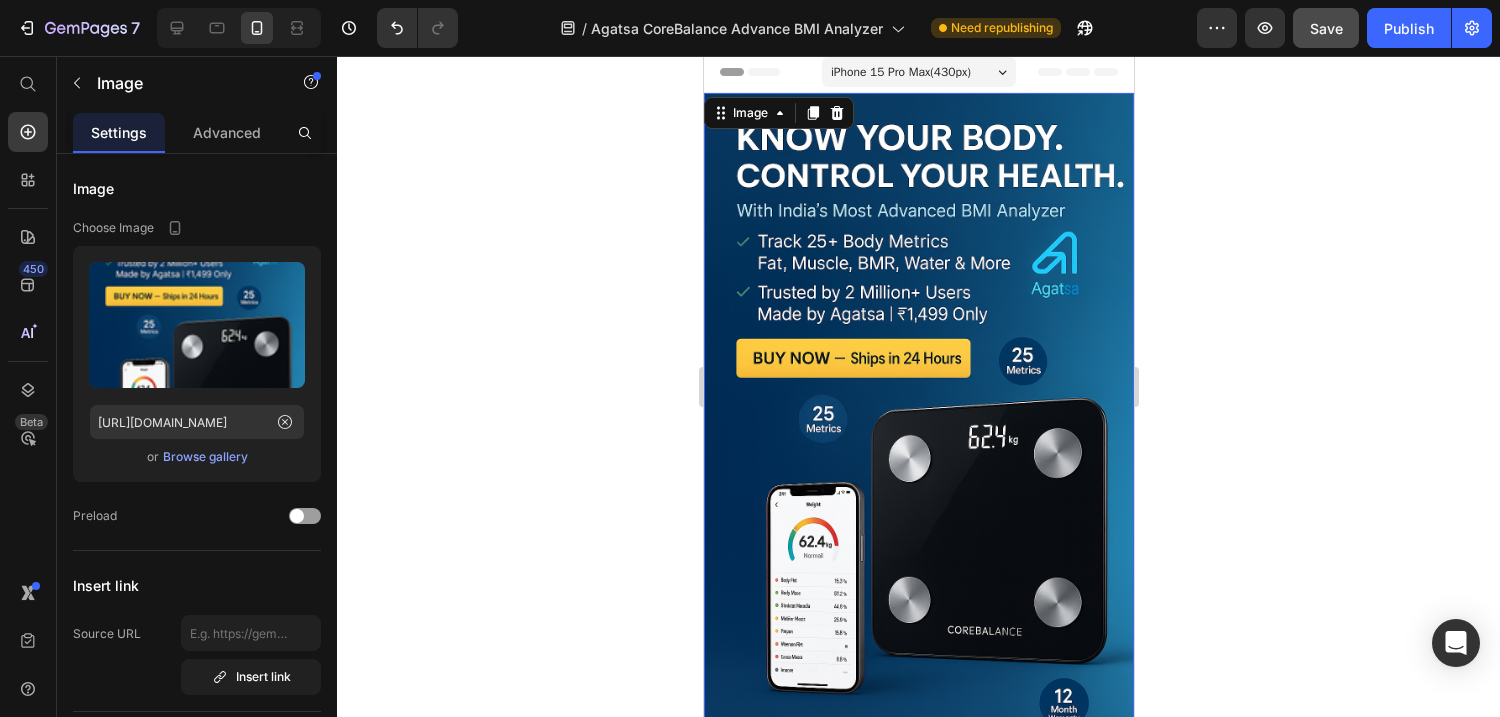 scroll, scrollTop: 0, scrollLeft: 0, axis: both 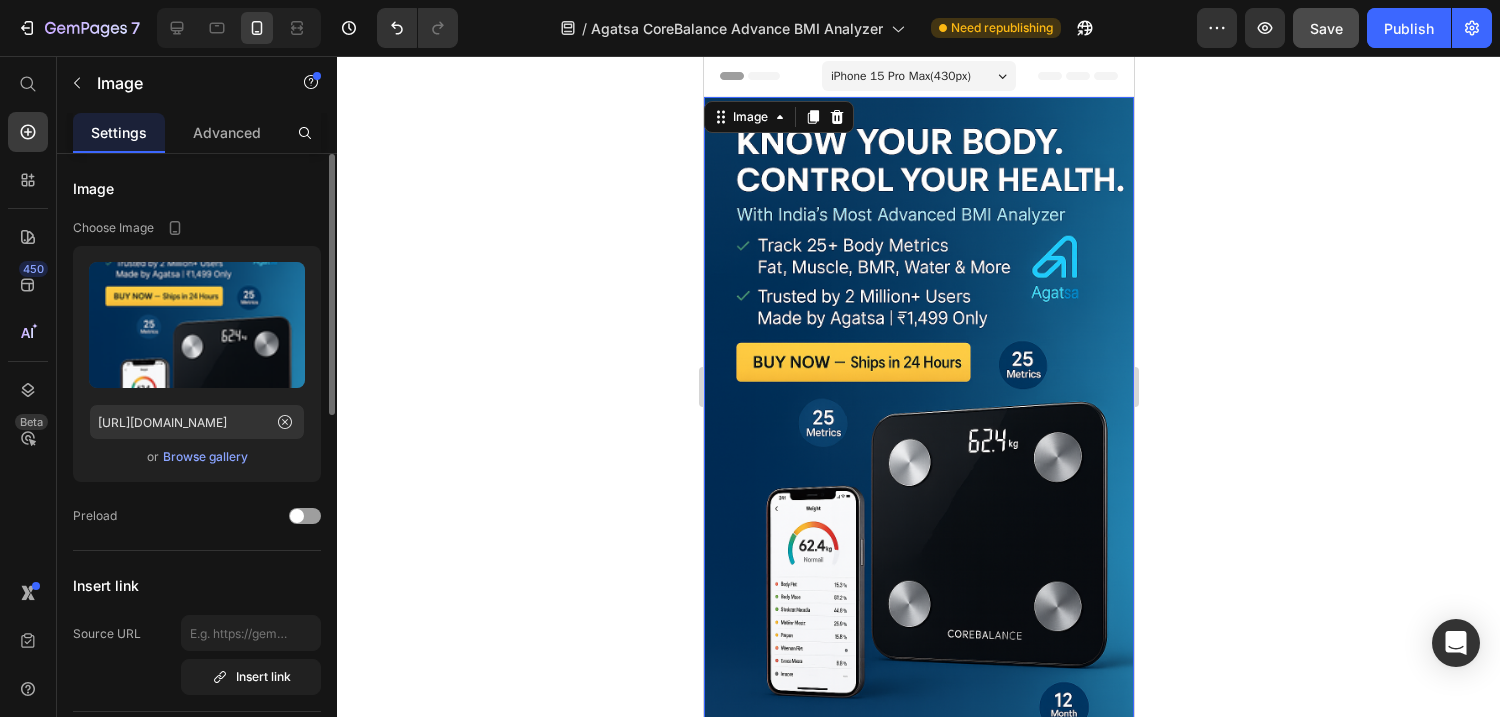 click on "Browse gallery" at bounding box center [205, 457] 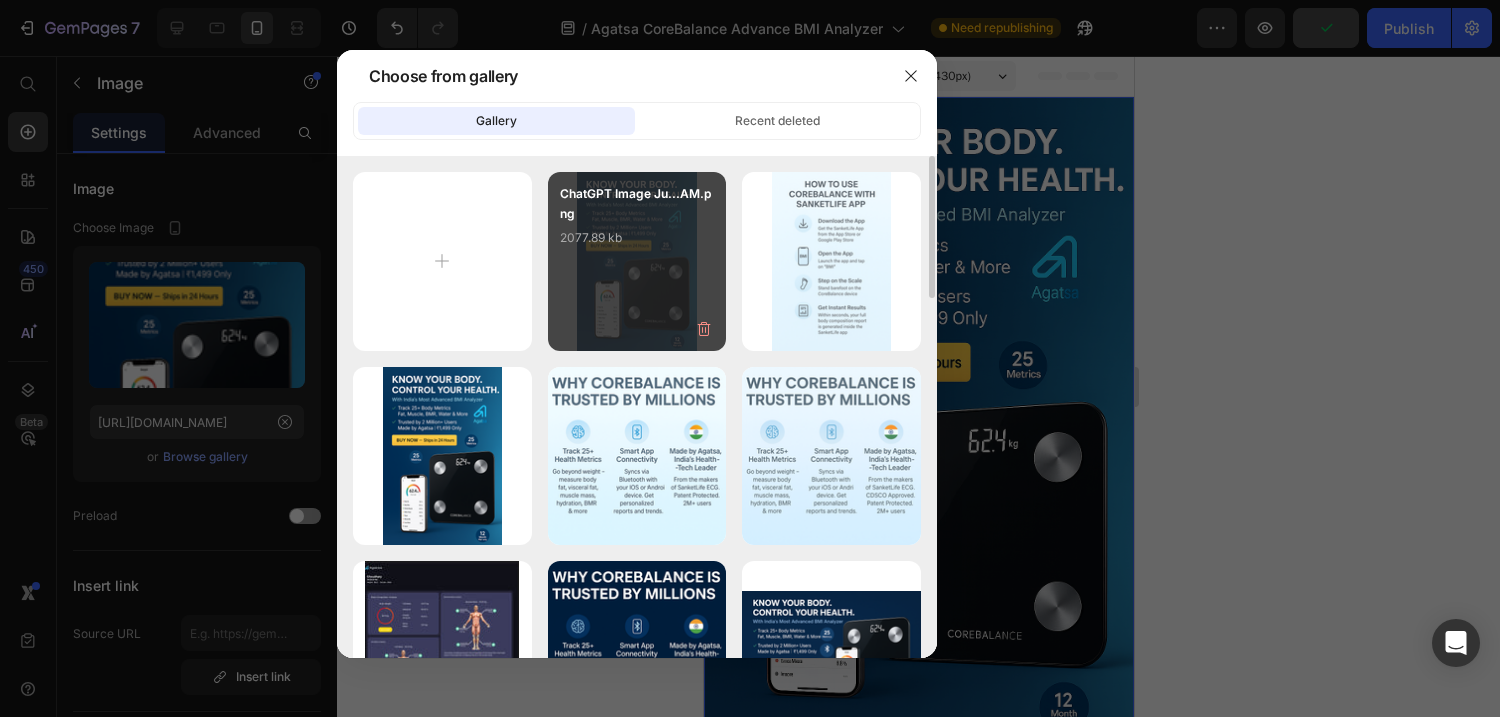 click on "ChatGPT Image Ju...AM.png 2077.89 kb" at bounding box center [637, 224] 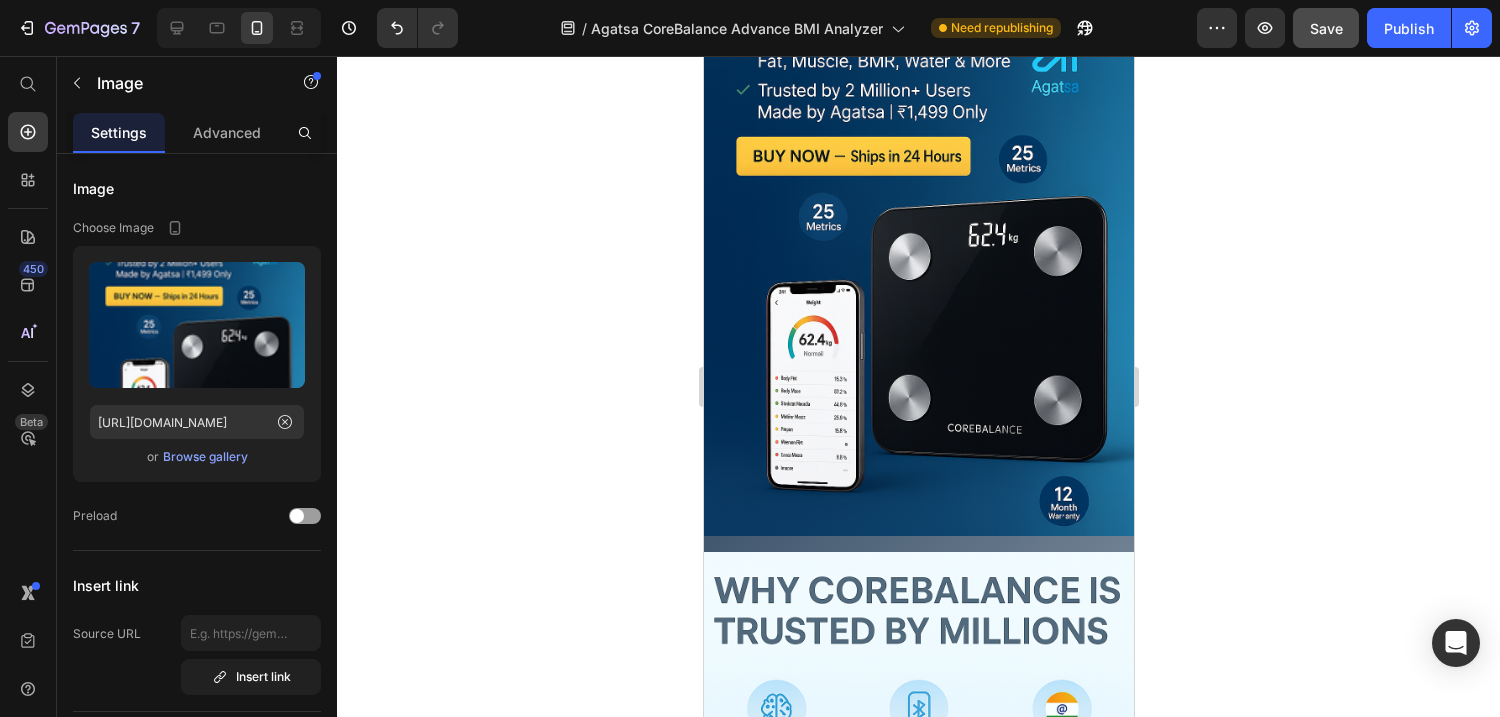 scroll, scrollTop: 0, scrollLeft: 0, axis: both 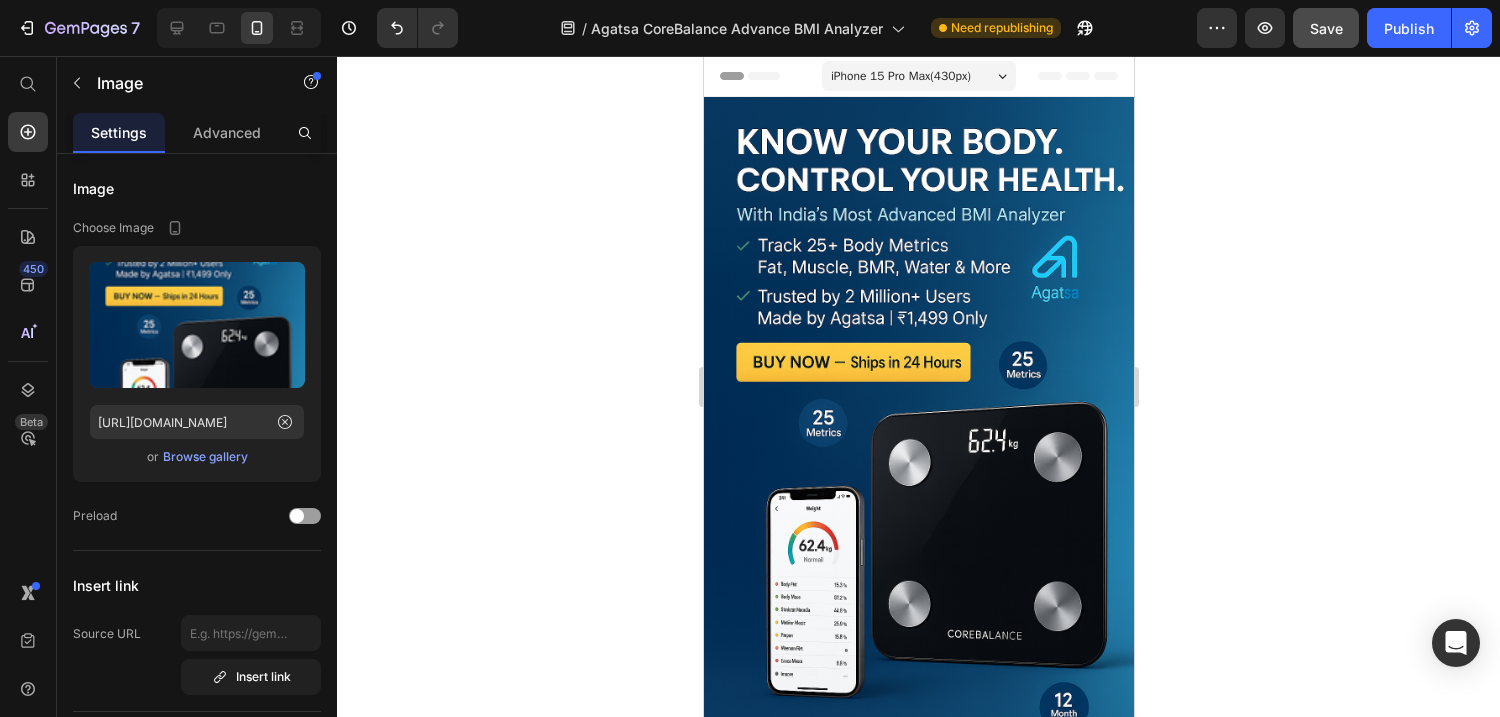 click at bounding box center [918, 419] 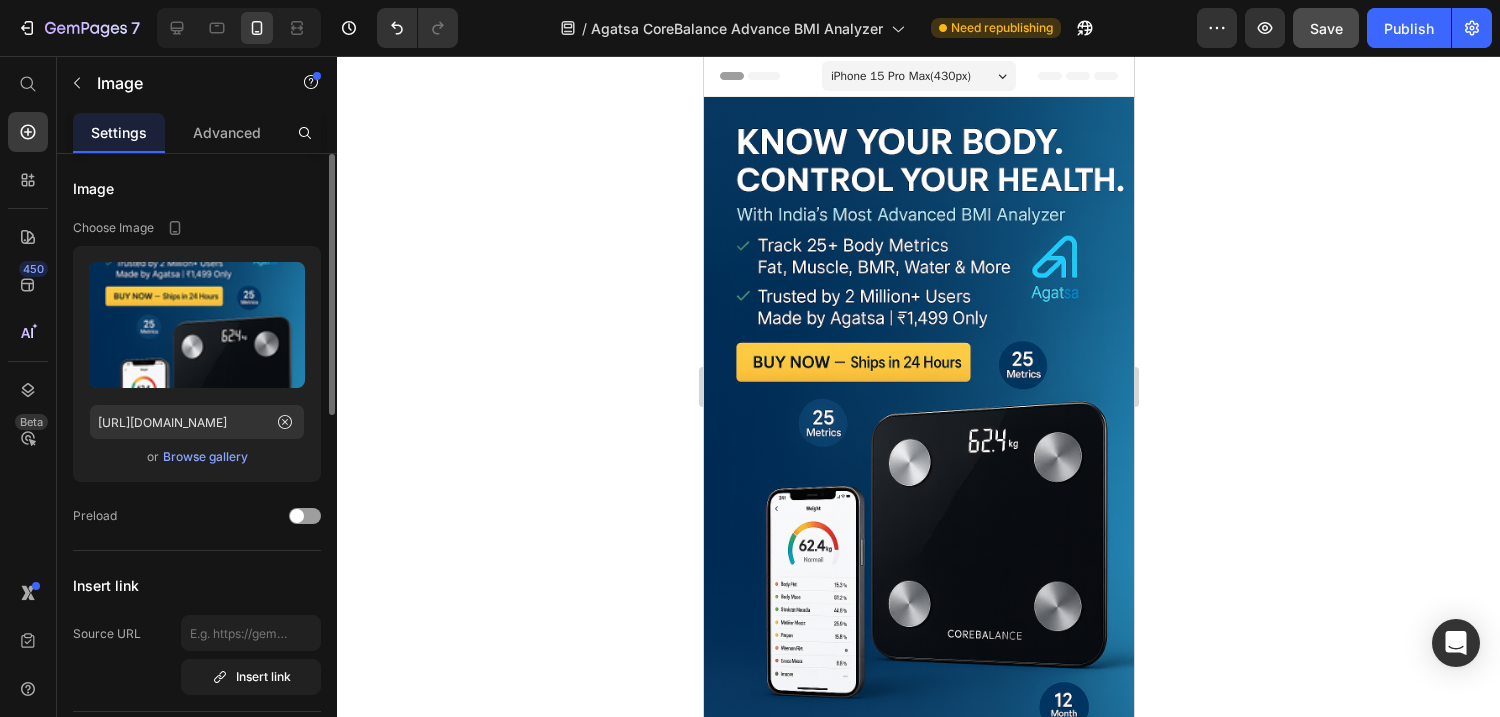 click on "Browse gallery" at bounding box center (205, 457) 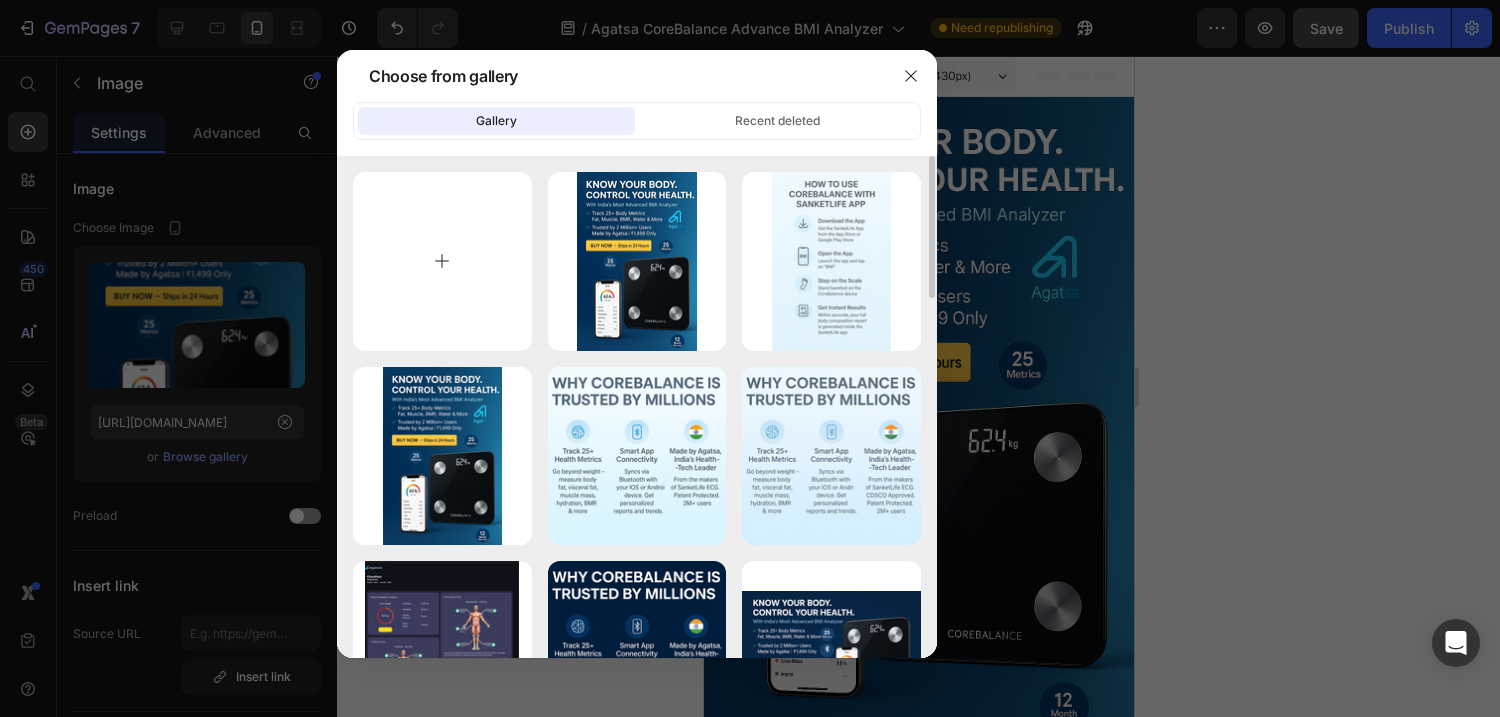click at bounding box center [442, 261] 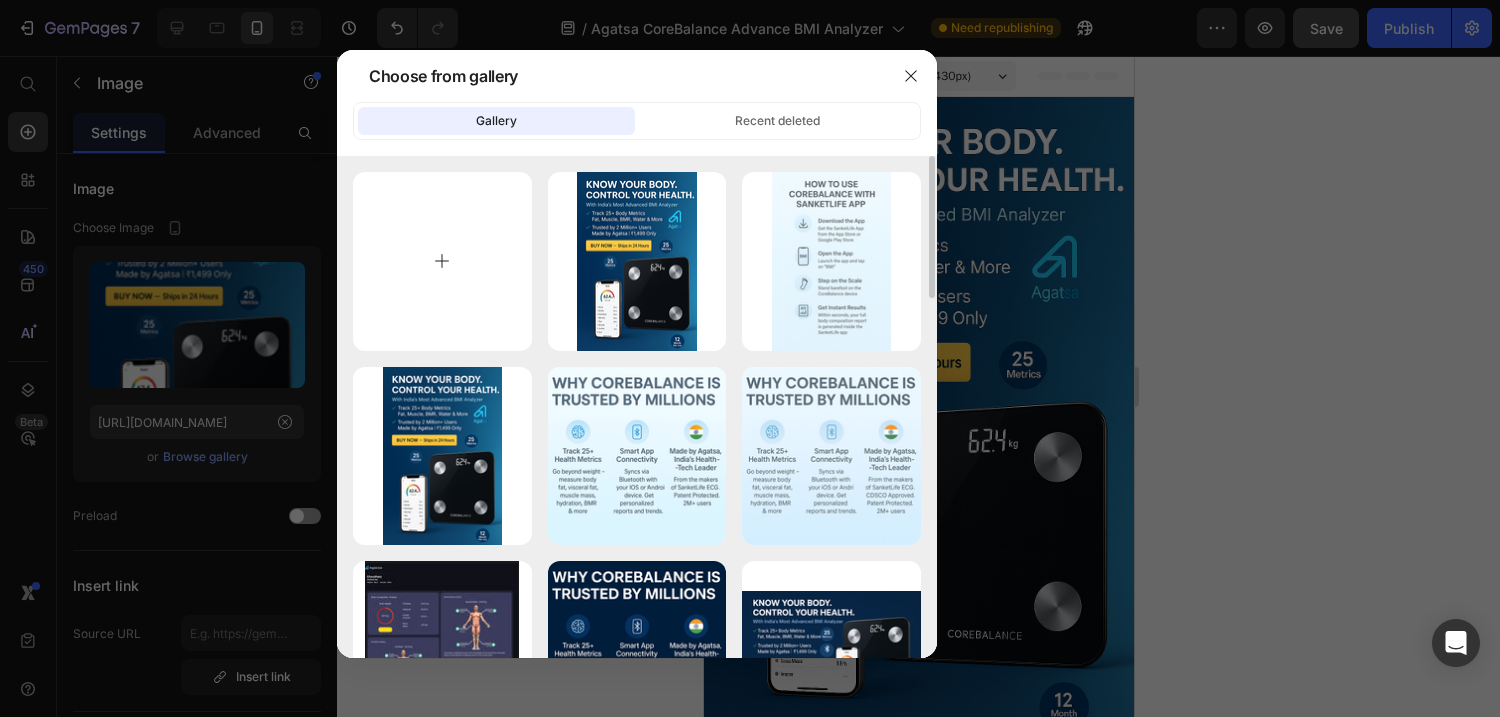 type on "C:\fakepath\ChatGPT Image [DATE], 10_13_37 AM.png" 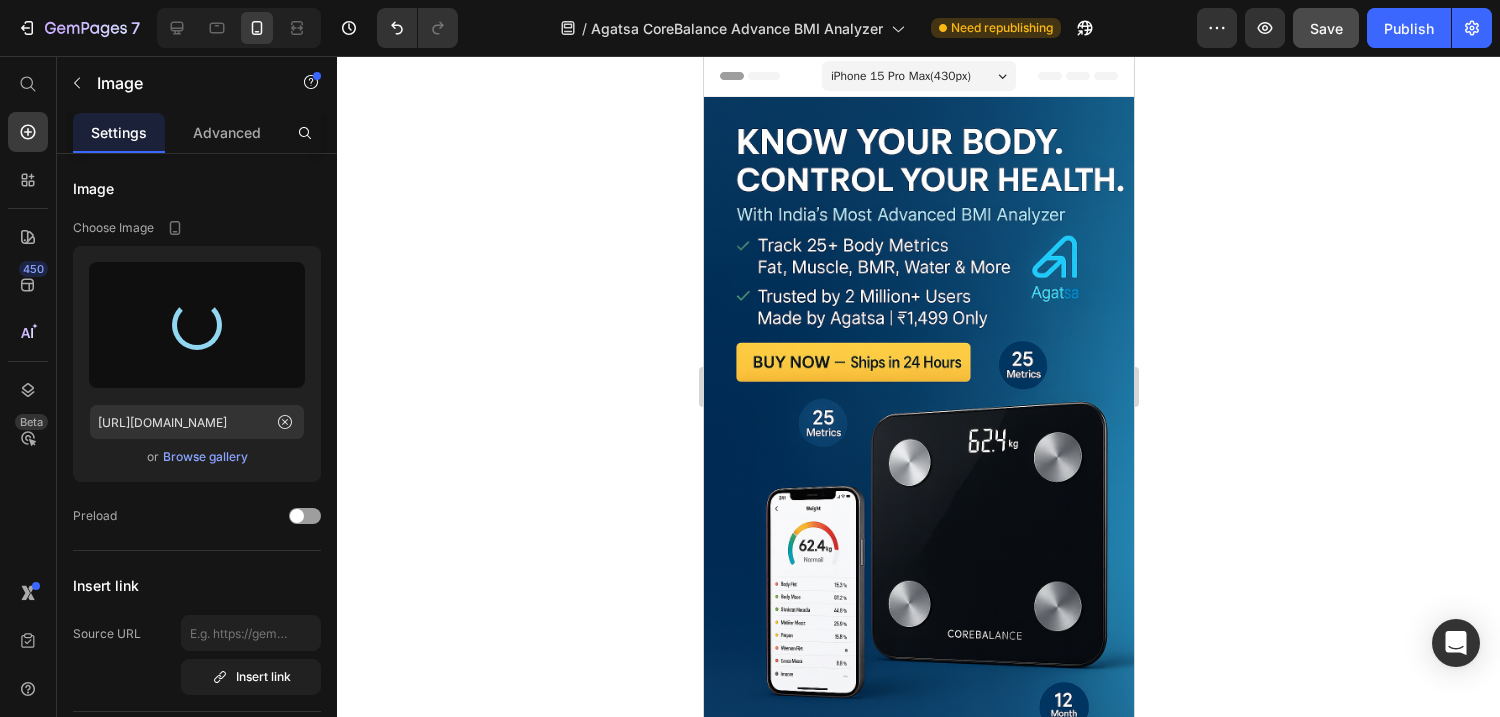 type on "[URL][DOMAIN_NAME]" 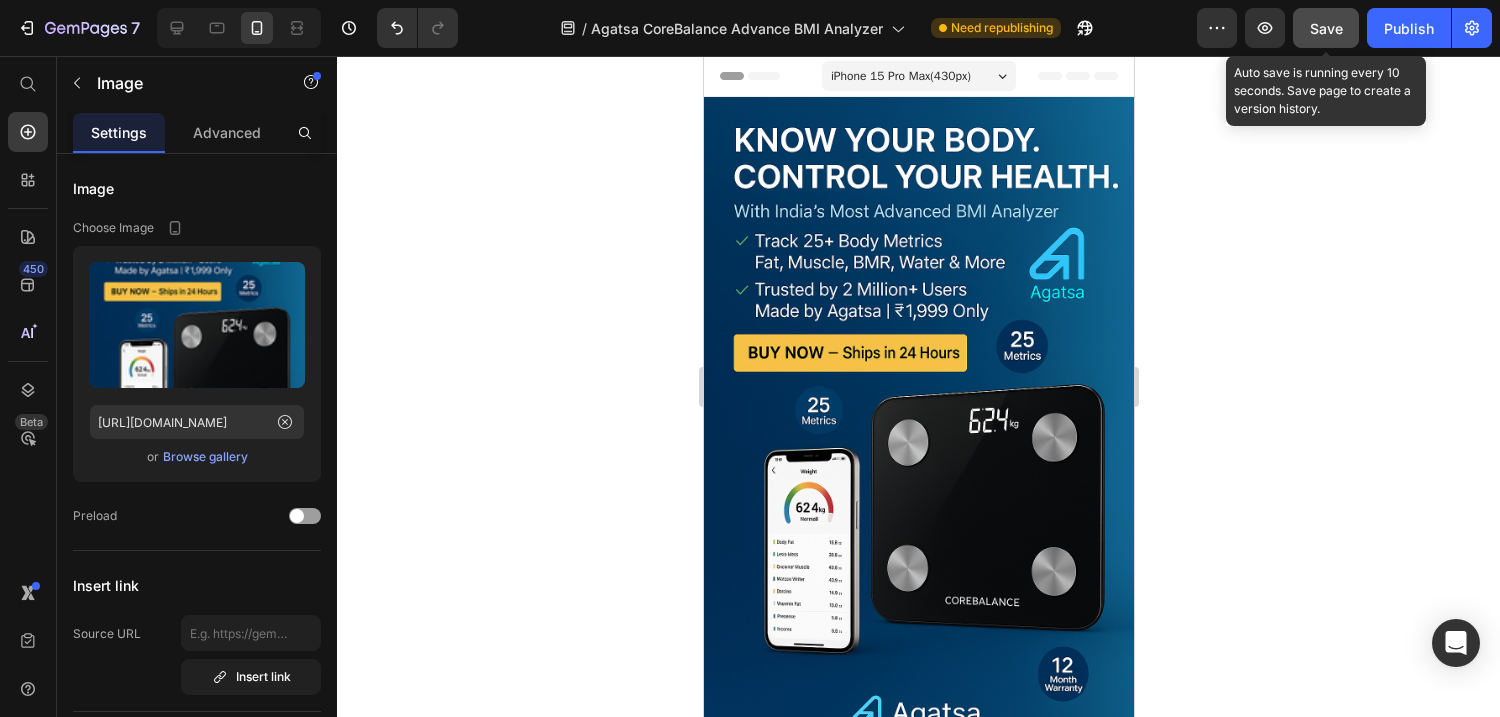 click on "Save" at bounding box center (1326, 28) 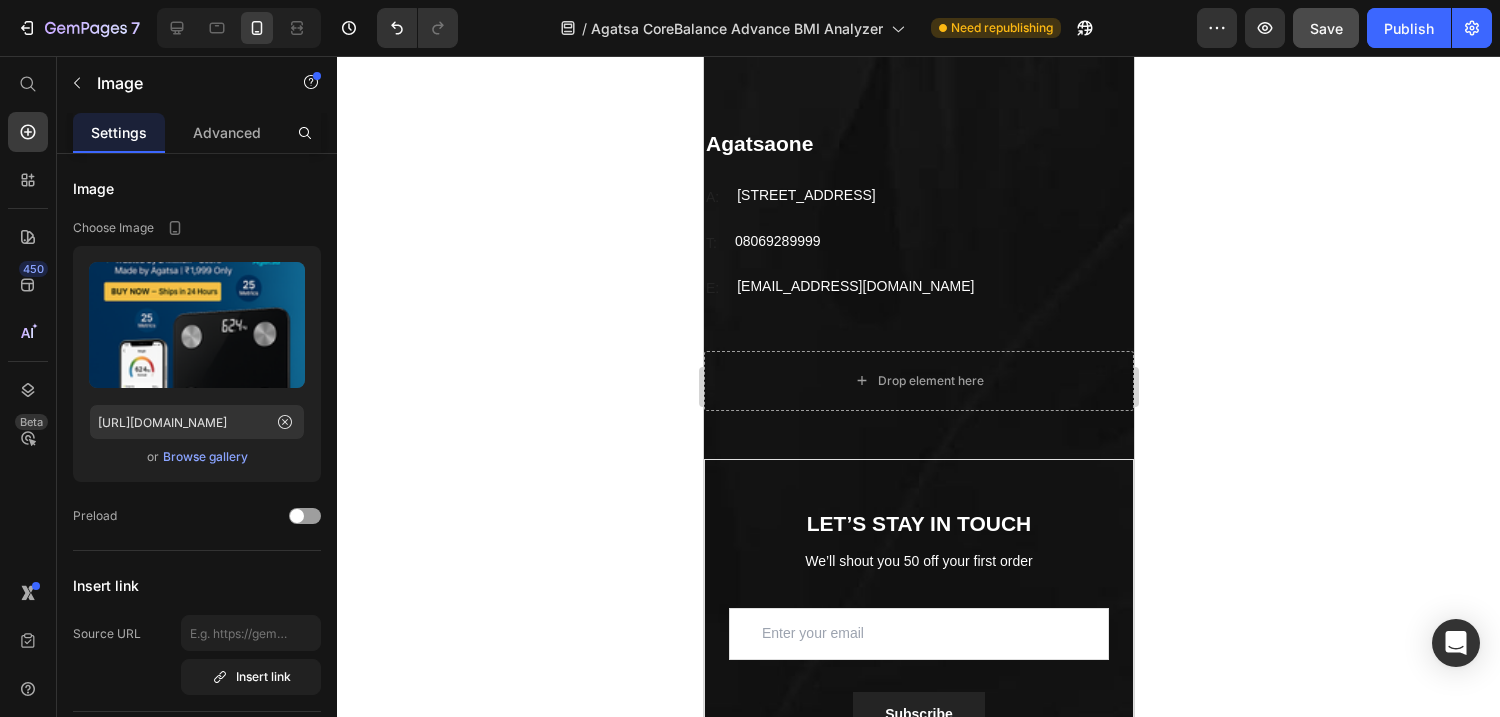 scroll, scrollTop: 3705, scrollLeft: 0, axis: vertical 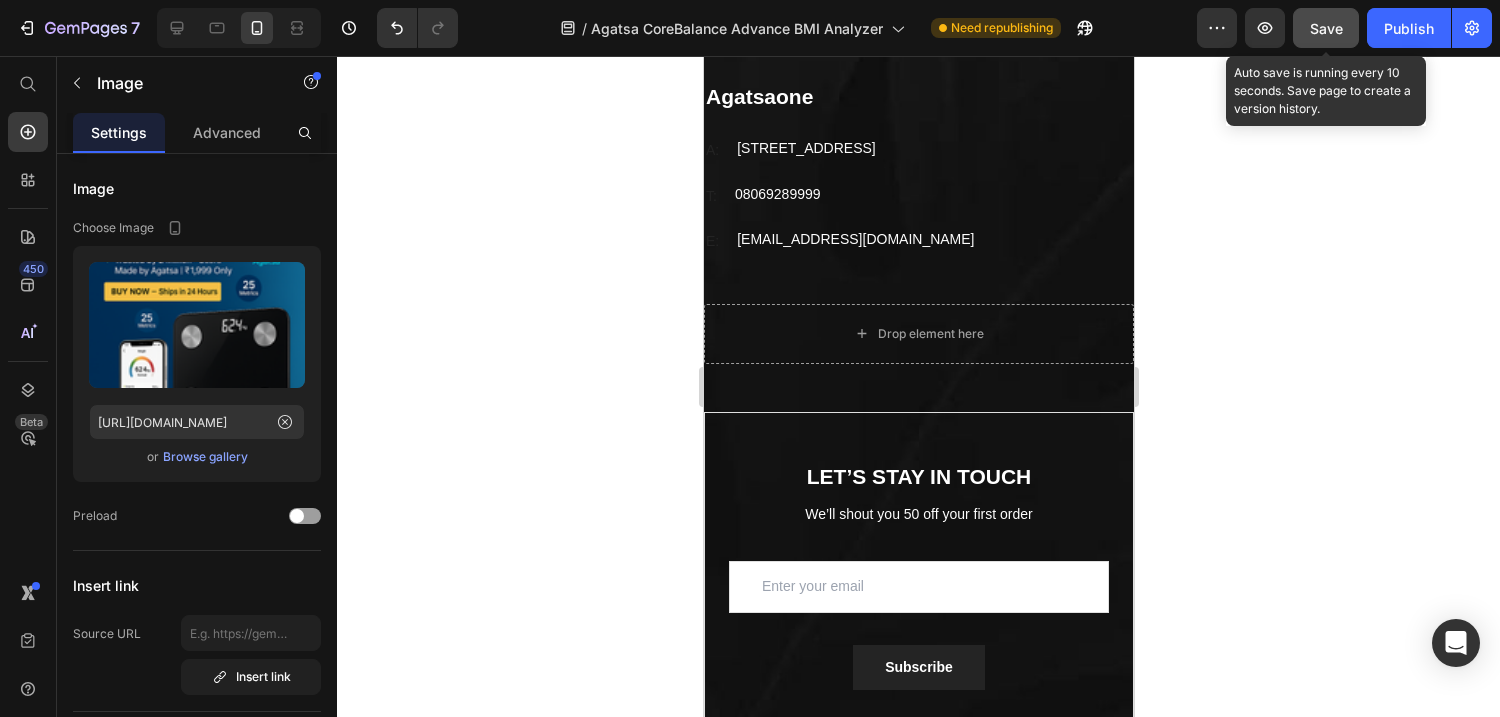 click on "Save" at bounding box center (1326, 28) 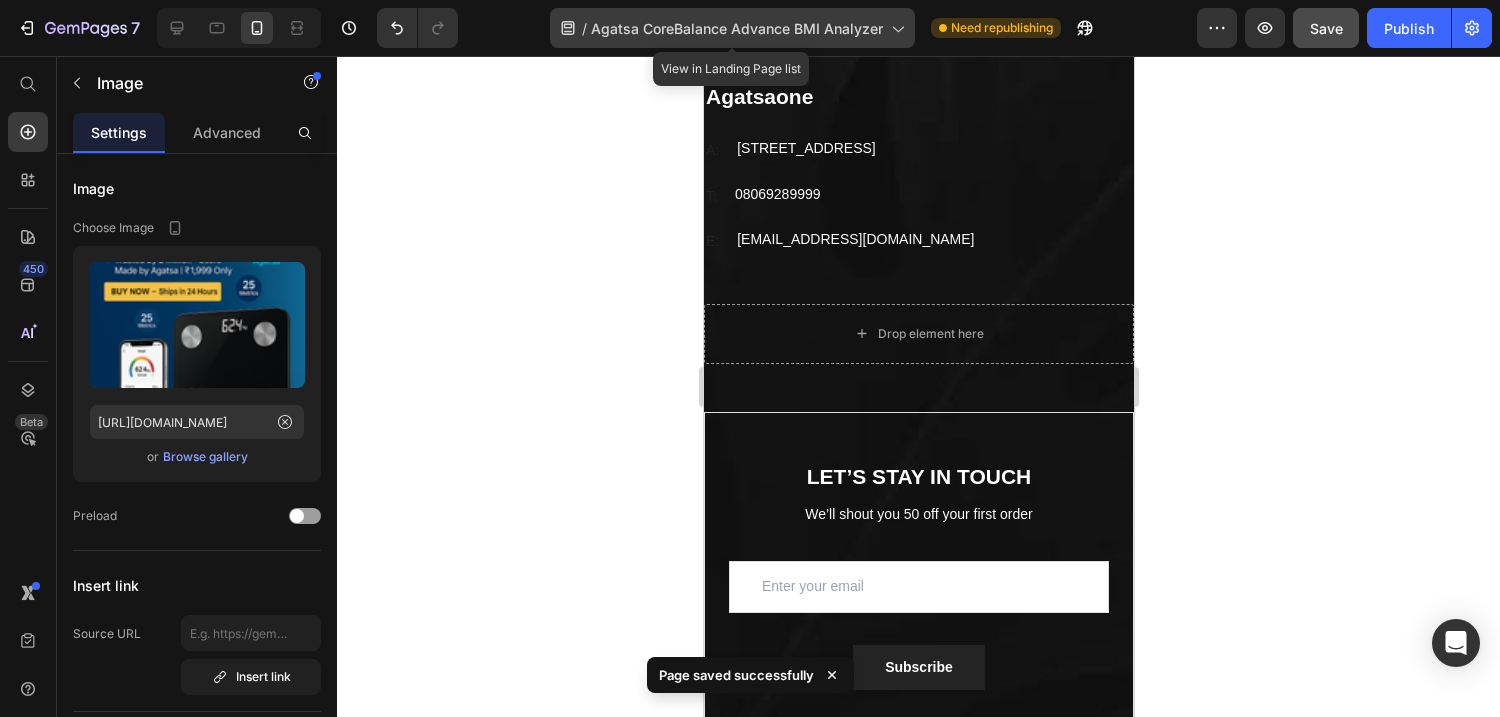 click on "Agatsa CoreBalance Advance BMI Analyzer" at bounding box center (737, 28) 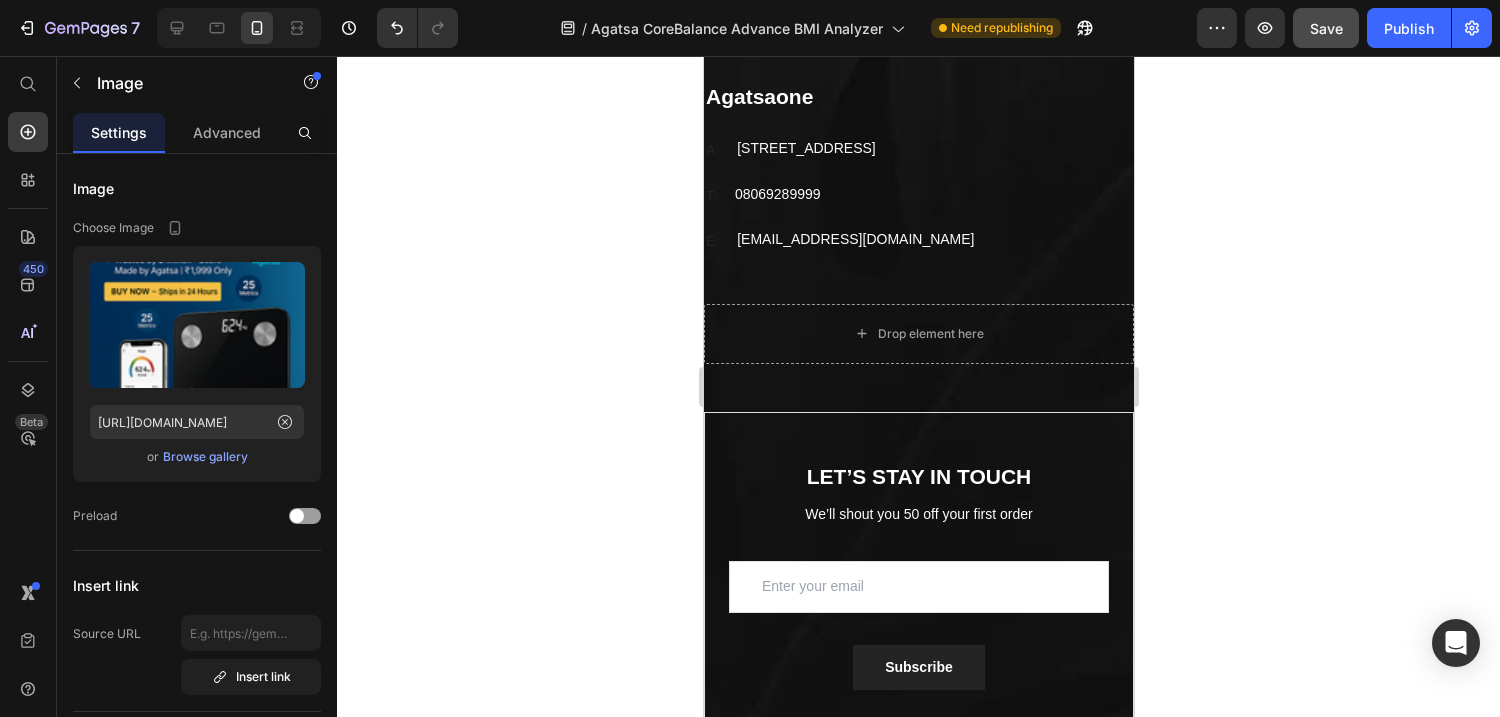 click 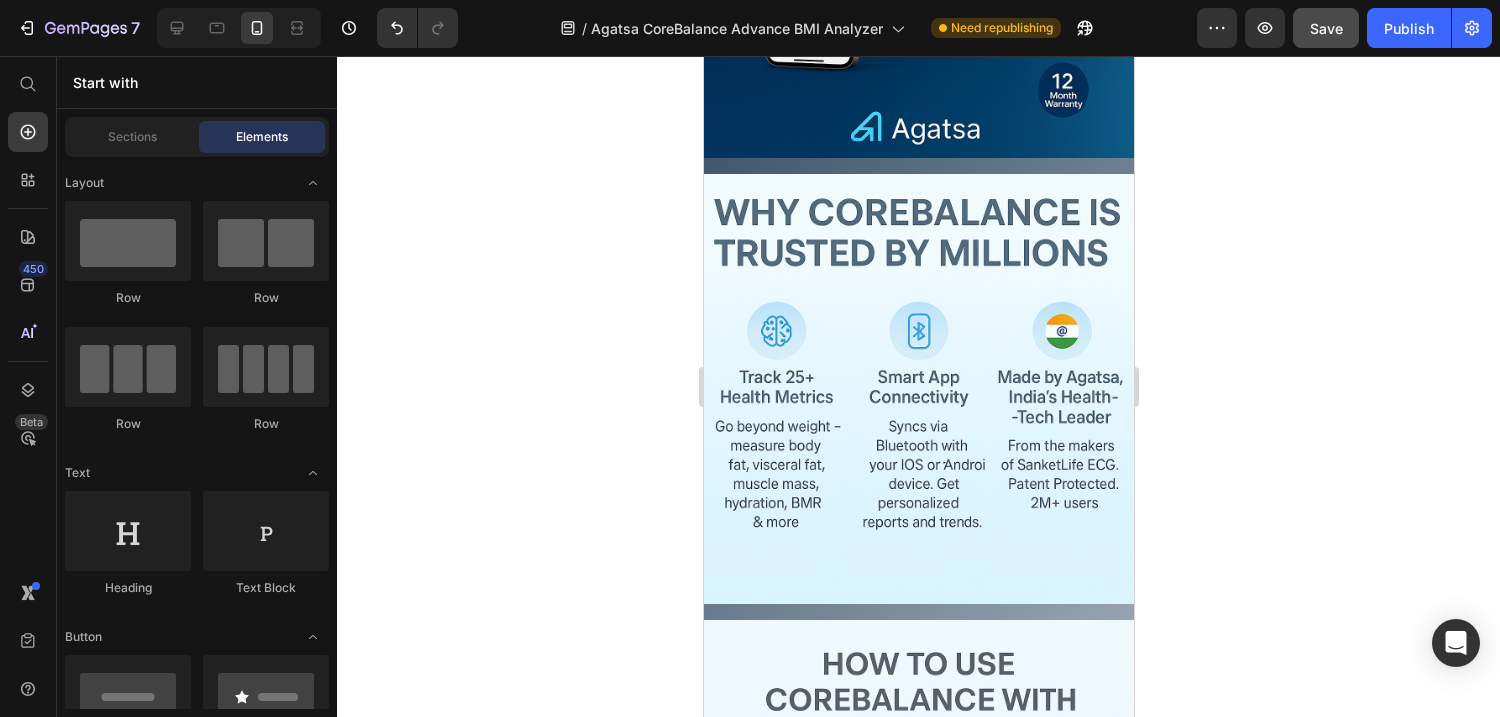 scroll, scrollTop: 599, scrollLeft: 0, axis: vertical 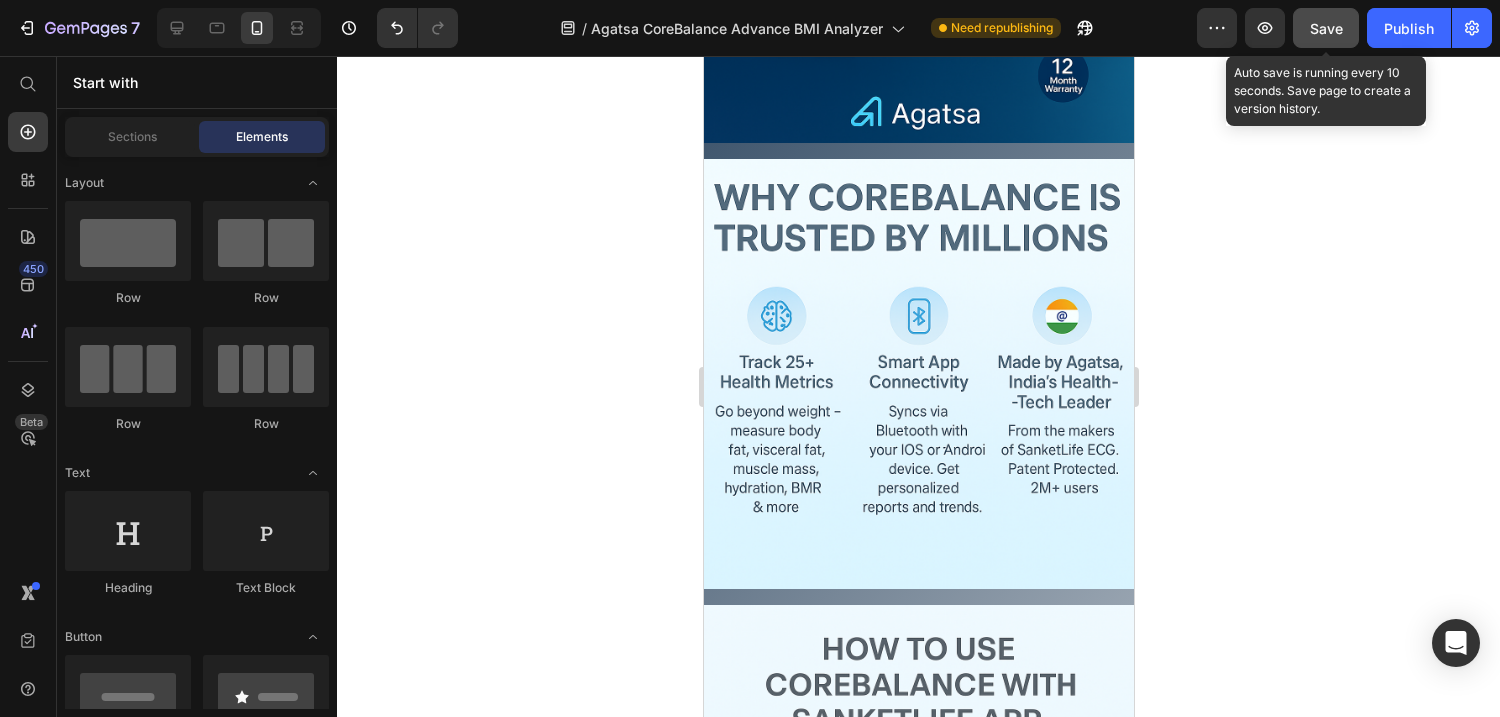 click on "Save" 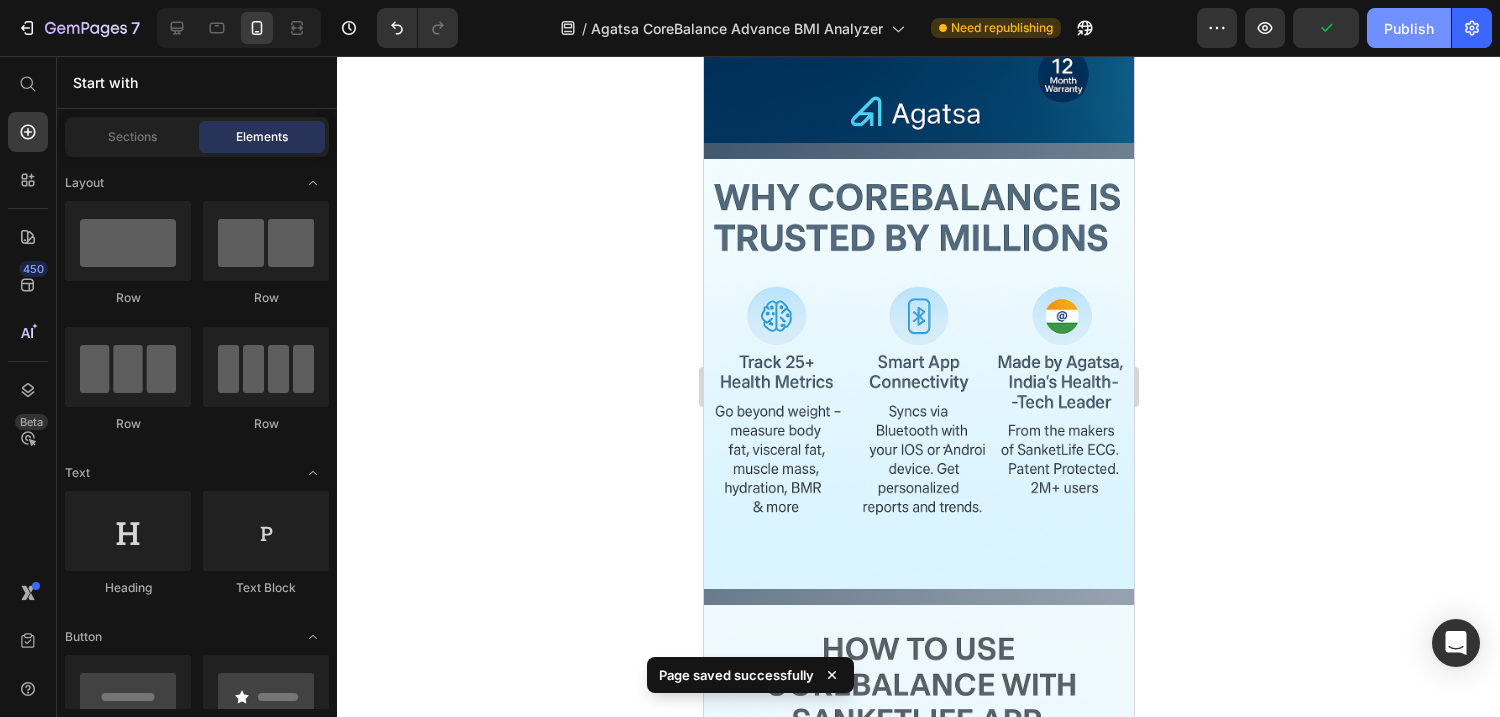 click on "Publish" at bounding box center [1409, 28] 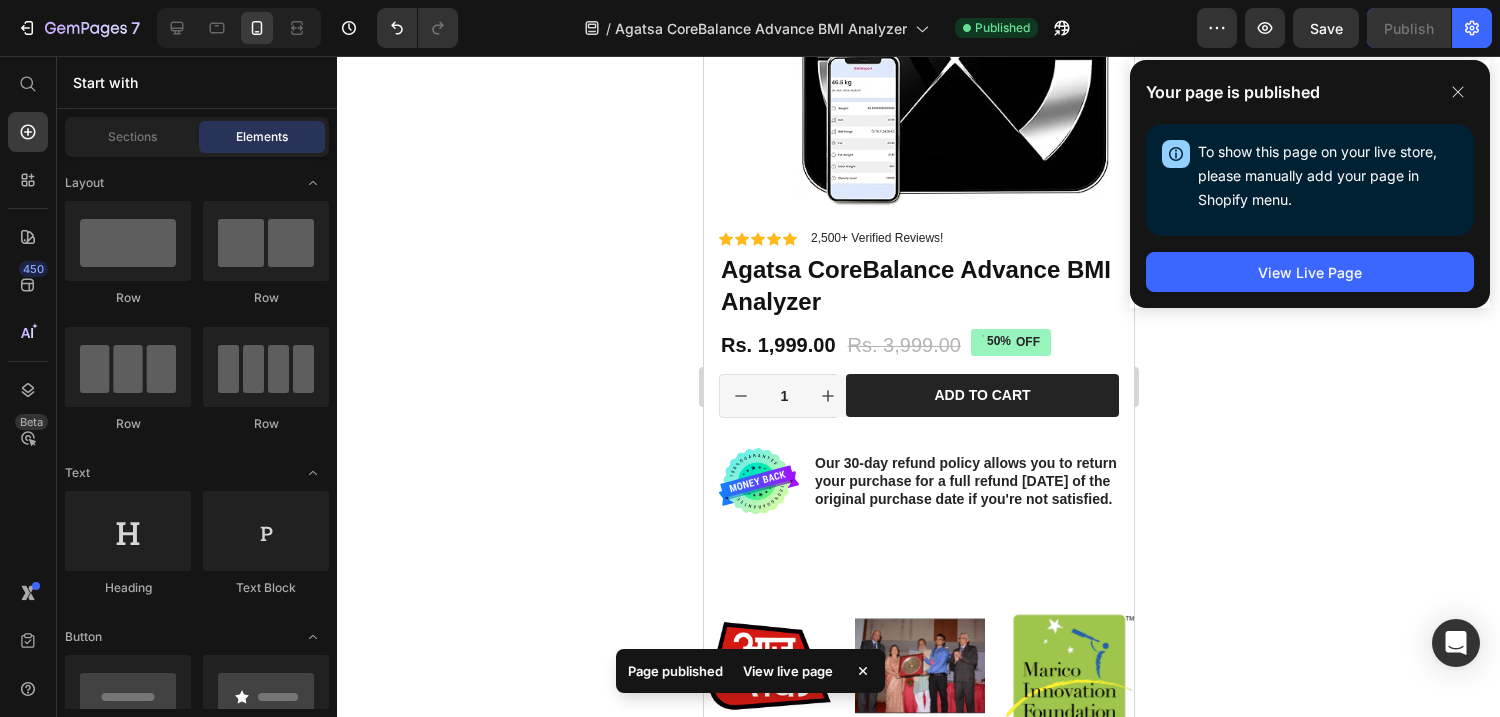 scroll, scrollTop: 2778, scrollLeft: 0, axis: vertical 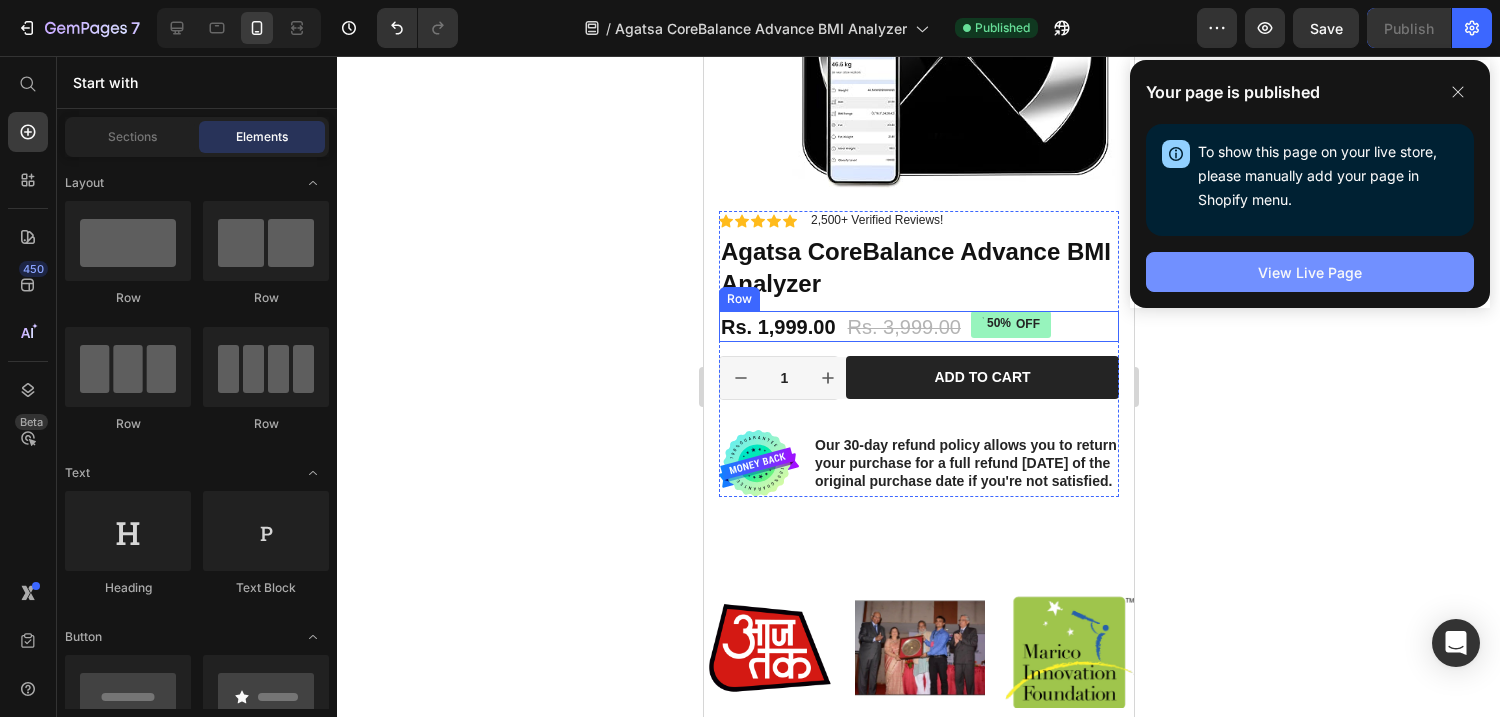 click on "View Live Page" at bounding box center (1310, 272) 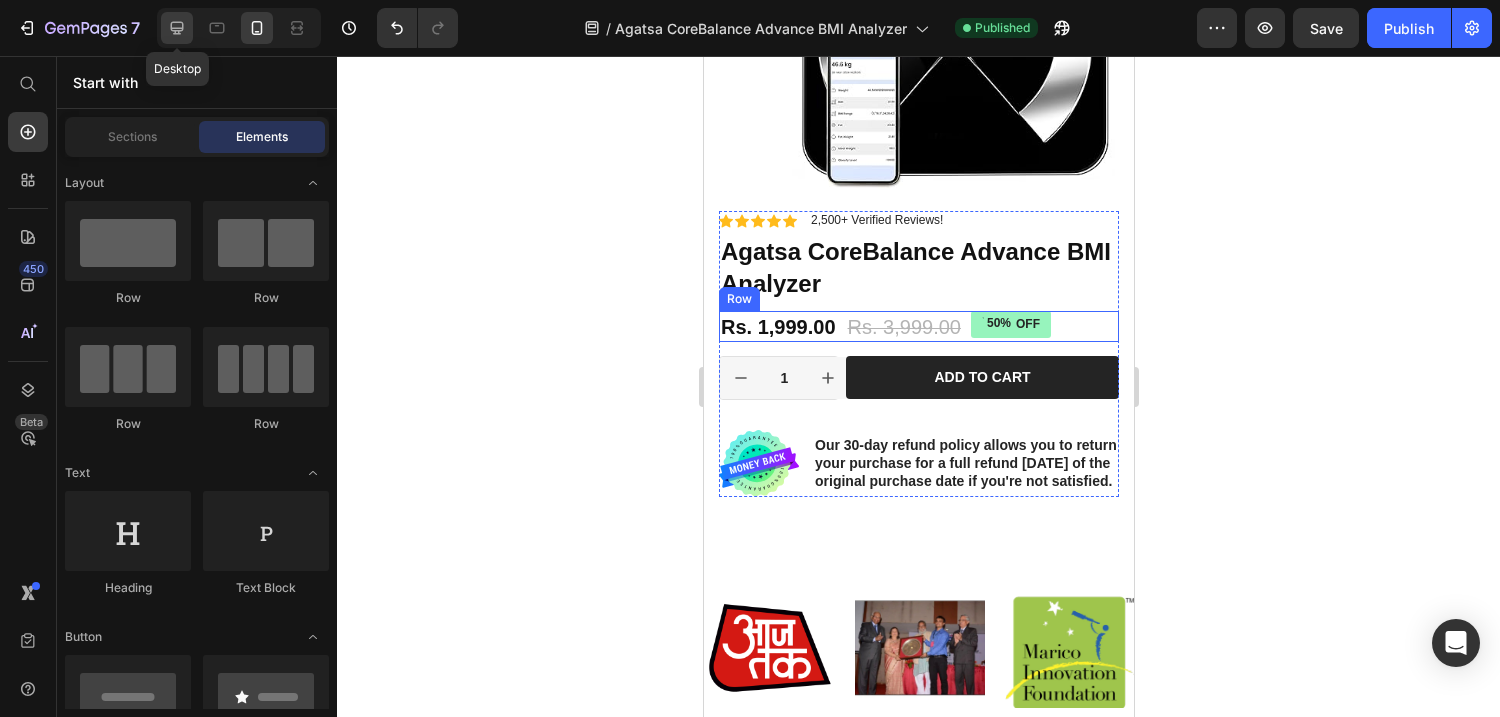 click 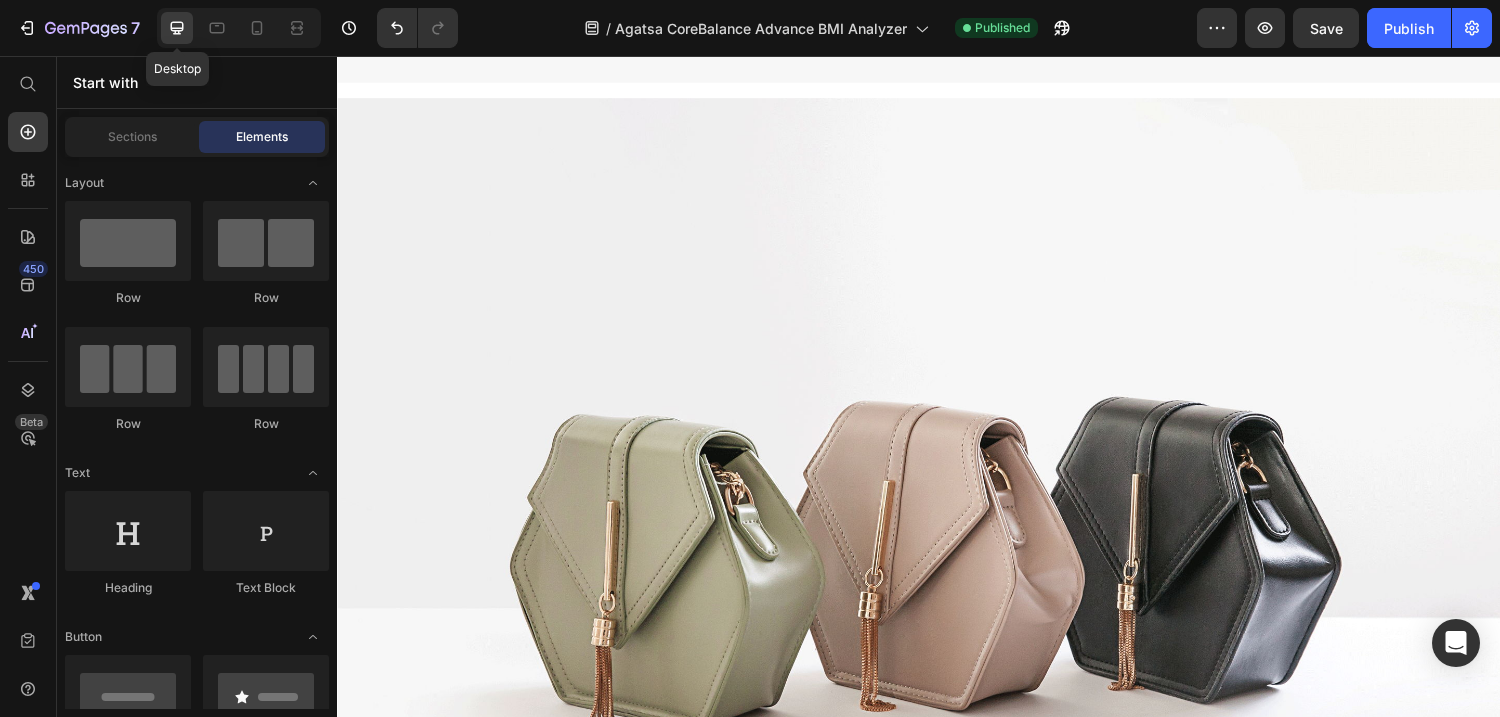 scroll, scrollTop: 1908, scrollLeft: 0, axis: vertical 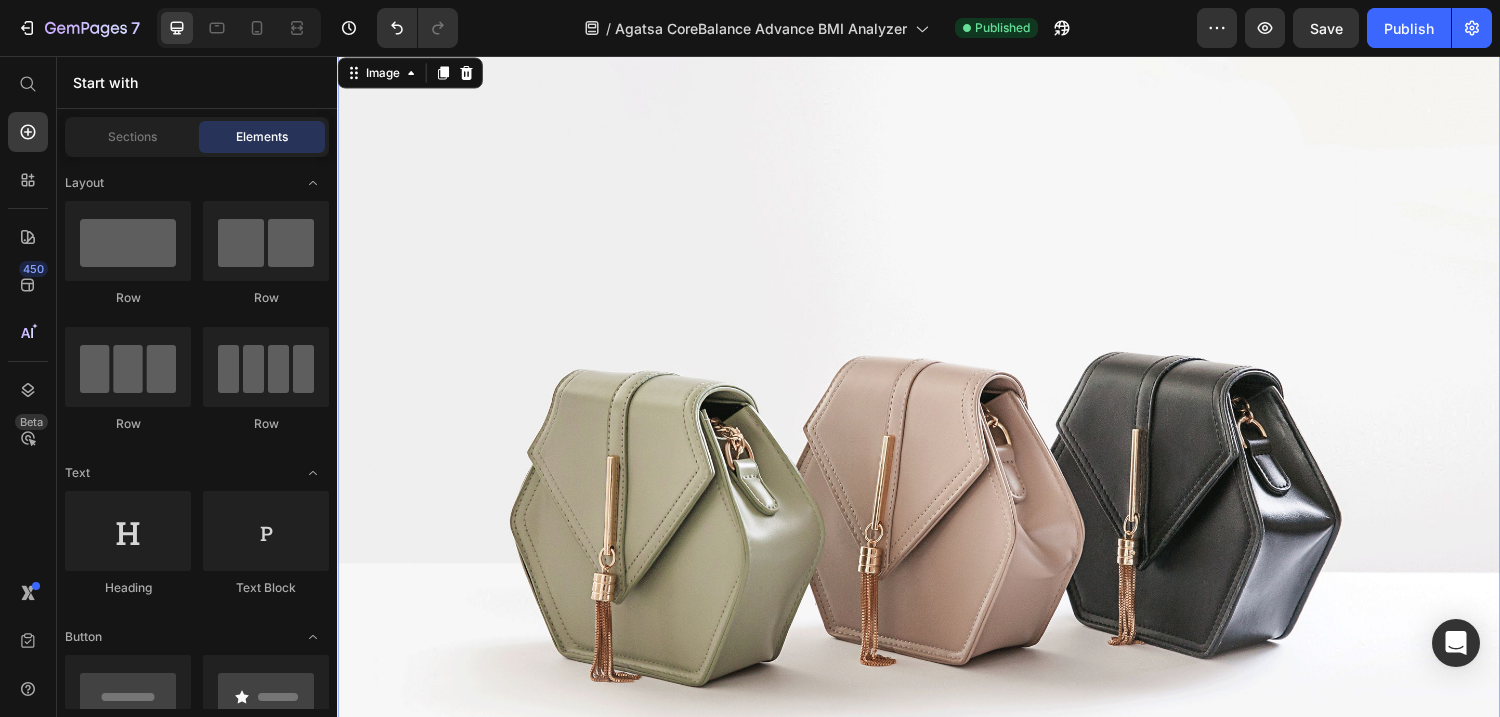 click at bounding box center [937, 503] 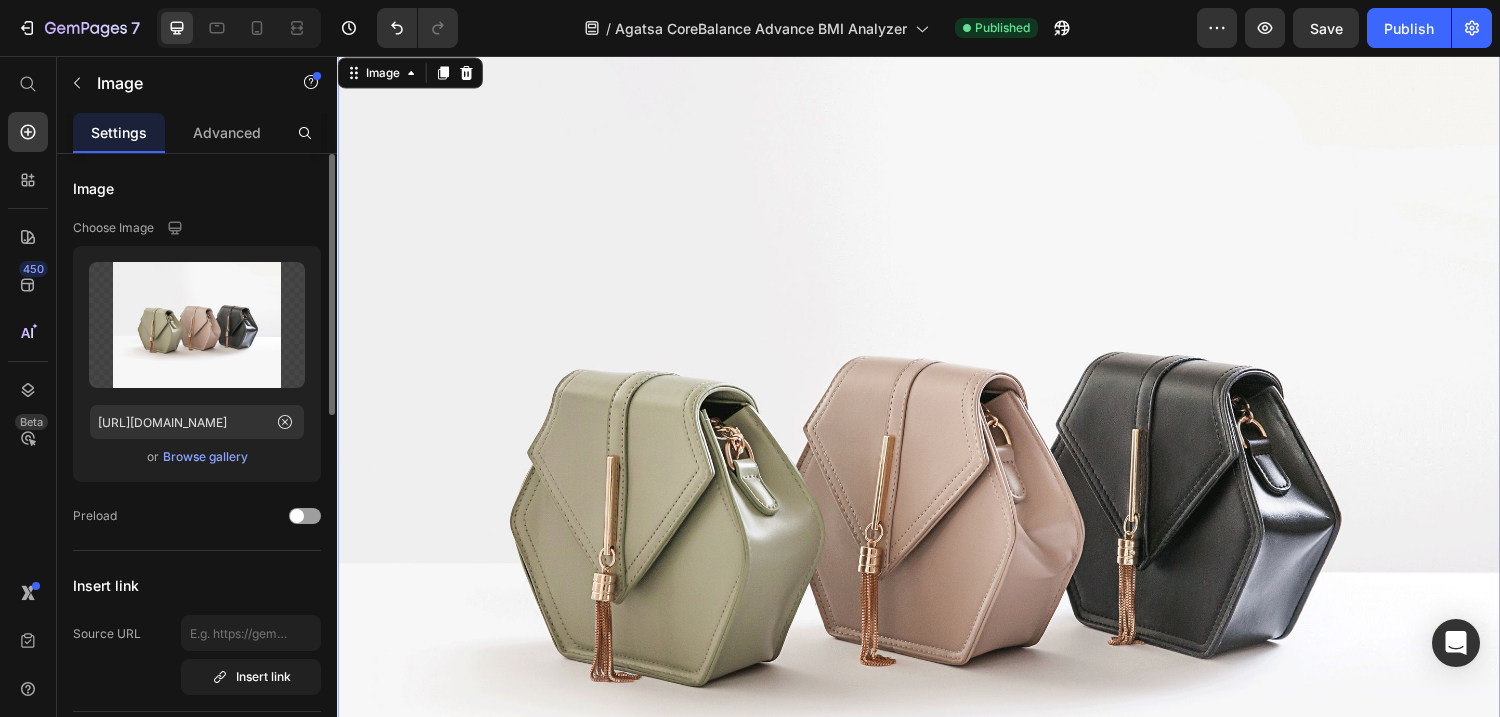 click on "Browse gallery" at bounding box center (205, 457) 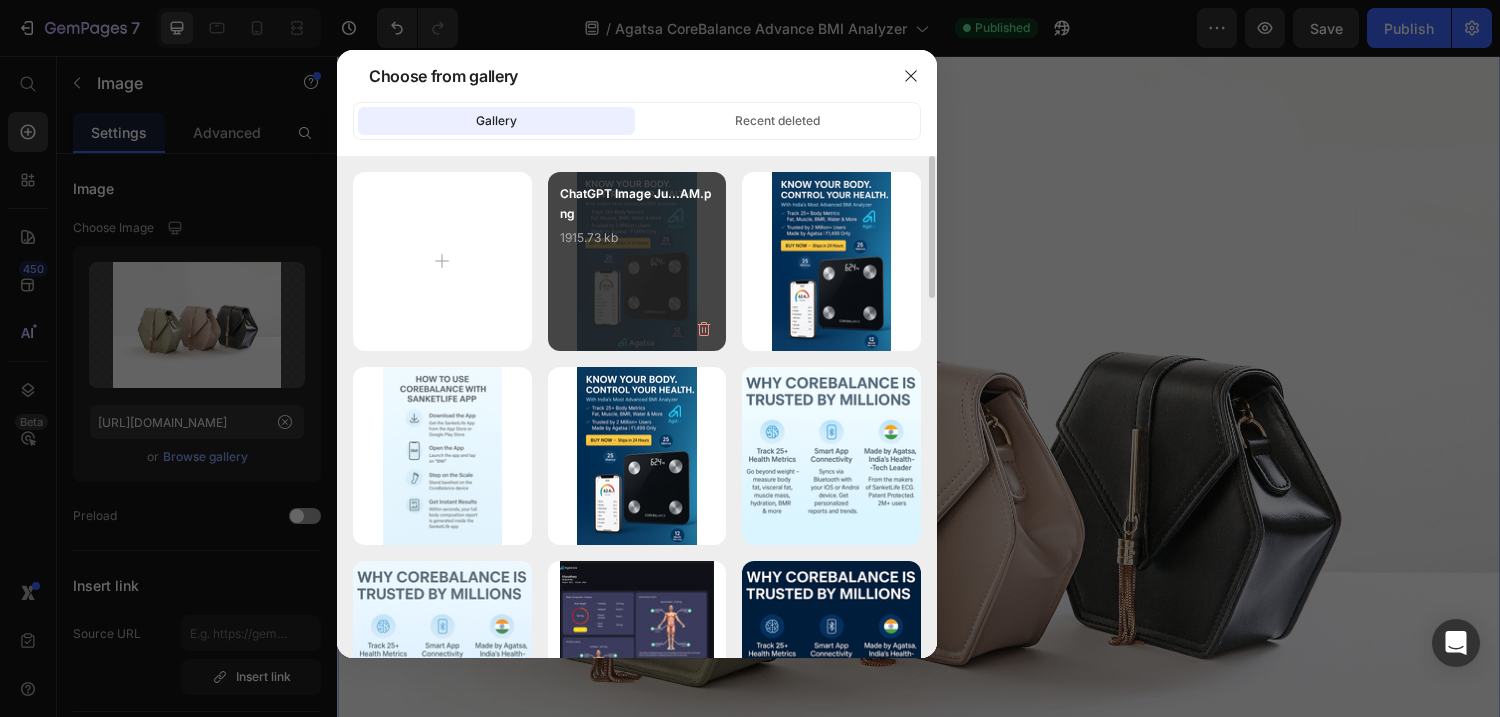 click on "1915.73 kb" at bounding box center [637, 238] 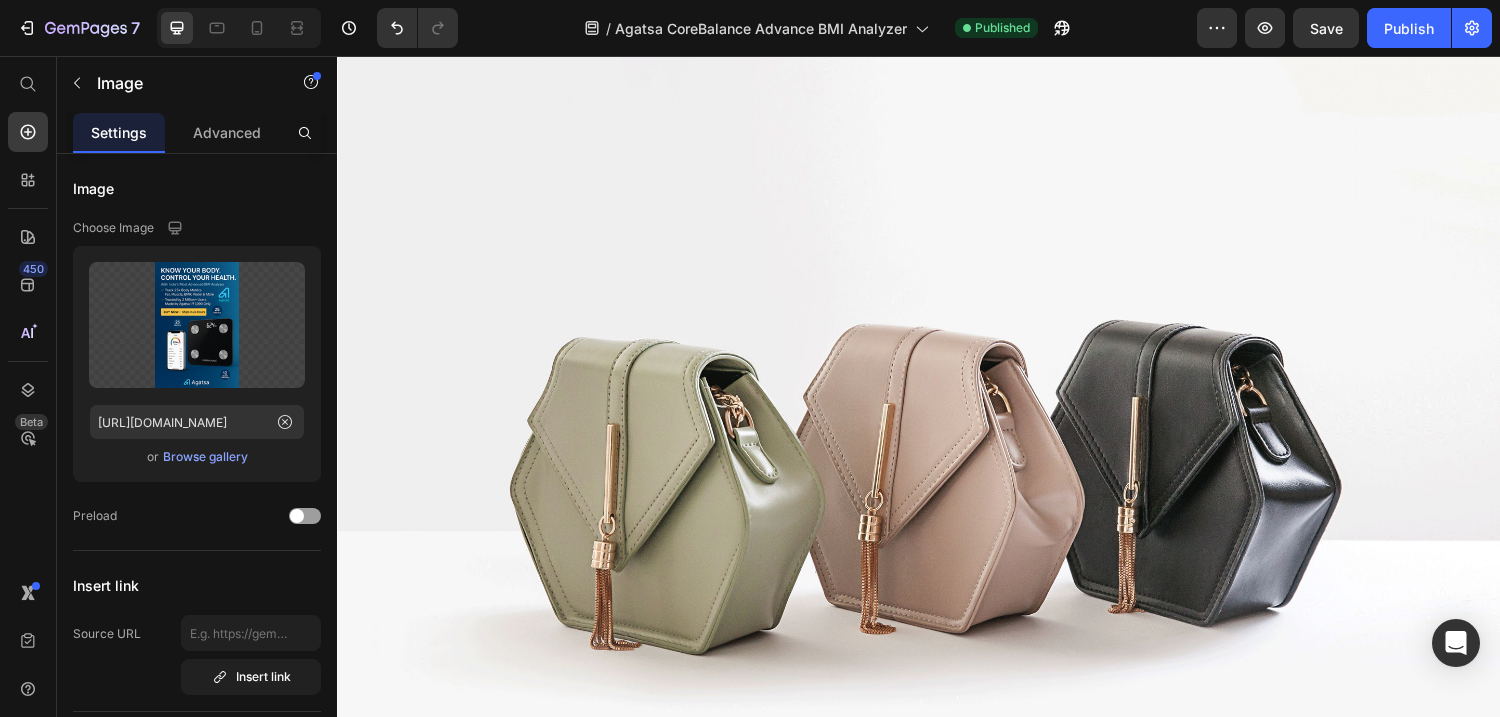 scroll, scrollTop: 3764, scrollLeft: 0, axis: vertical 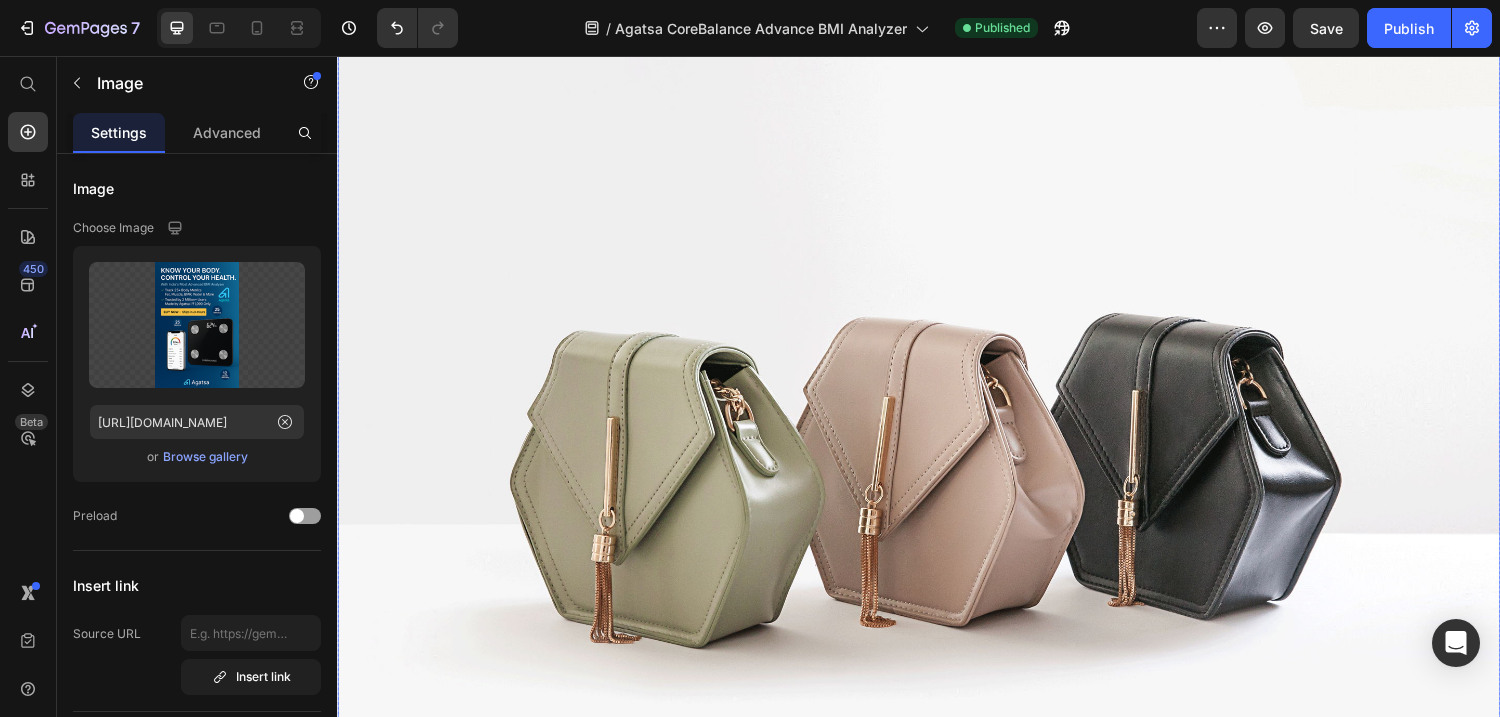 click at bounding box center [937, 463] 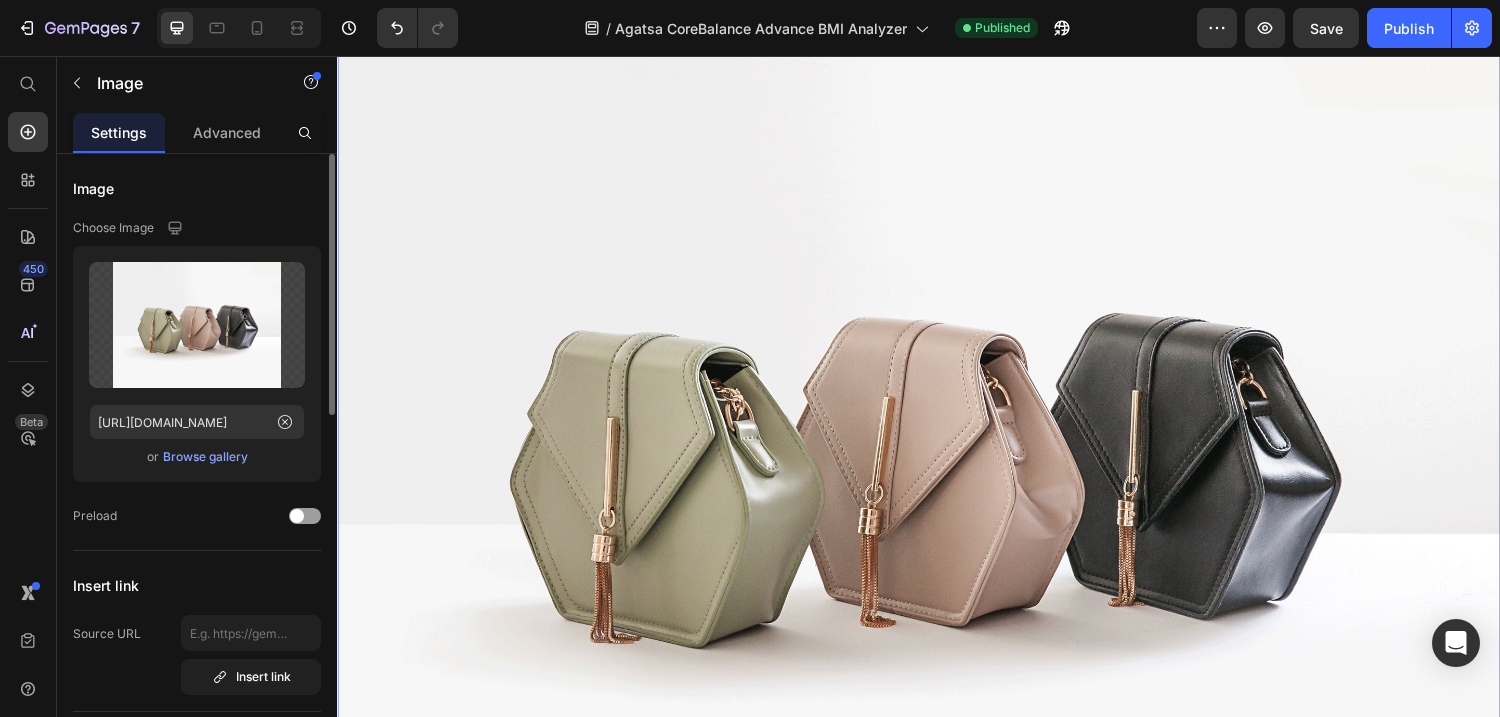 click on "Browse gallery" at bounding box center (205, 457) 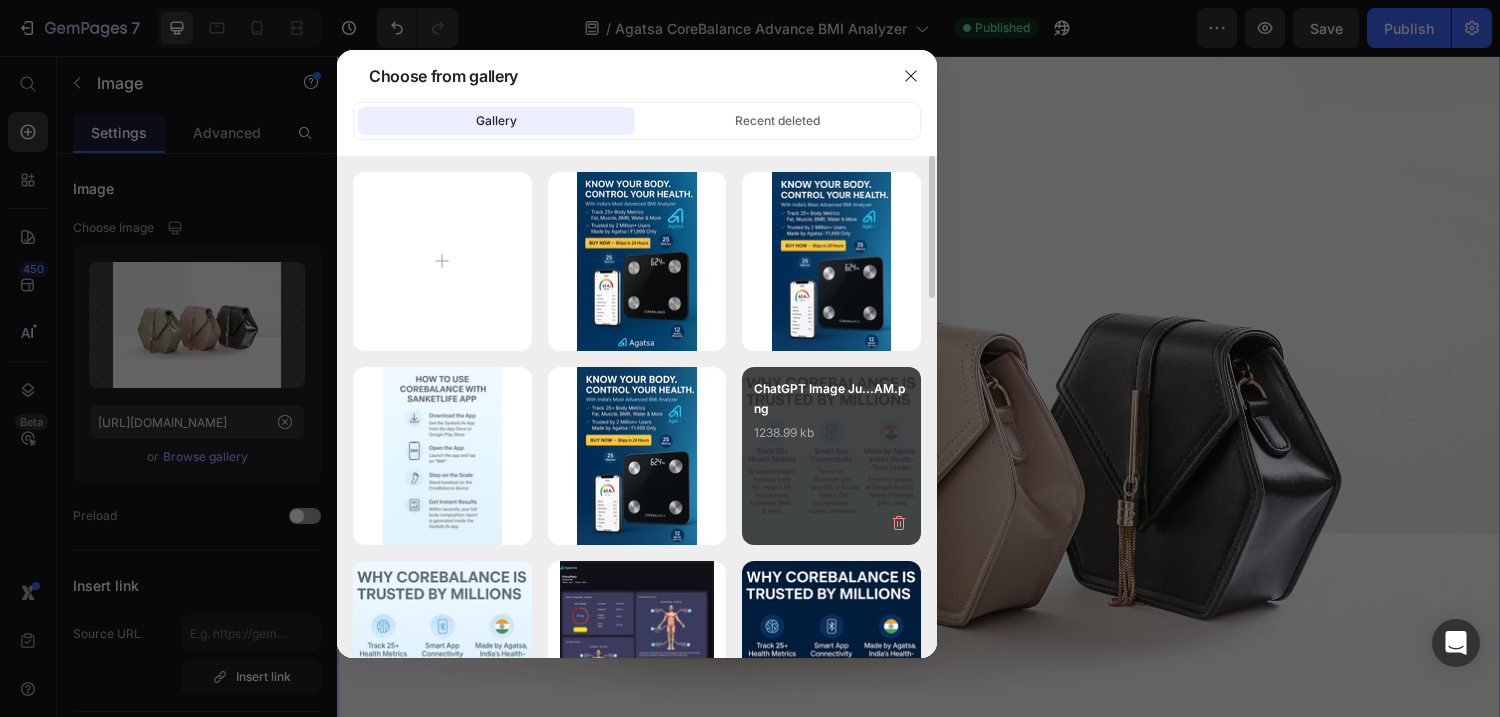 click on "ChatGPT Image Ju...AM.png 1238.99 kb" at bounding box center [831, 419] 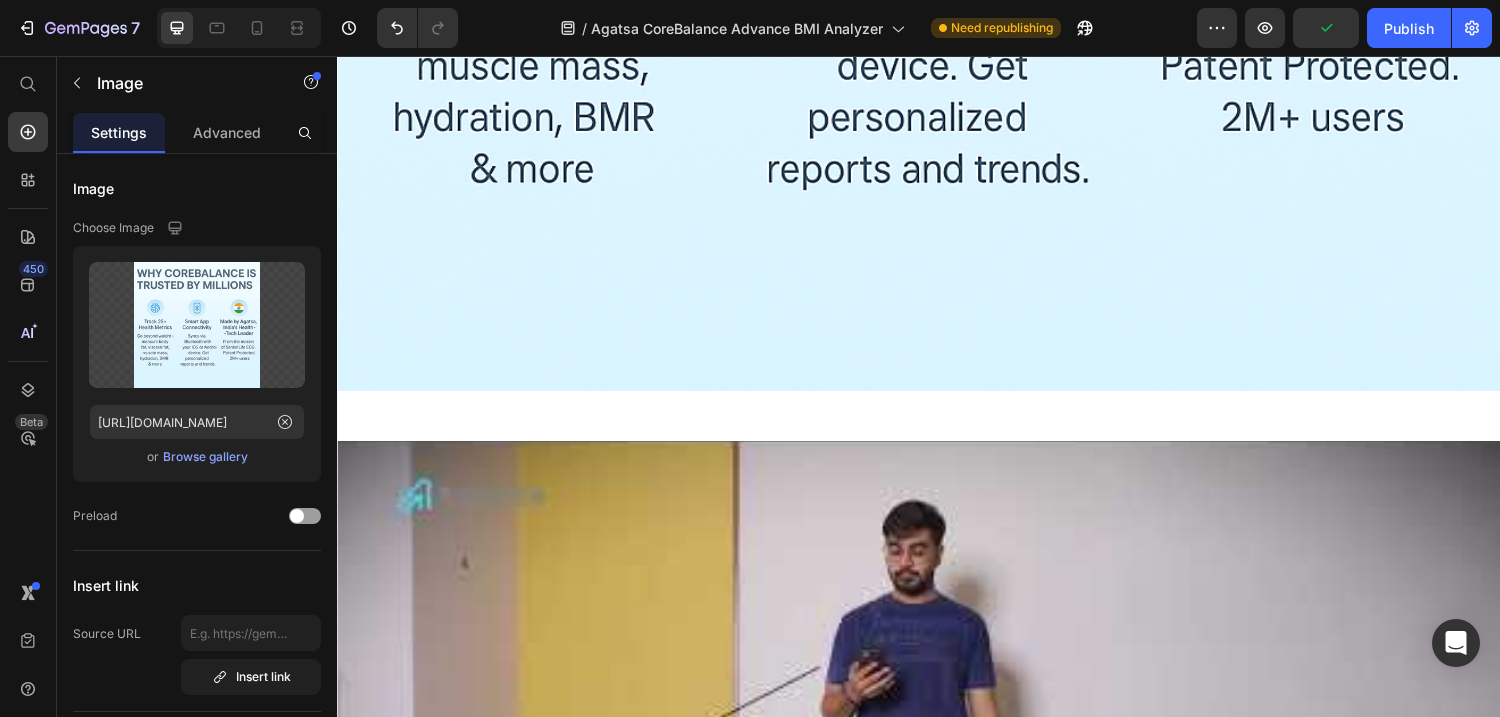 scroll, scrollTop: 4579, scrollLeft: 0, axis: vertical 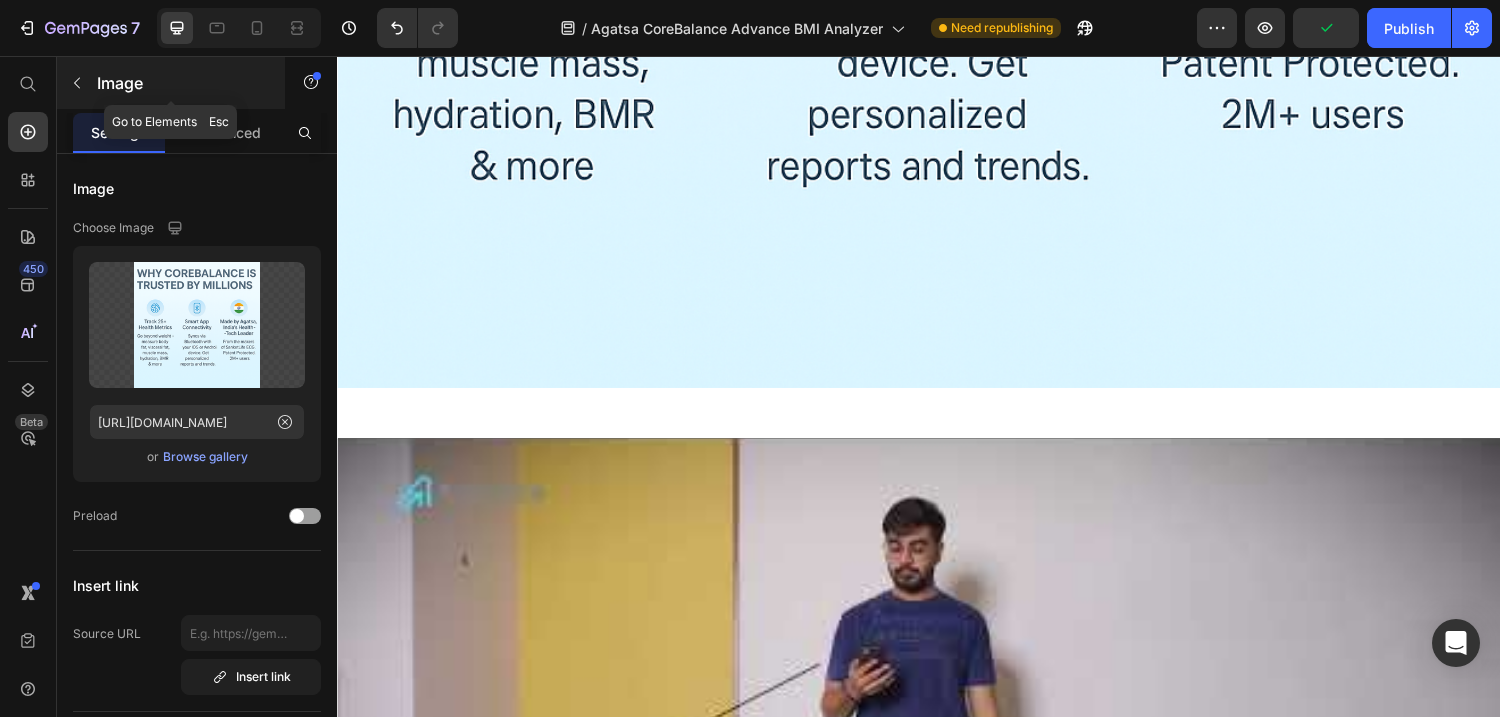 click 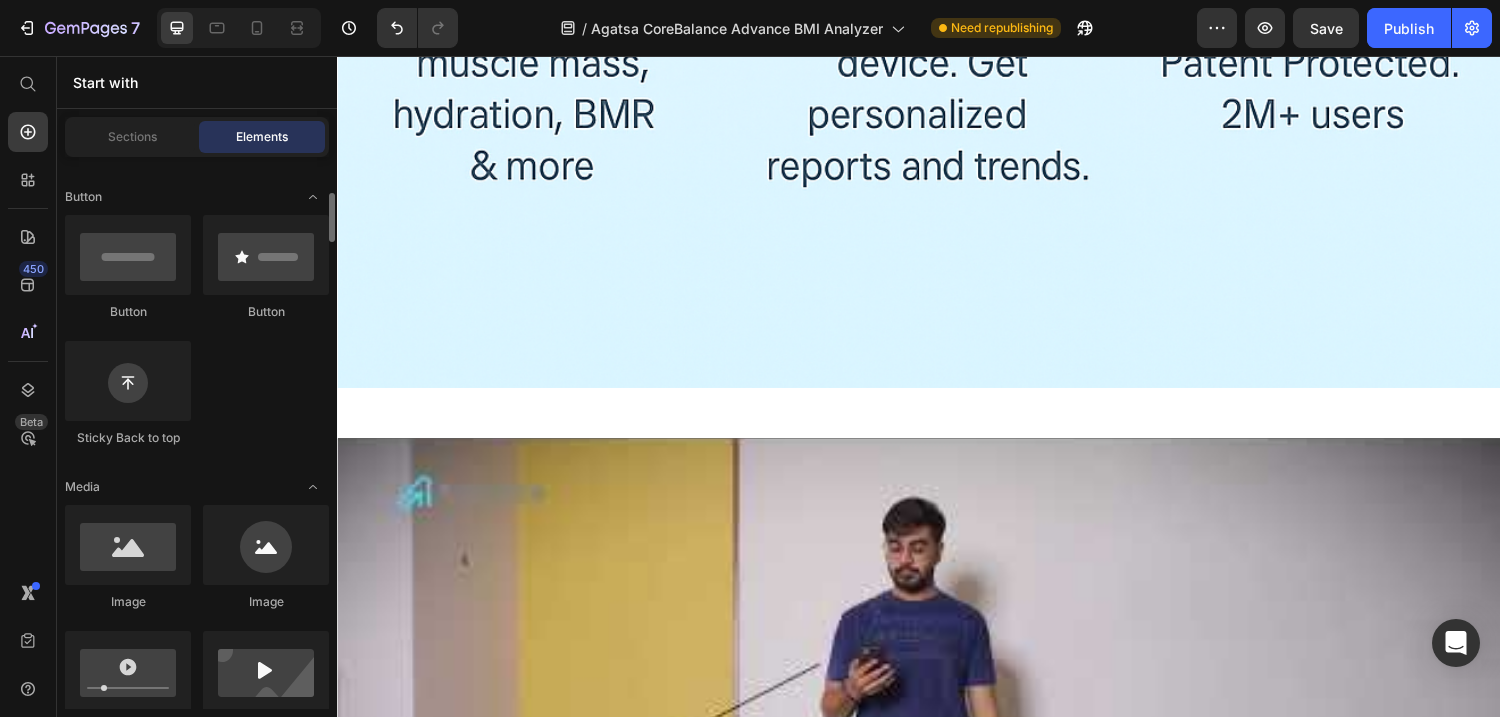 scroll, scrollTop: 452, scrollLeft: 0, axis: vertical 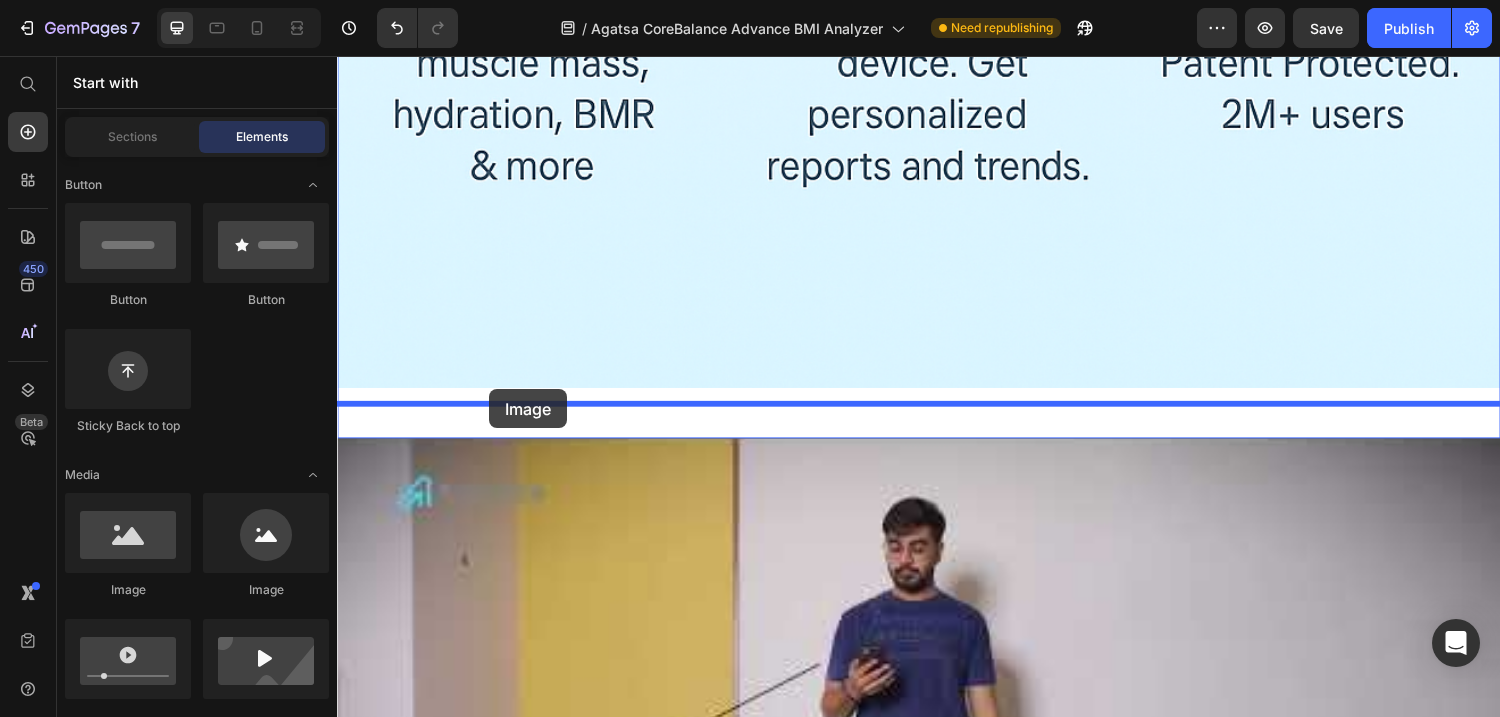 drag, startPoint x: 474, startPoint y: 598, endPoint x: 491, endPoint y: 400, distance: 198.72845 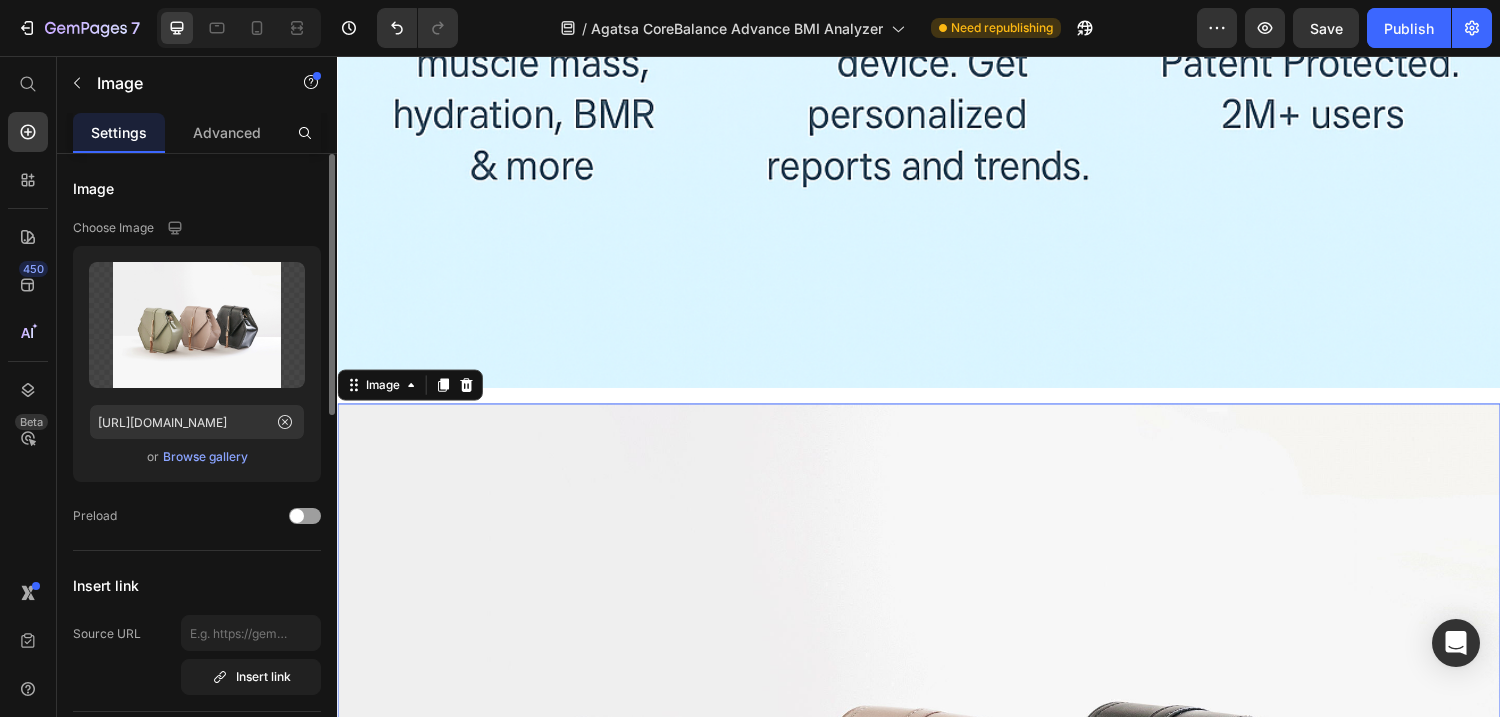 click on "Browse gallery" at bounding box center (205, 457) 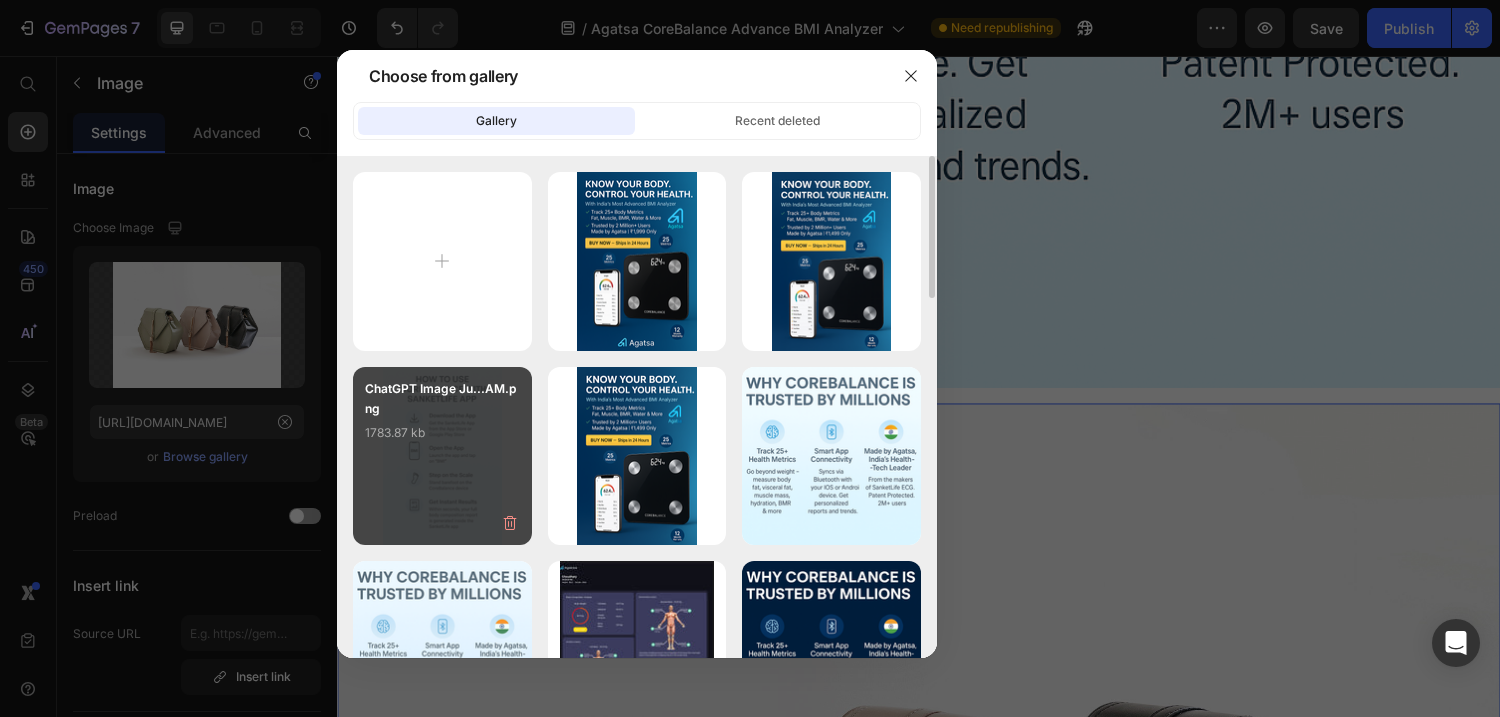 click on "1783.87 kb" at bounding box center (442, 433) 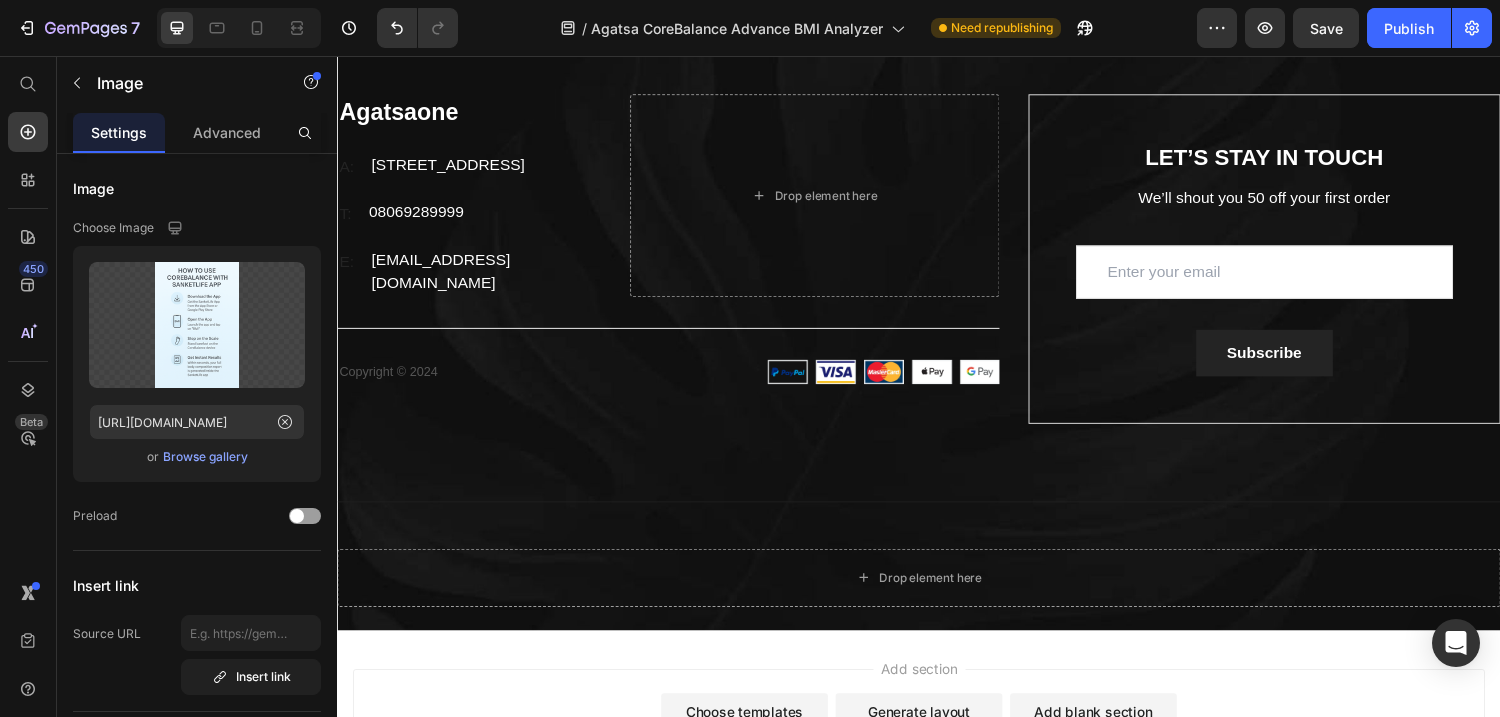 scroll, scrollTop: 8628, scrollLeft: 0, axis: vertical 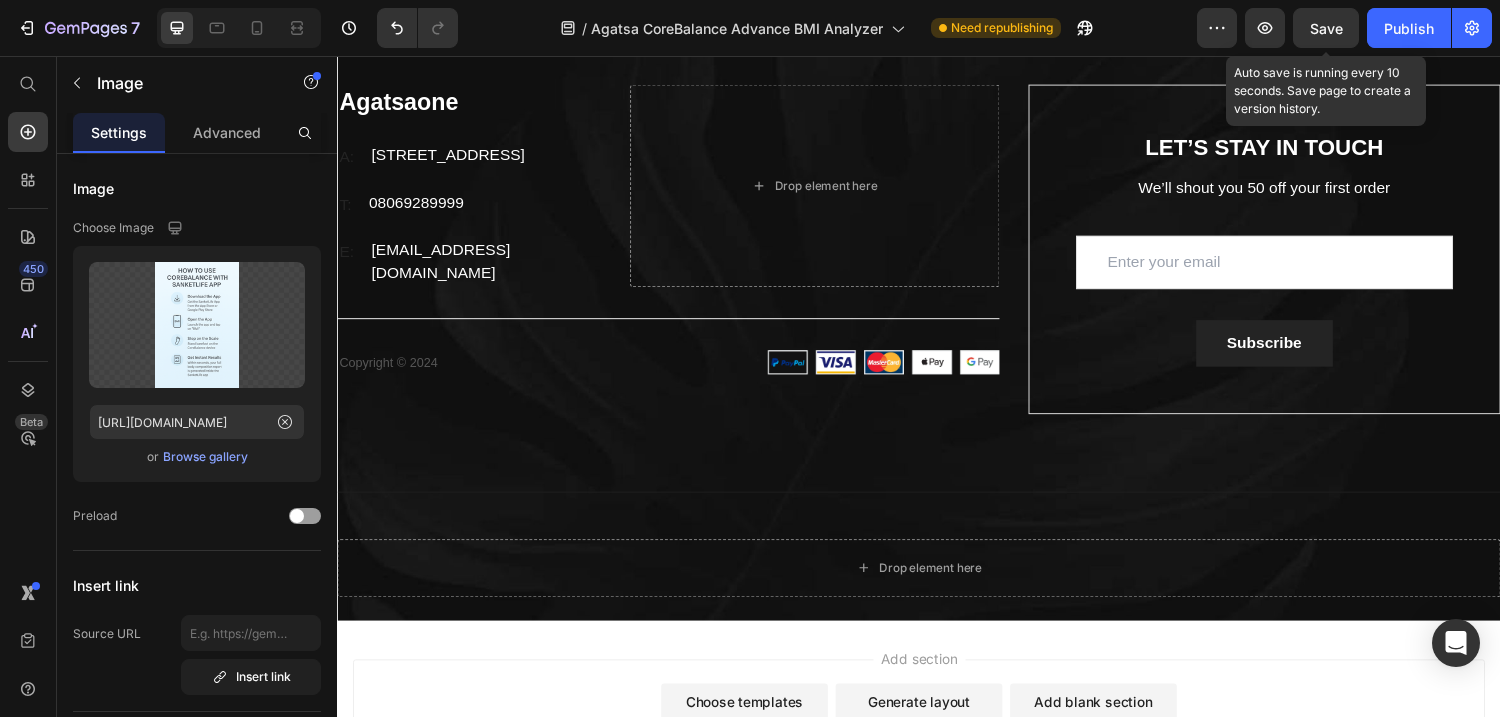 click on "Save" at bounding box center [1326, 28] 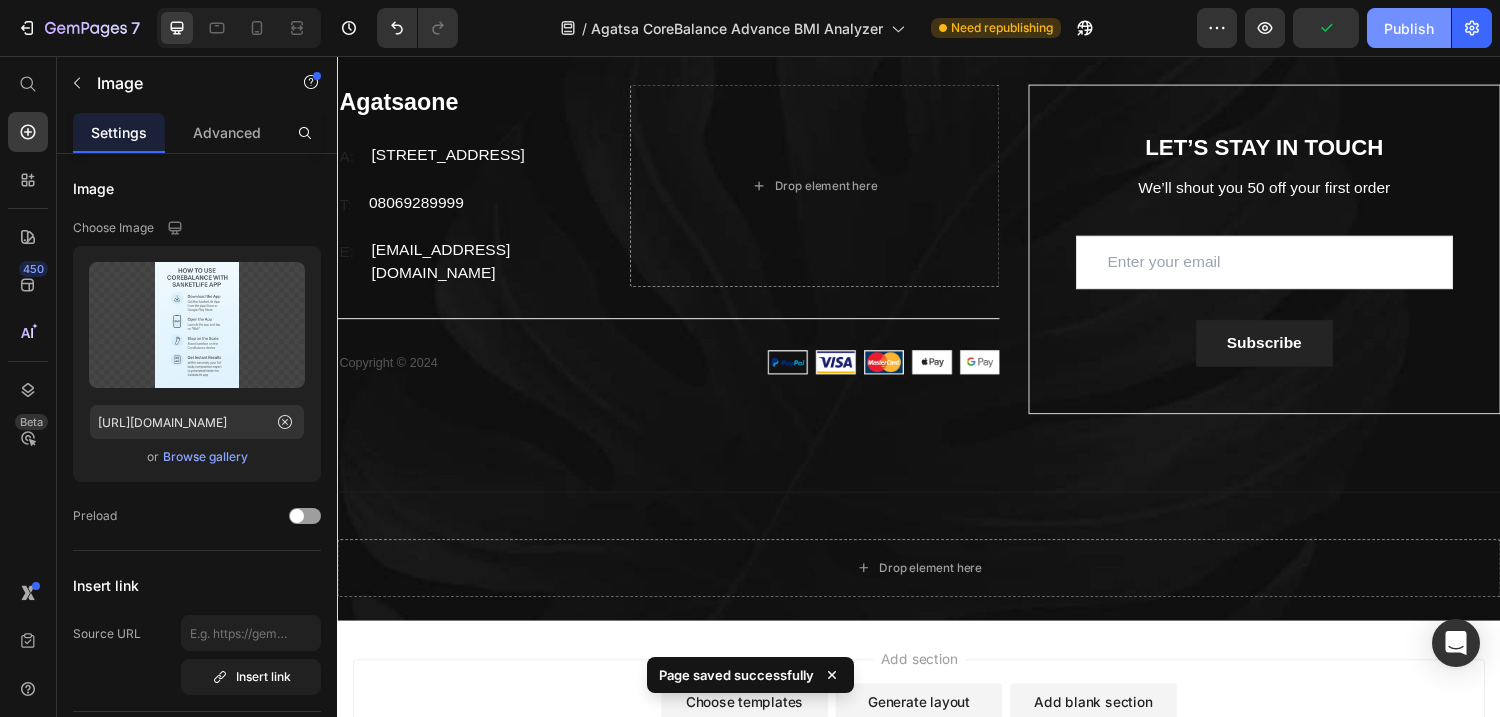 click on "Publish" at bounding box center (1409, 28) 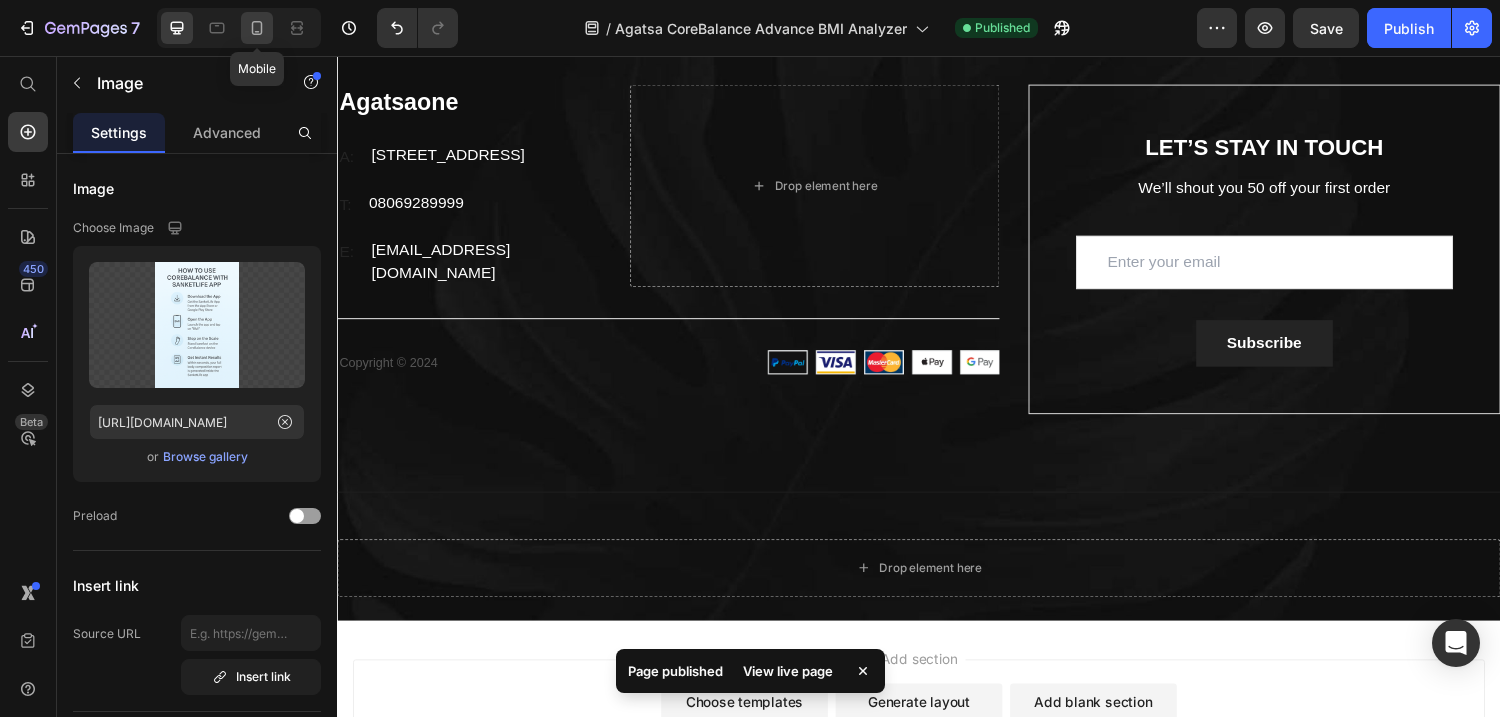 click 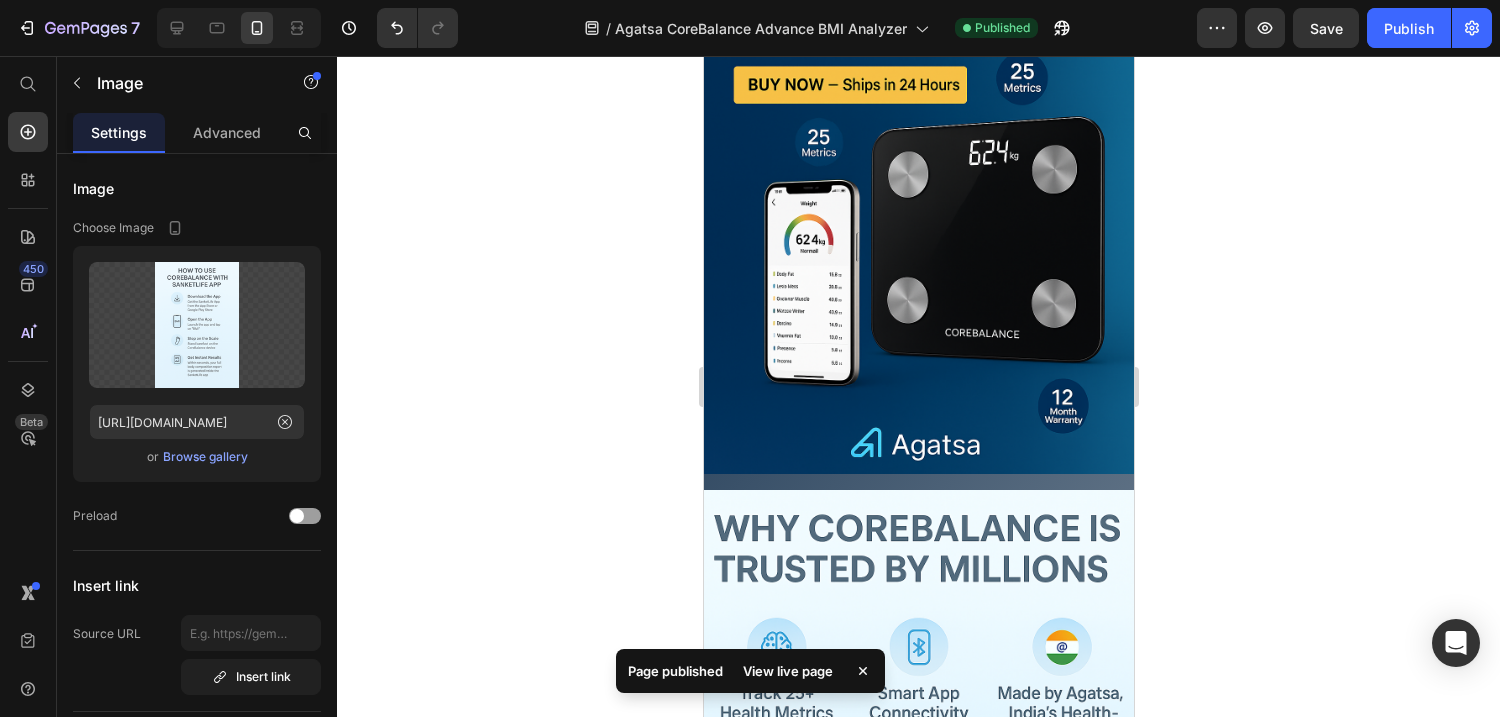 scroll, scrollTop: 0, scrollLeft: 0, axis: both 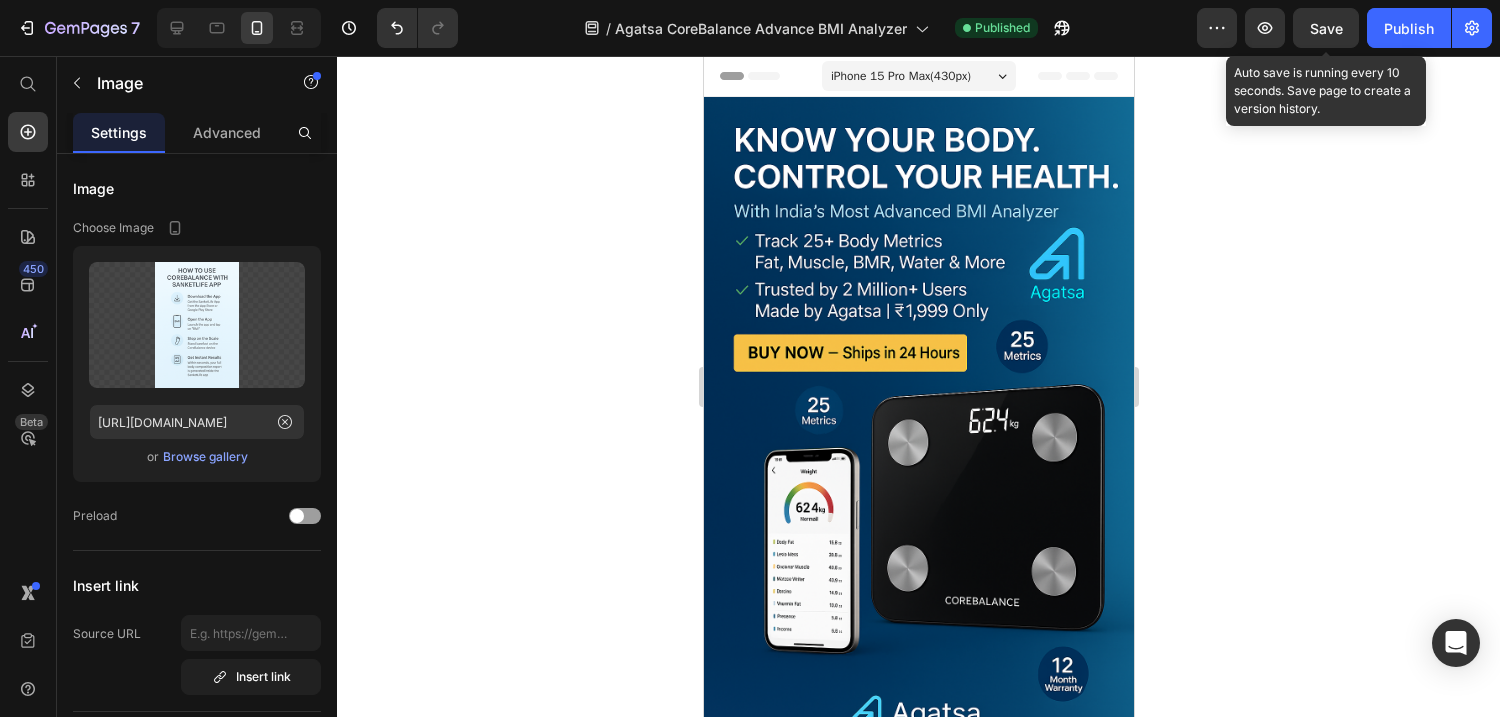click on "Save" 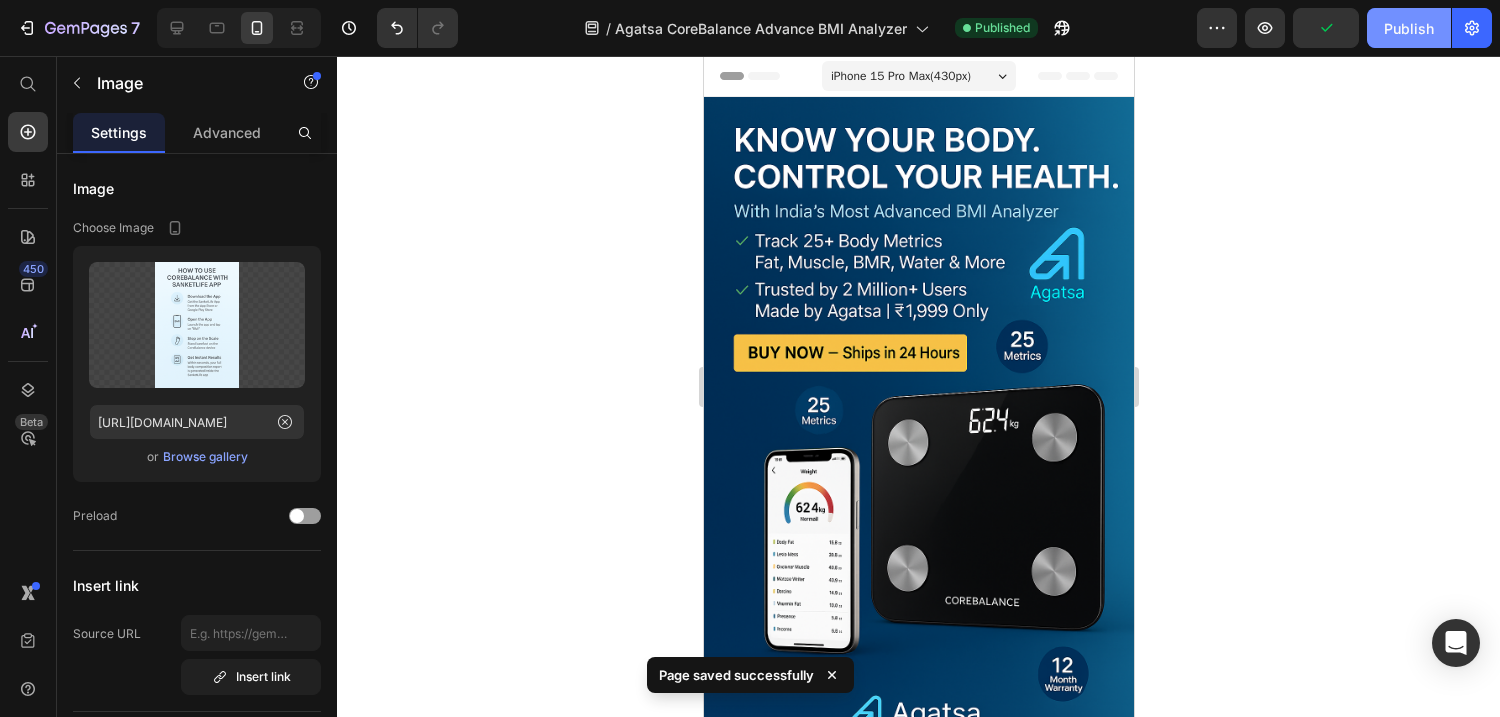 click on "Publish" at bounding box center [1409, 28] 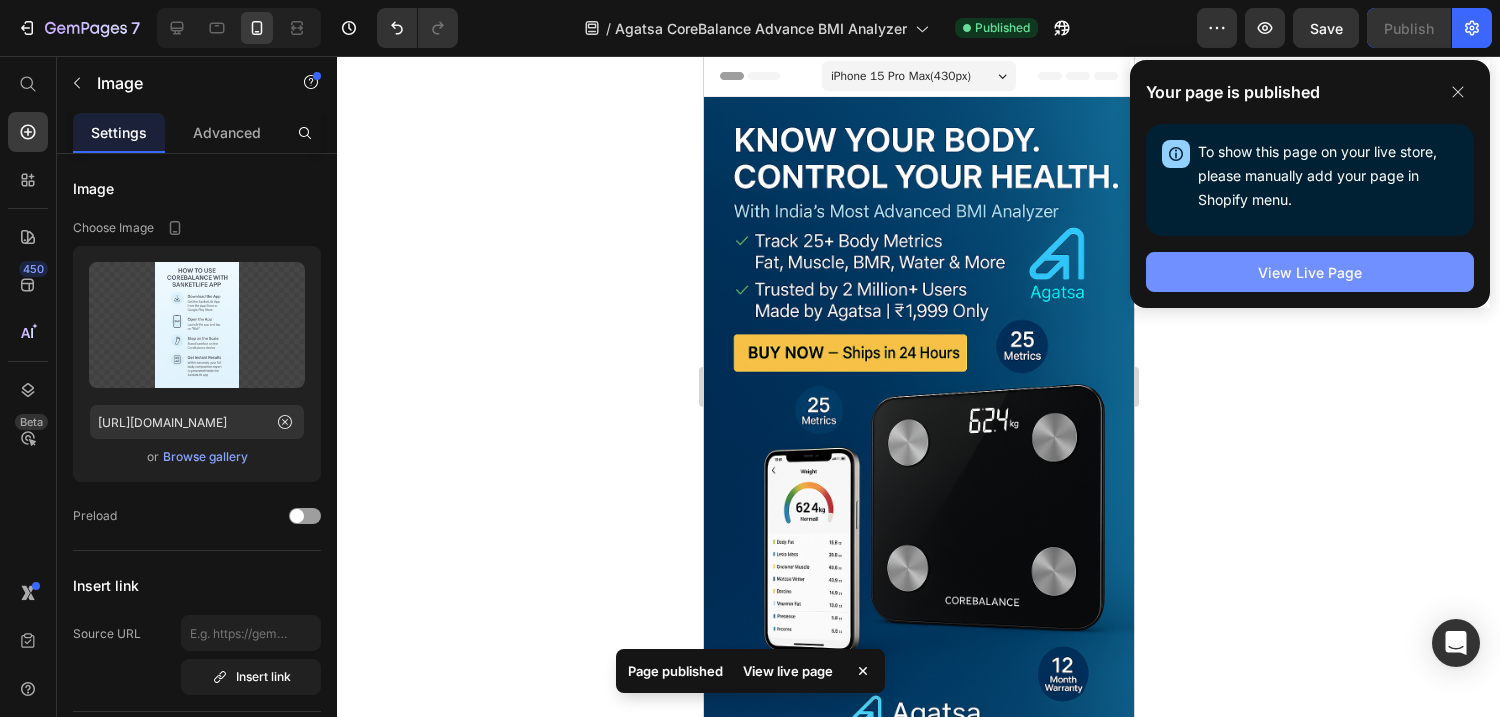 click on "View Live Page" at bounding box center (1310, 272) 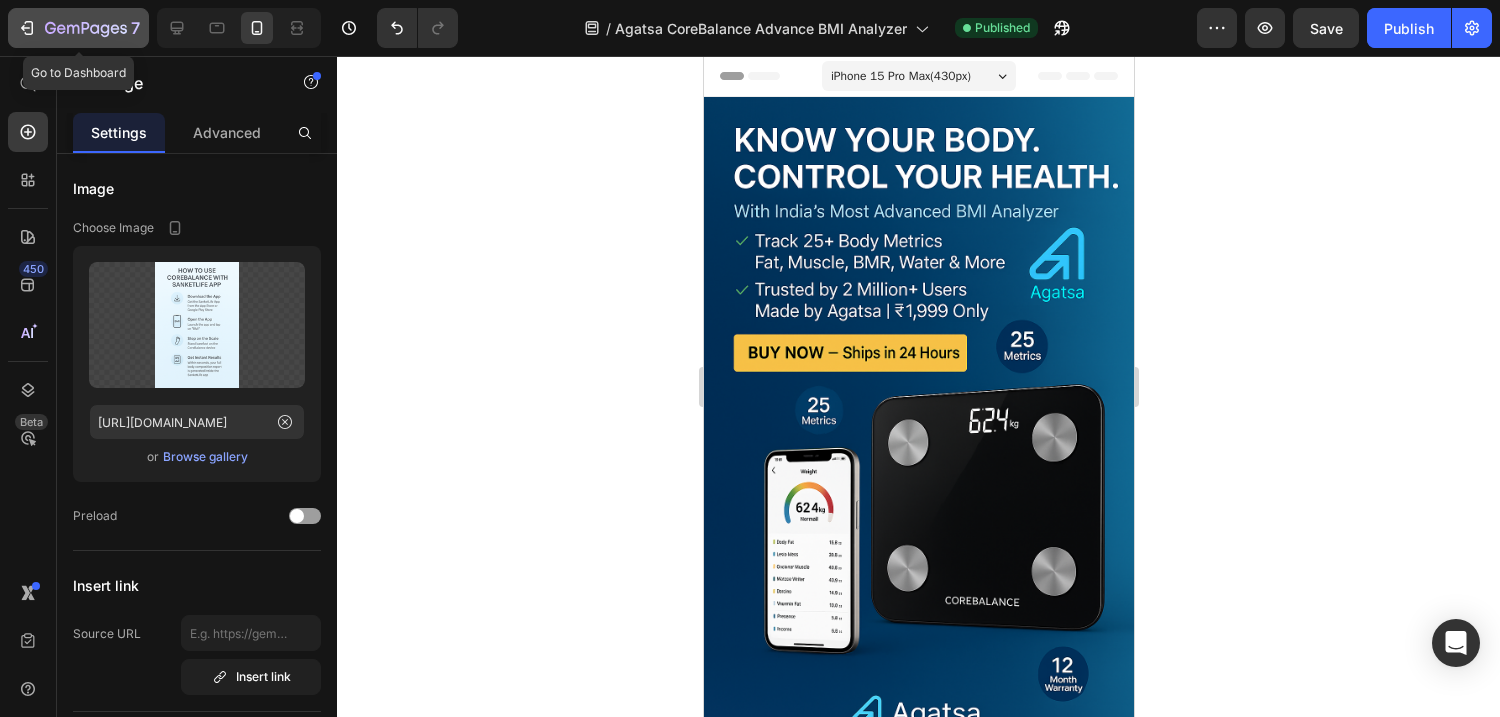 click 